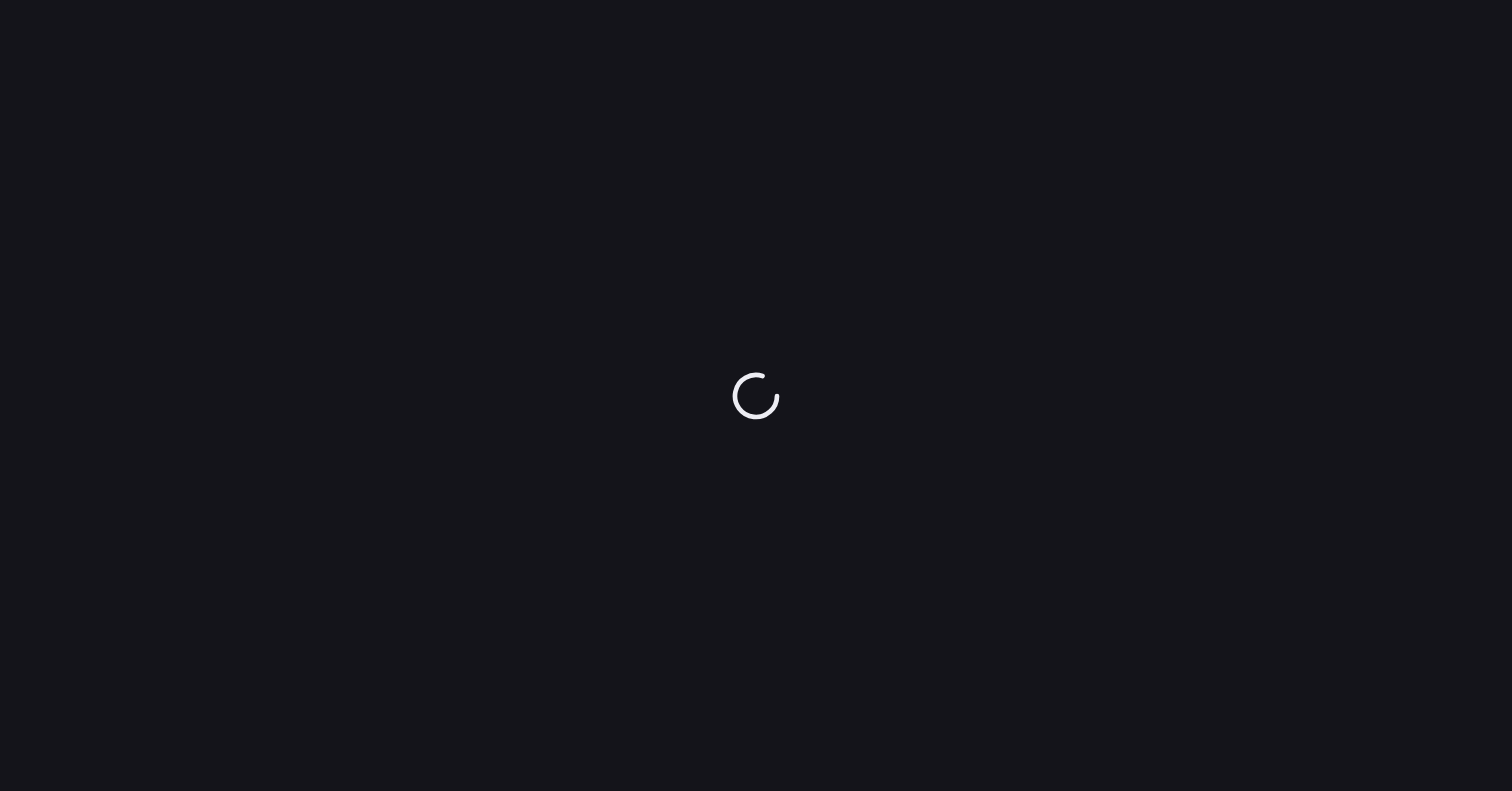 scroll, scrollTop: 0, scrollLeft: 0, axis: both 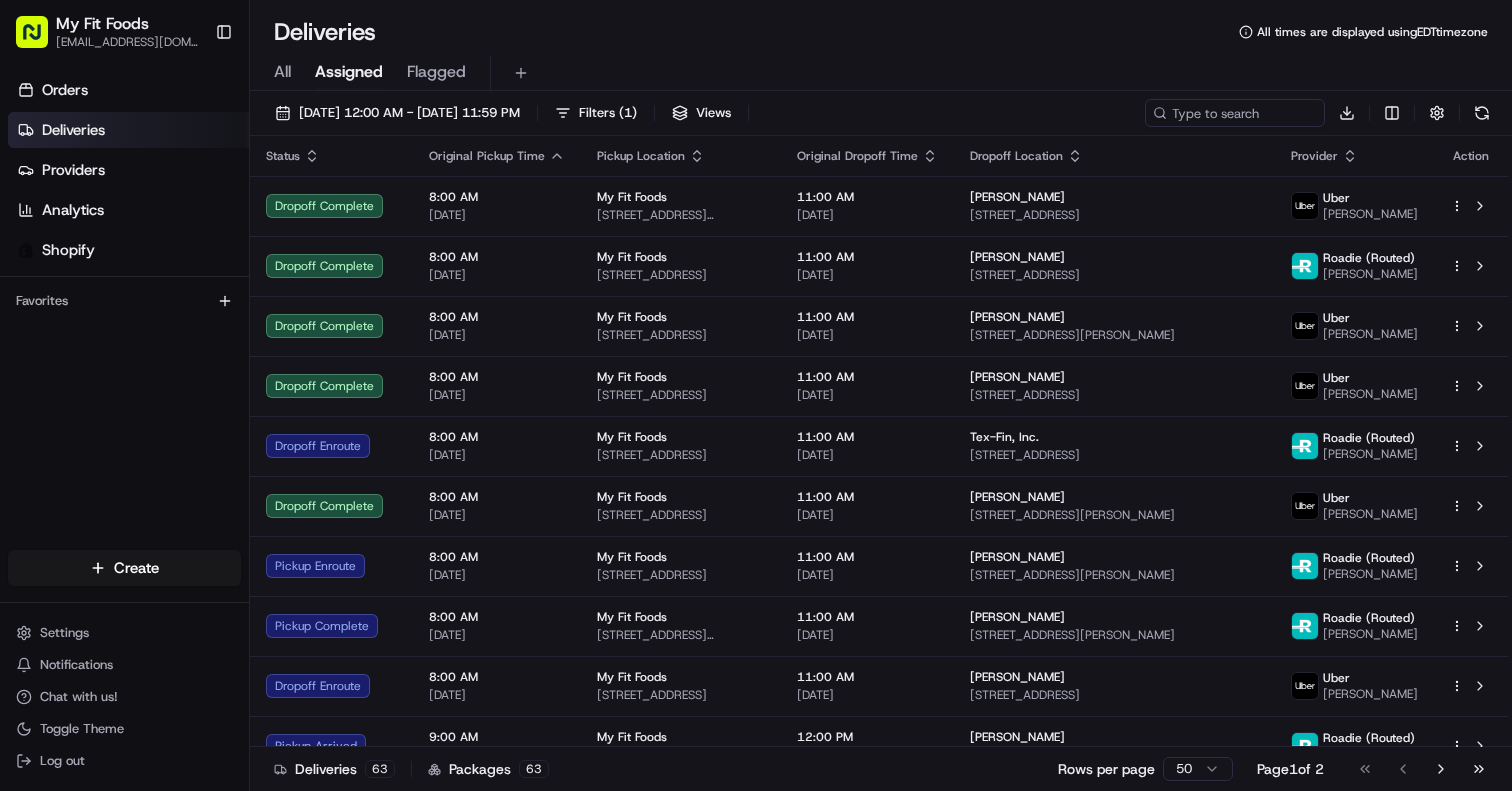 click on "All" at bounding box center [282, 72] 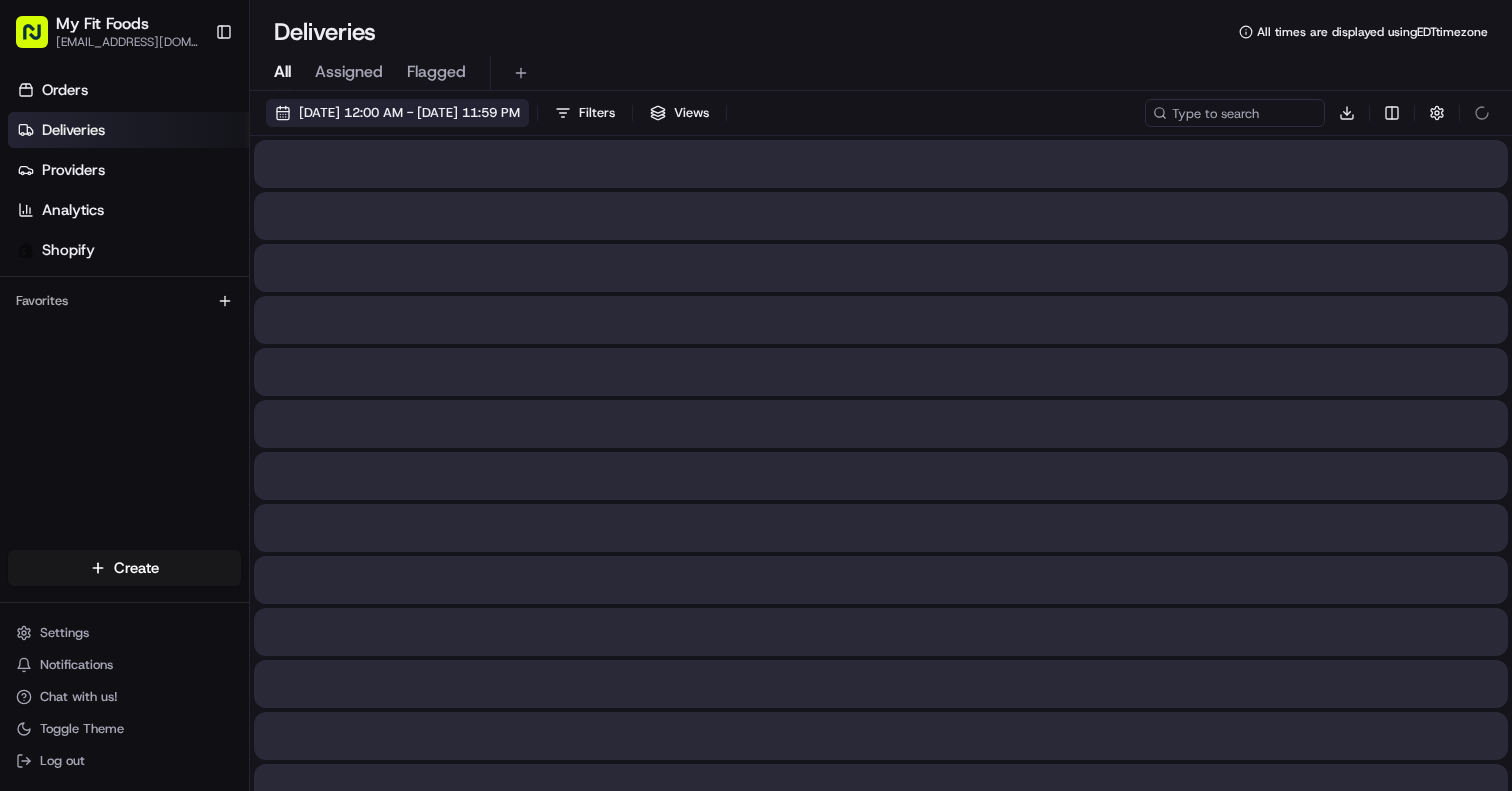 click on "07/16/2025 12:00 AM - 07/16/2025 11:59 PM" at bounding box center (397, 113) 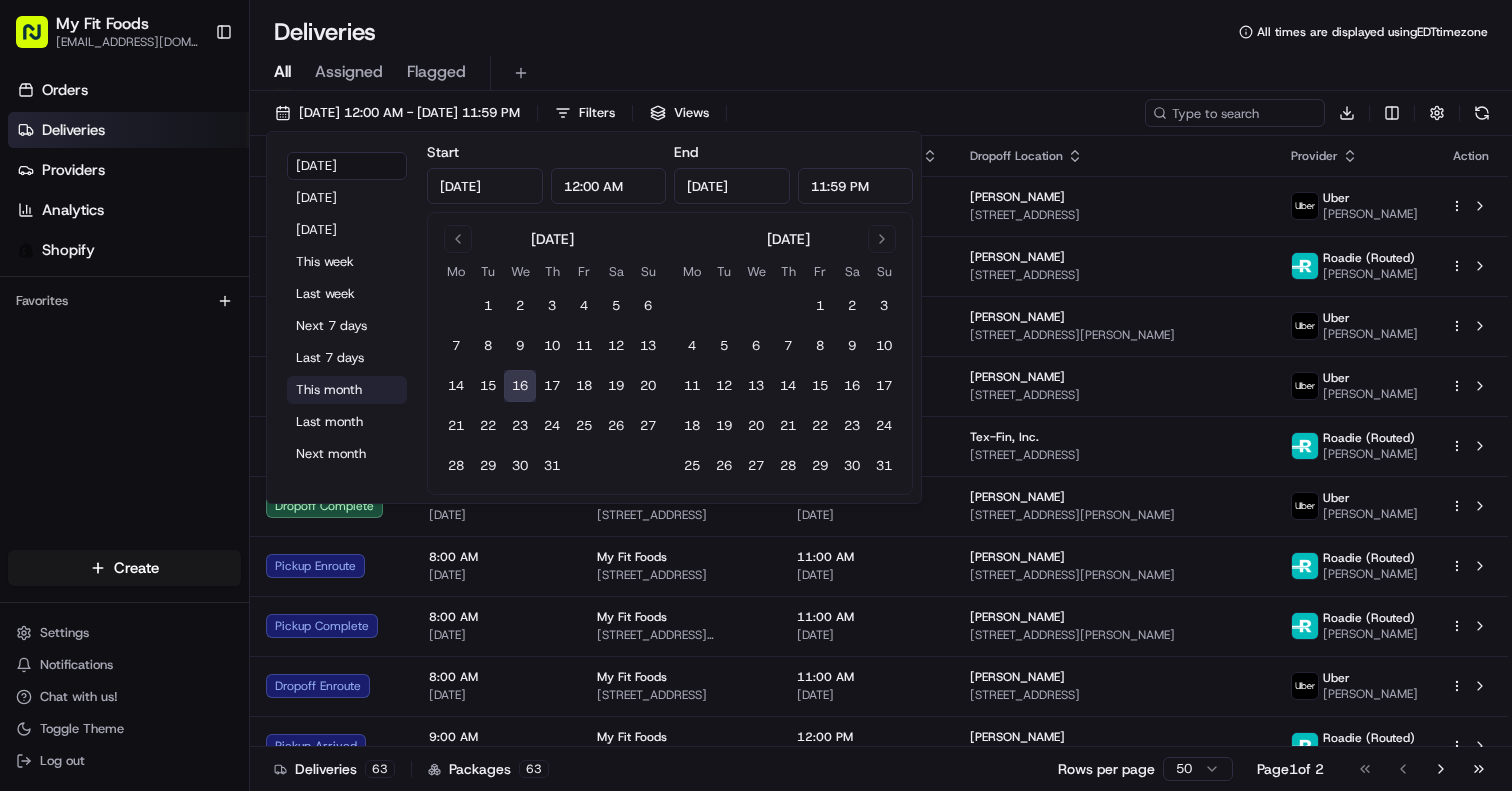 click on "This month" at bounding box center (347, 390) 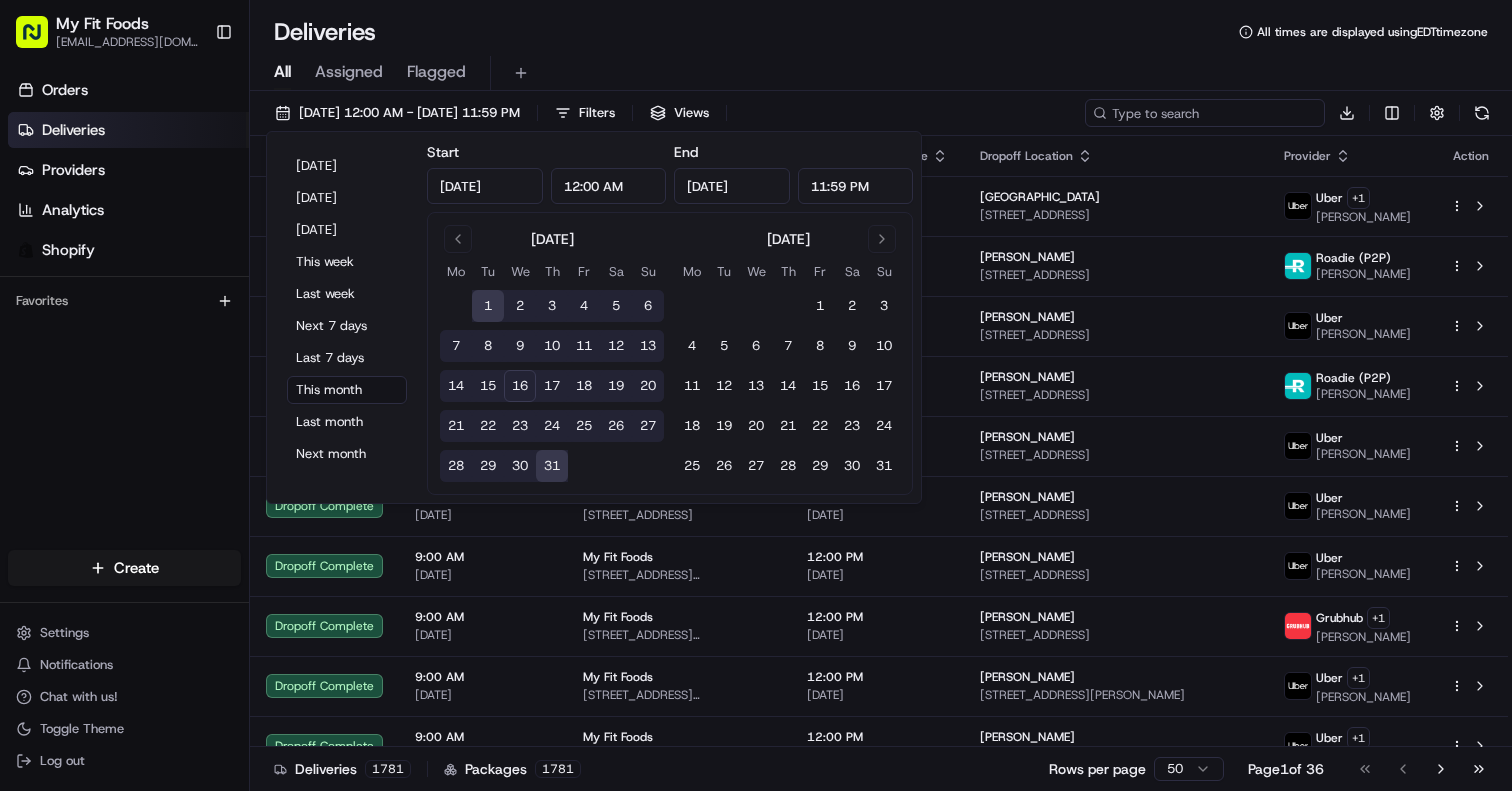 click at bounding box center [1205, 113] 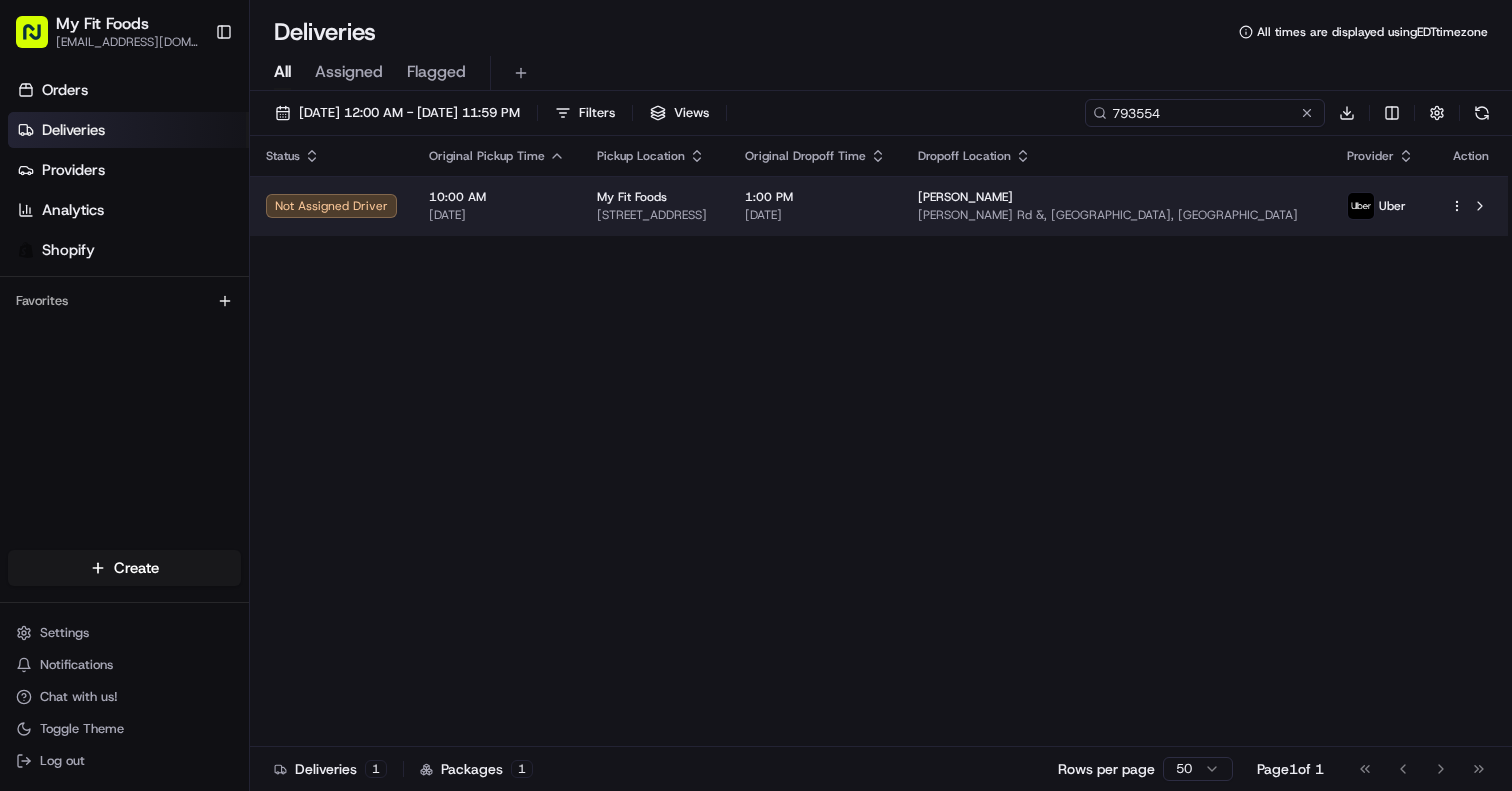 type on "793554" 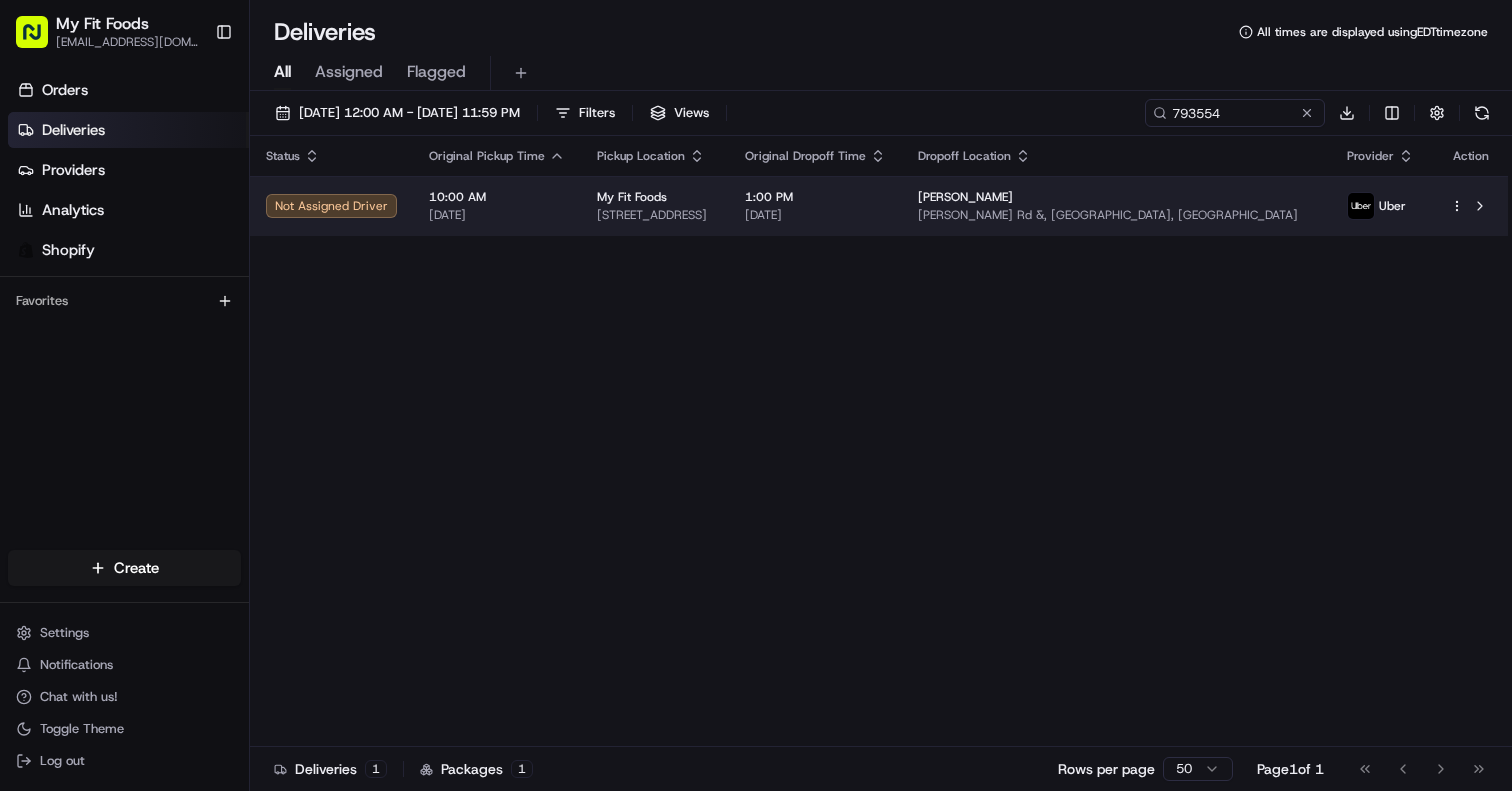 click on "1:00 PM 07/16/2025" at bounding box center (815, 206) 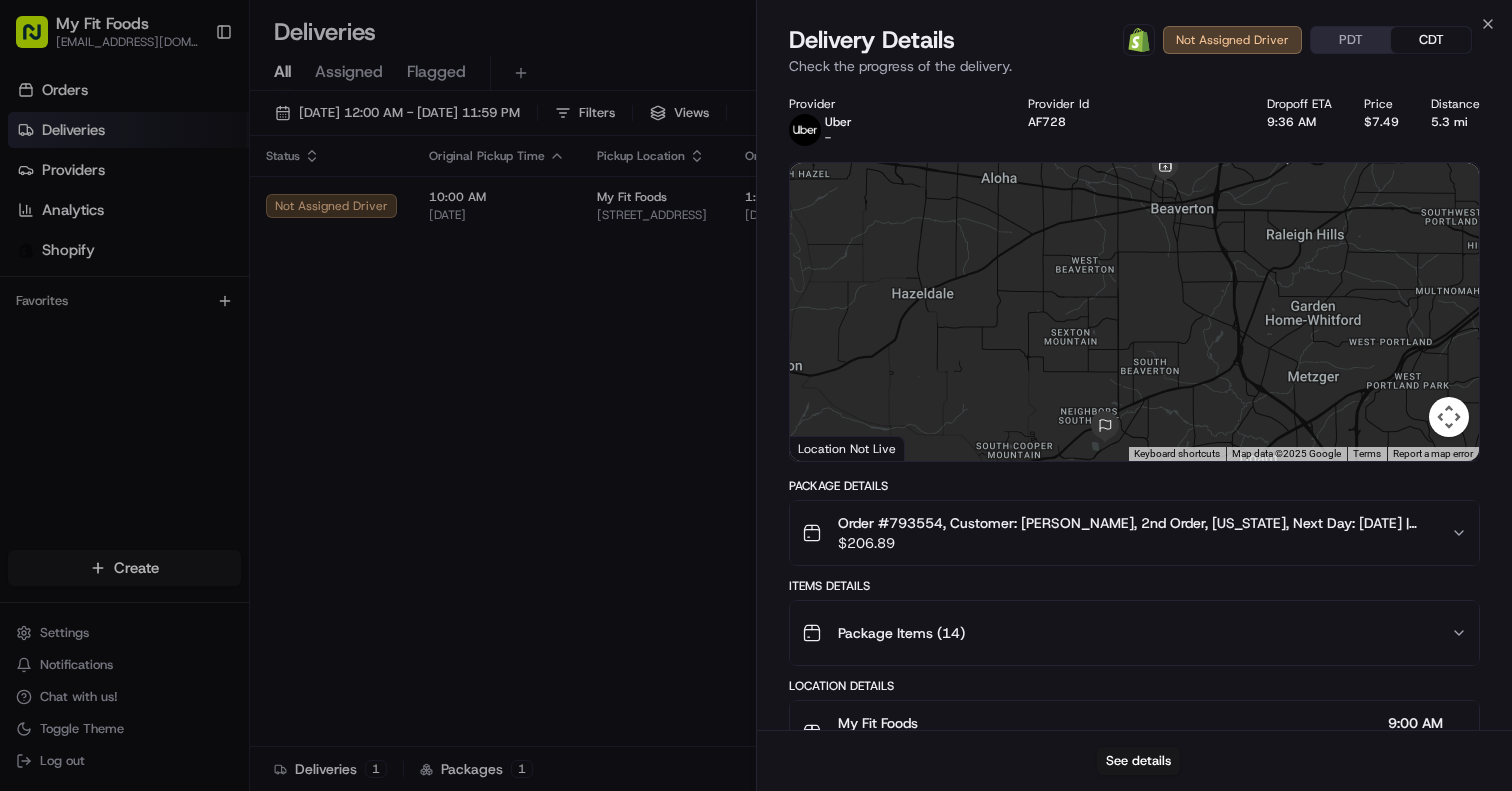click on "Provider Uber - Provider Id AF728 Dropoff ETA 9:36 AM Price $7.49 Distance 5.3 mi ← Move left → Move right ↑ Move up ↓ Move down + Zoom in - Zoom out Home Jump left by 75% End Jump right by 75% Page Up Jump up by 75% Page Down Jump down by 75% Keyboard shortcuts Map Data Map data ©2025 Google Map data ©2025 Google 2 km  Click to toggle between metric and imperial units Terms Report a map error Location Not Live Package Details Order #793554, Customer: Brody Beebe, 2nd Order, Oregon, Next Day: 2025-07-16 | Time: 7AM-10AM $ 206.89 Items Details Package Items ( 14 ) Location Details My Fit Foods 3600 SW Cedar Hills Blvd, Beaverton, OR 97005, USA 9:00 AM 07/16/2025  Brody Beebe SW Barrows Rd &, SW Horizon Blvd, Beaverton, OR 97007, USA 12:00 PM 07/16/2025 Delivery Activity Add Event Created (Sent To Provider) Uber 07/15/2025 4:44 PM CDT Not Assigned Driver Uber 07/15/2025 4:44 PM CDT" at bounding box center (1134, 541) 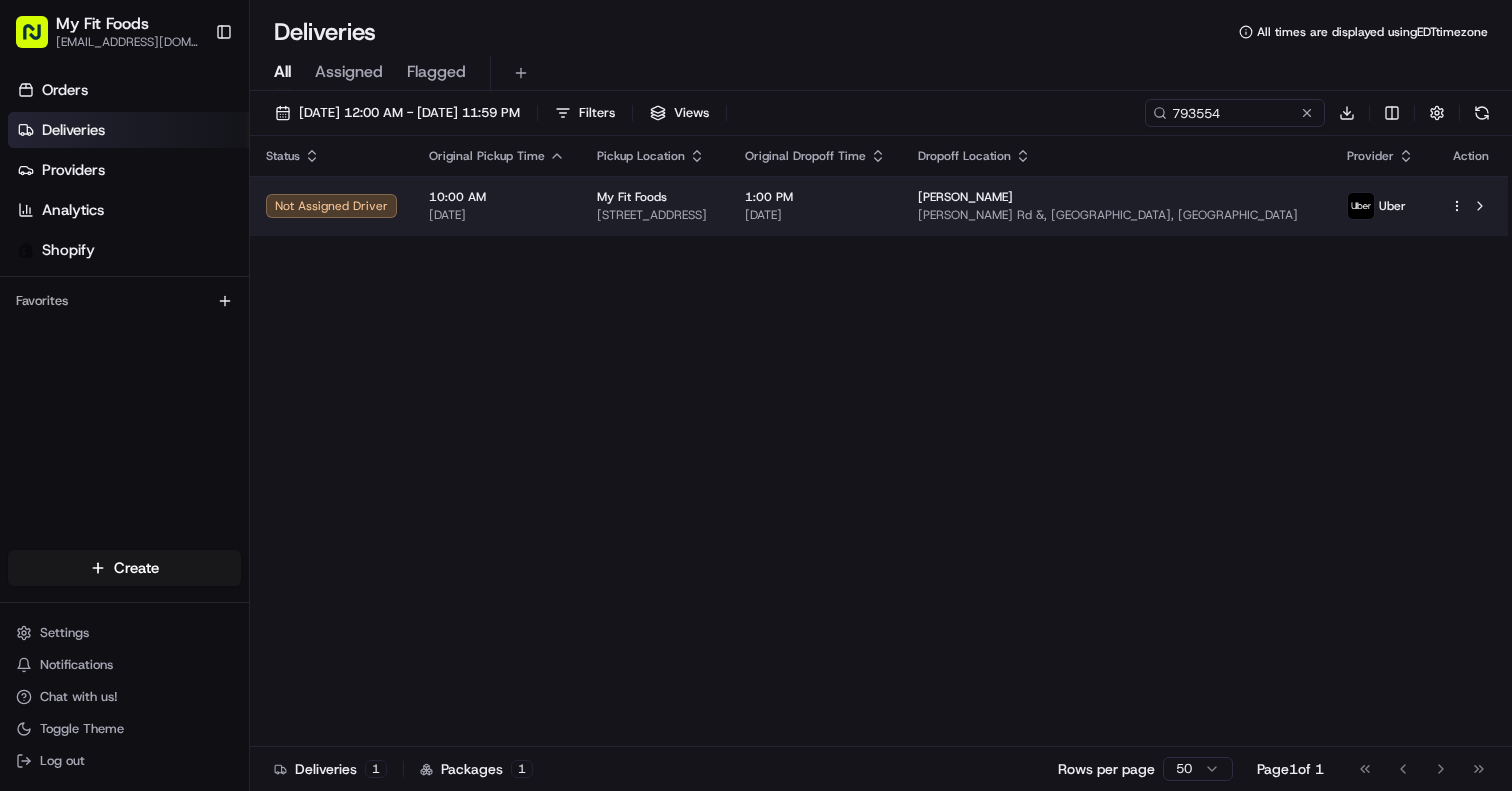 click on "My Fit Foods support@myfitfoods.com Toggle Sidebar Orders Deliveries Providers Analytics Shopify Favorites Main Menu Members & Organization Organization Users Roles Preferences Customization Tracking Orchestration Automations Dispatch Strategy Optimization Strategy Locations Pickup Locations Dropoff Locations Shifts Billing Billing Refund Requests Integrations Notification Triggers Webhooks API Keys Request Logs Create Settings Notifications Chat with us! Toggle Theme Log out Deliveries All times are displayed using  EDT  timezone All Assigned Flagged 07/01/2025 12:00 AM - 07/31/2025 11:59 PM Filters Views 793554 Download Status Original Pickup Time Pickup Location Original Dropoff Time Dropoff Location Provider Action Not Assigned Driver 10:00 AM 07/16/2025 My Fit Foods 3600 SW Cedar Hills Blvd, Beaverton, OR 97005, USA 1:00 PM 07/16/2025 Brody Beebe SW Barrows Rd &, SW Horizon Blvd, Beaverton, OR 97007, USA Uber Deliveries 1 Packages 1 Rows per page 50 Page  1  of   1 Go to first page" at bounding box center (756, 395) 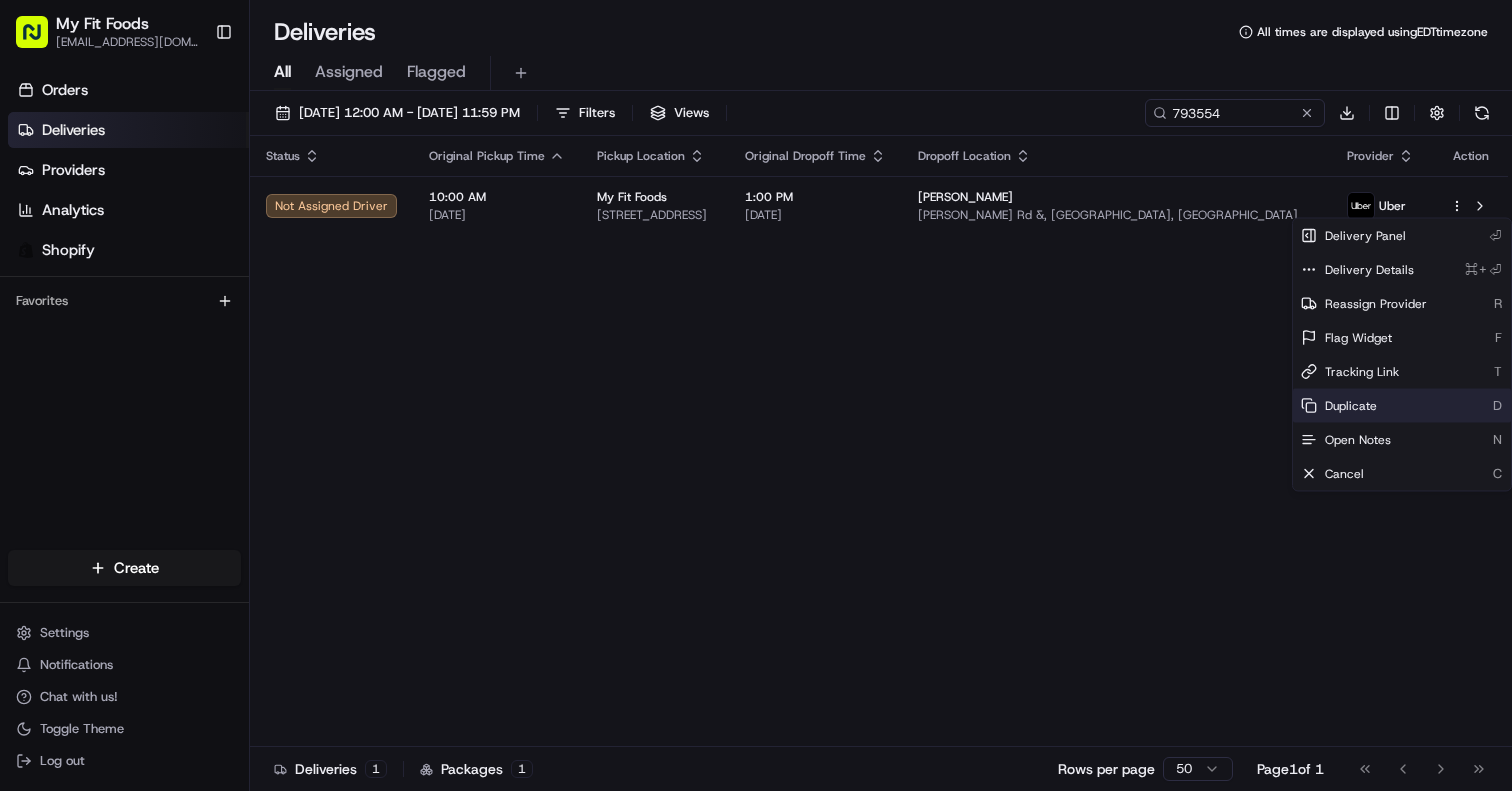 click on "Duplicate" at bounding box center [1351, 406] 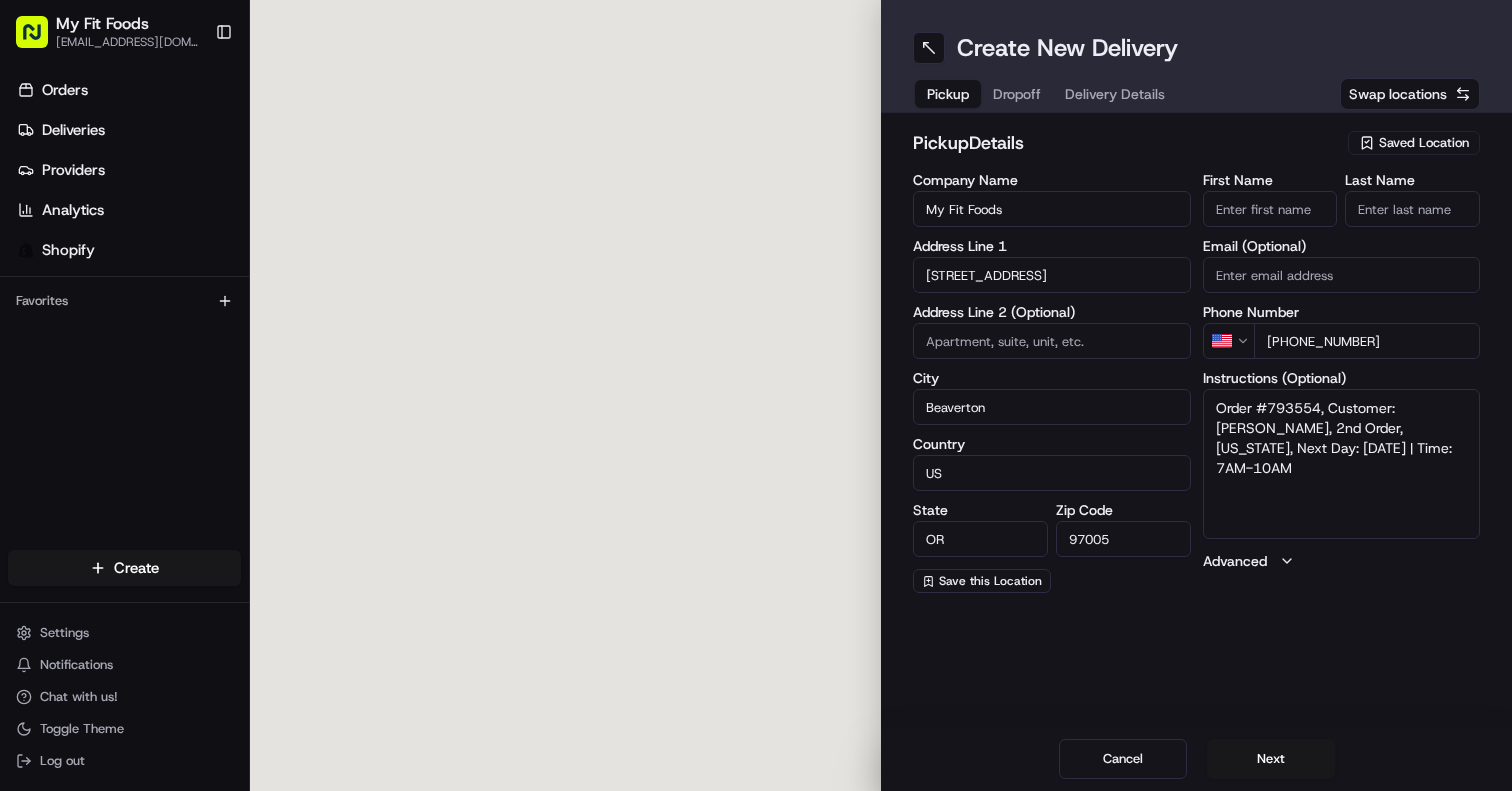 scroll, scrollTop: 0, scrollLeft: 0, axis: both 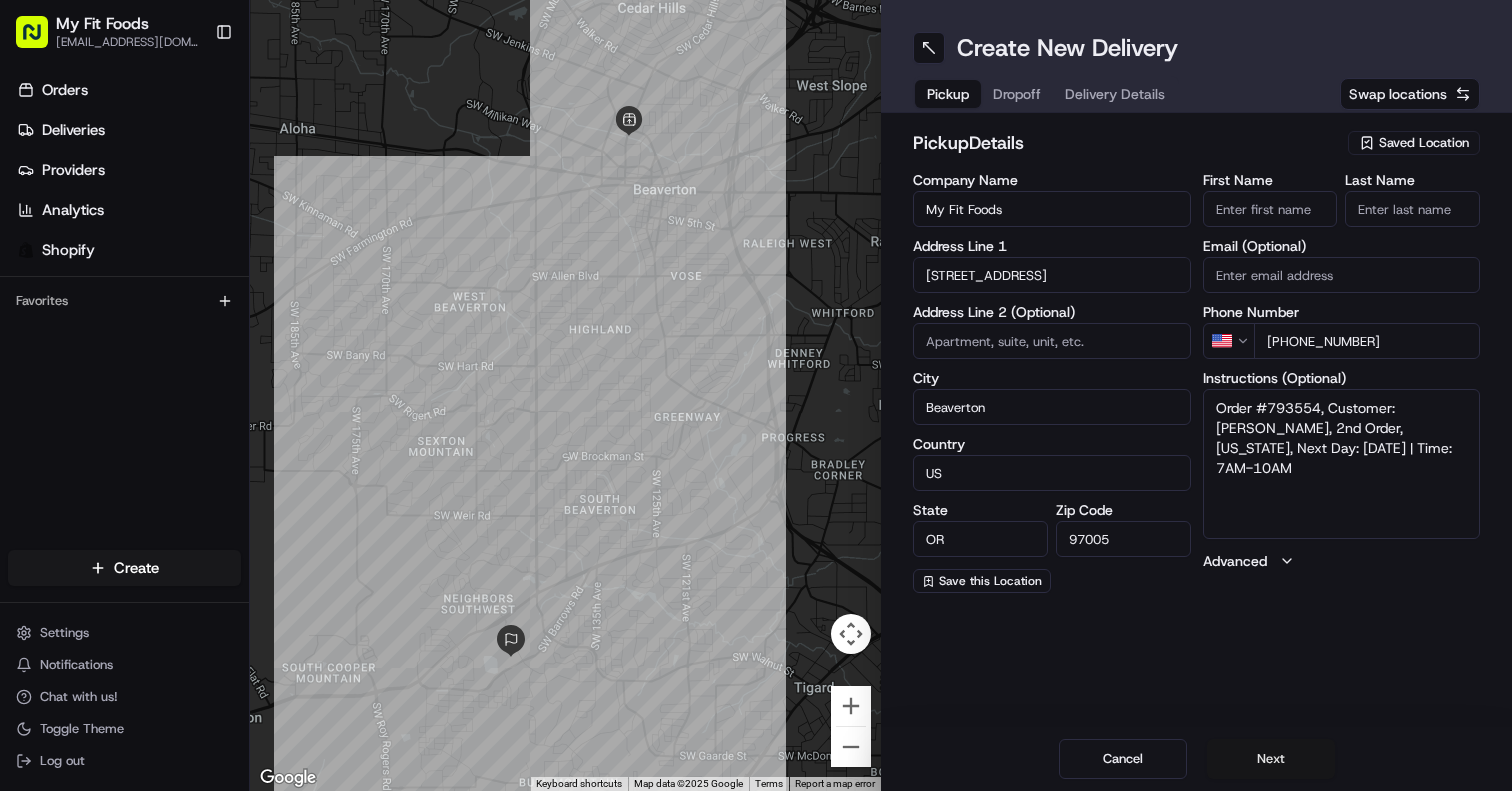 click on "Next" at bounding box center [1271, 759] 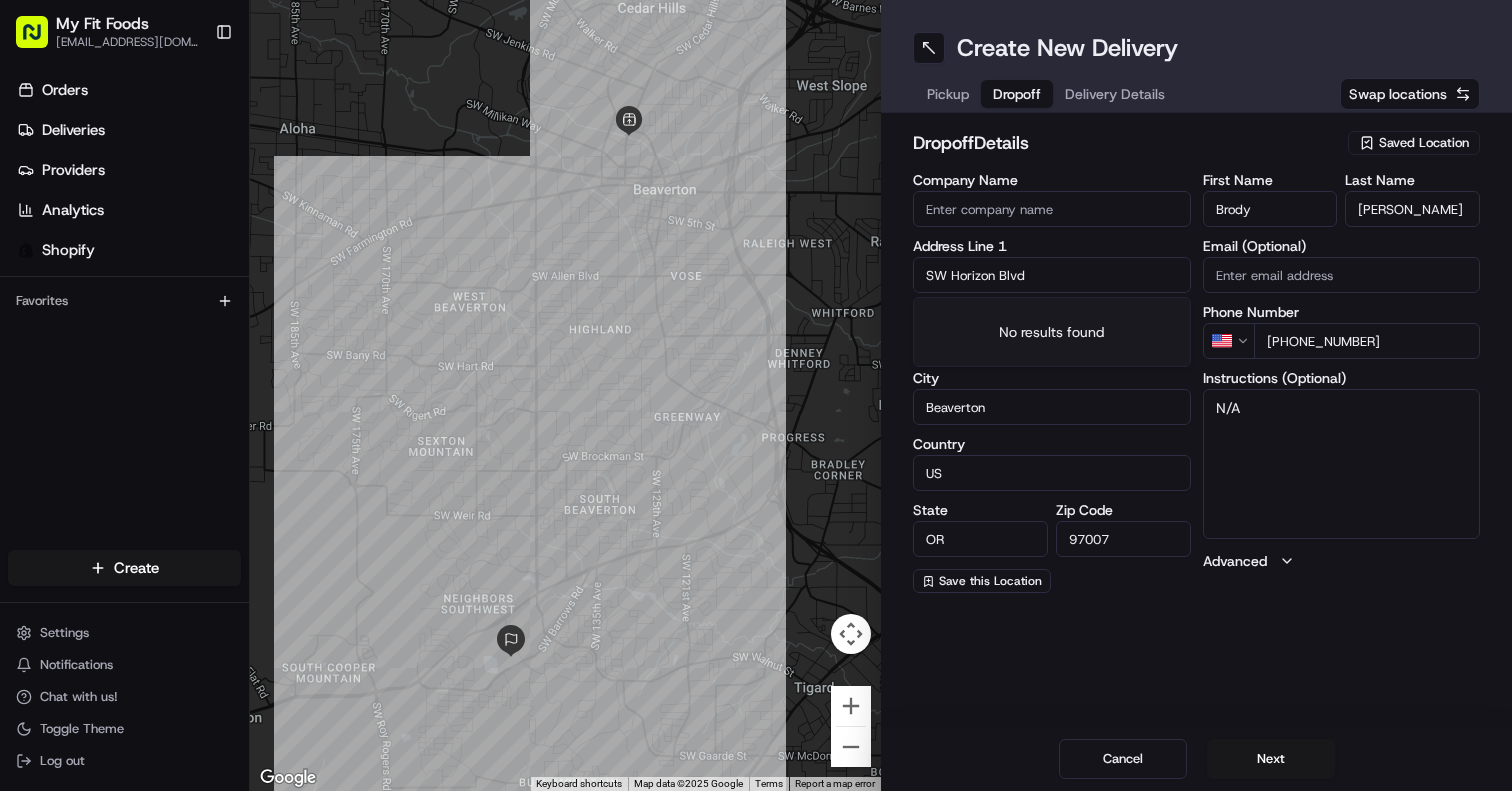 drag, startPoint x: 1033, startPoint y: 282, endPoint x: 878, endPoint y: 294, distance: 155.46382 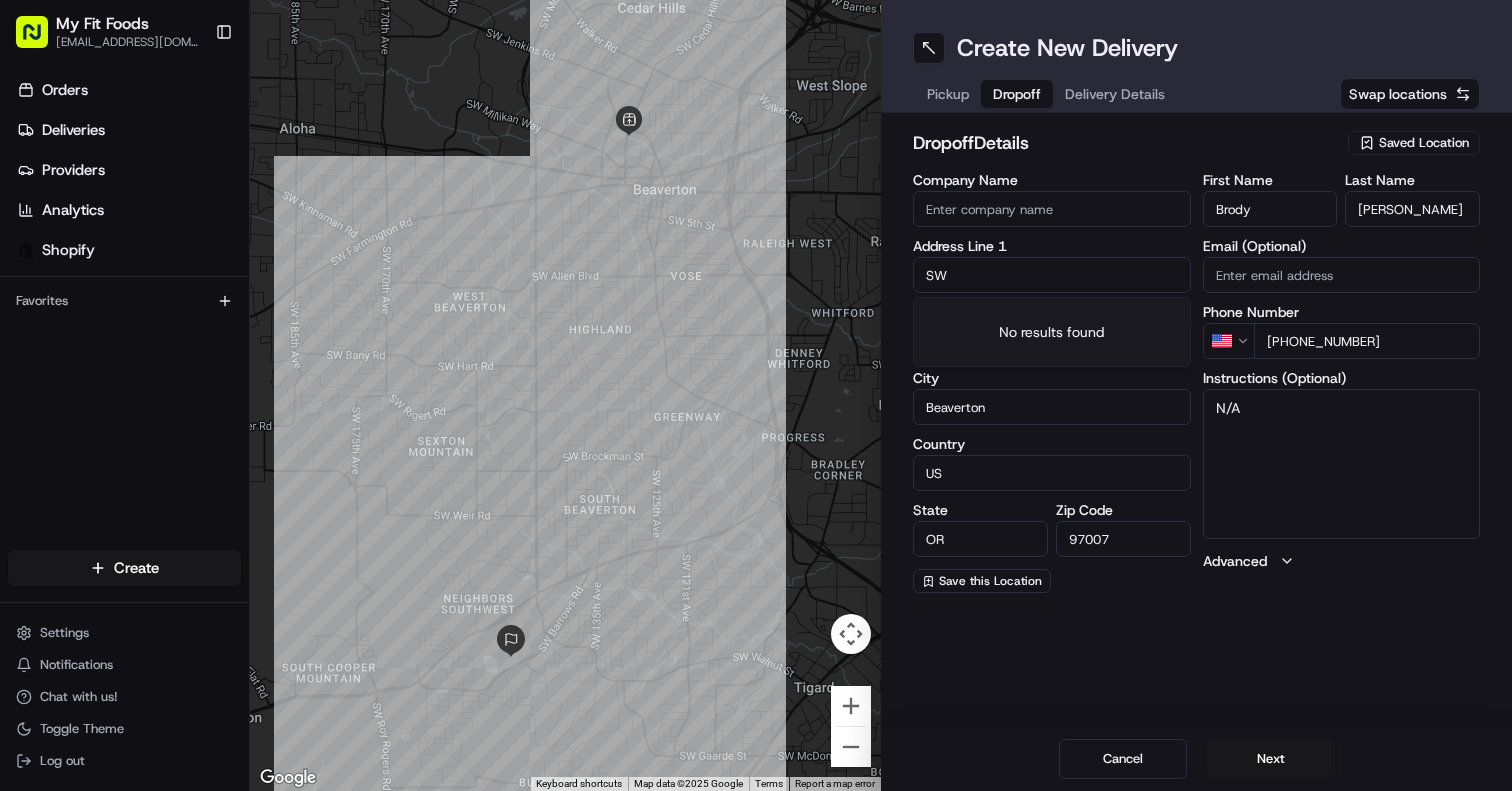type on "S" 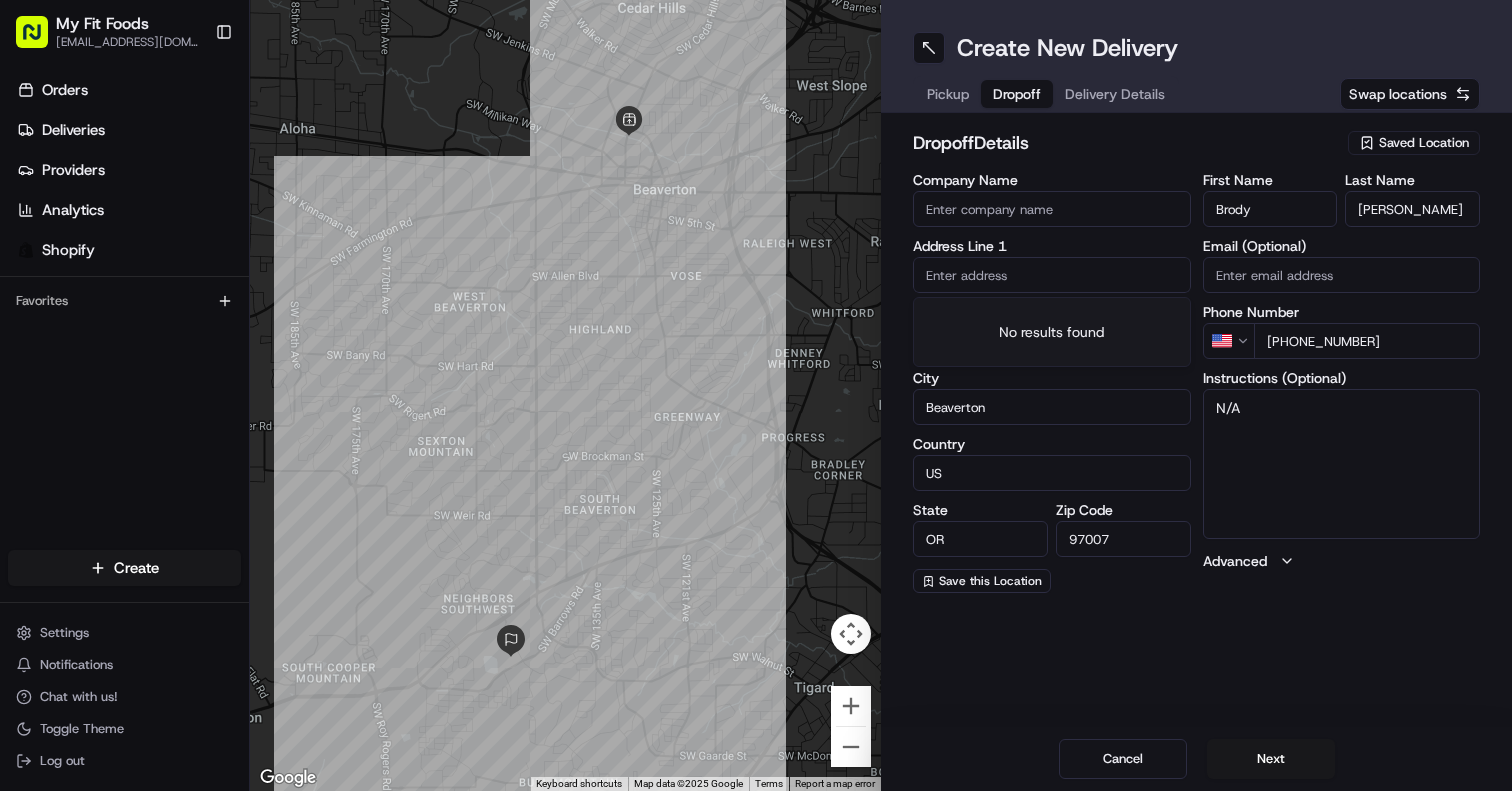 paste on "1159 N Main St Newberg, OR  97132" 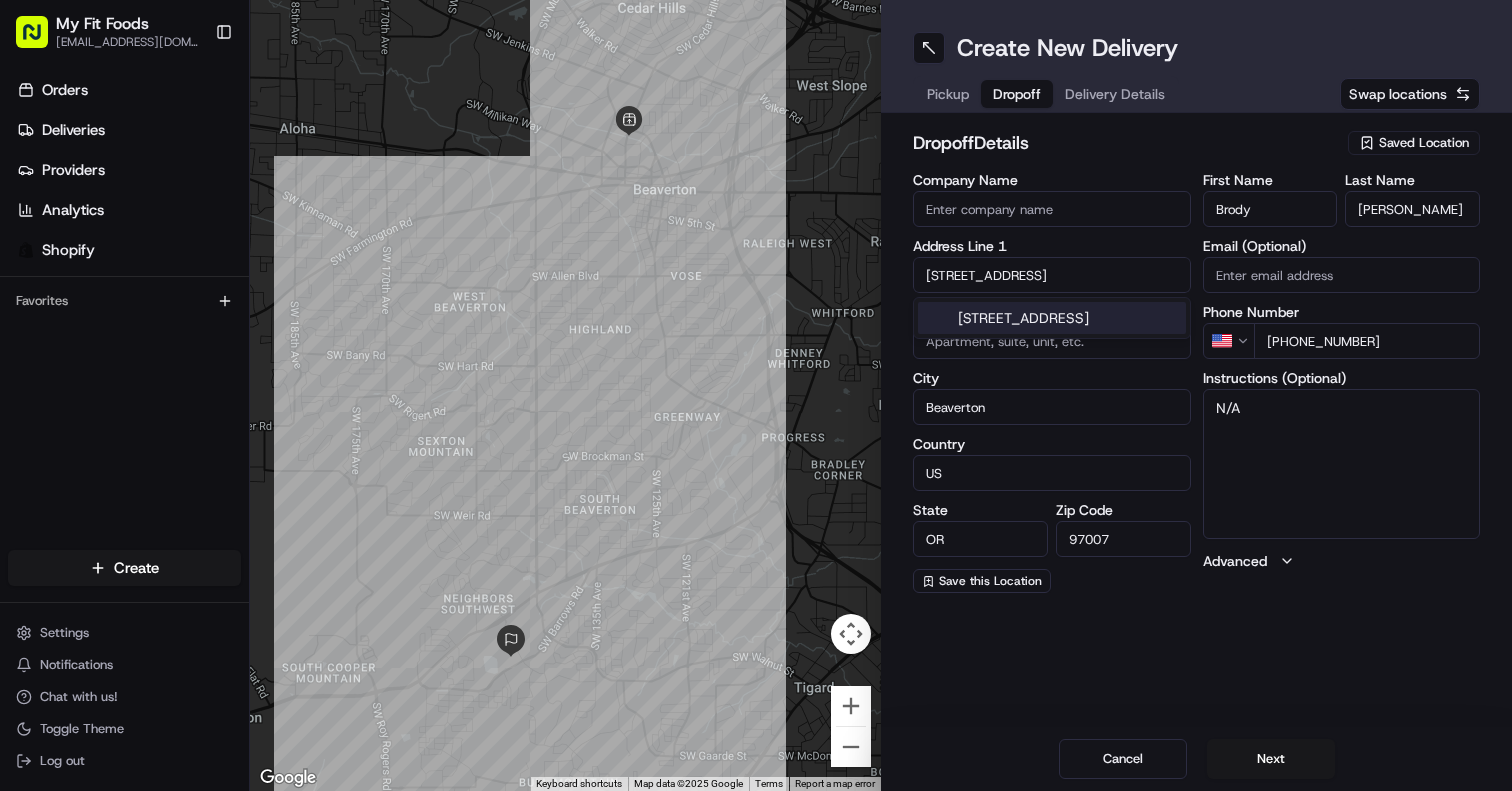click on "1159 N Main St, Newberg, OR 97132" at bounding box center [1052, 318] 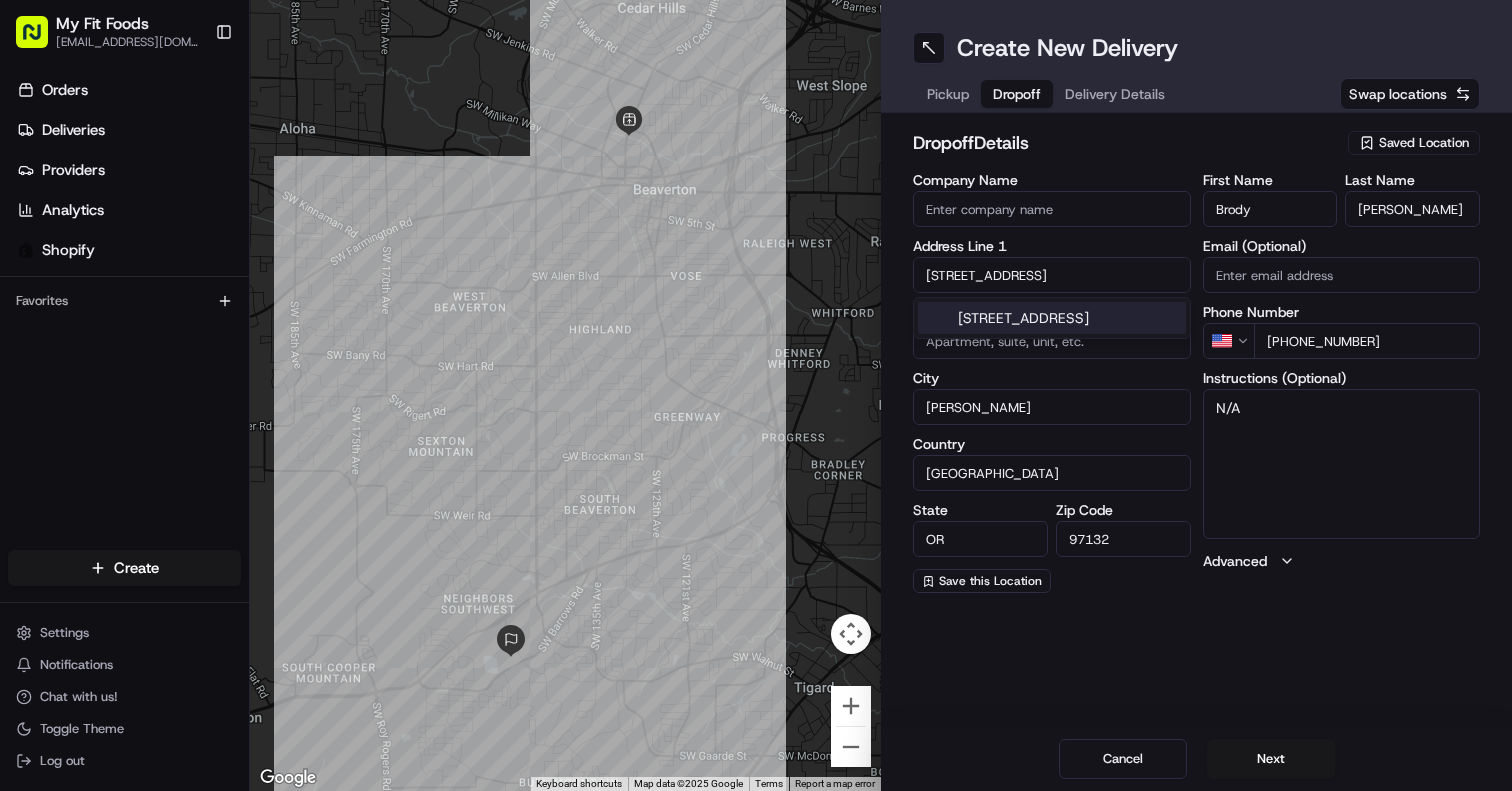 type on "1159 North Main Street" 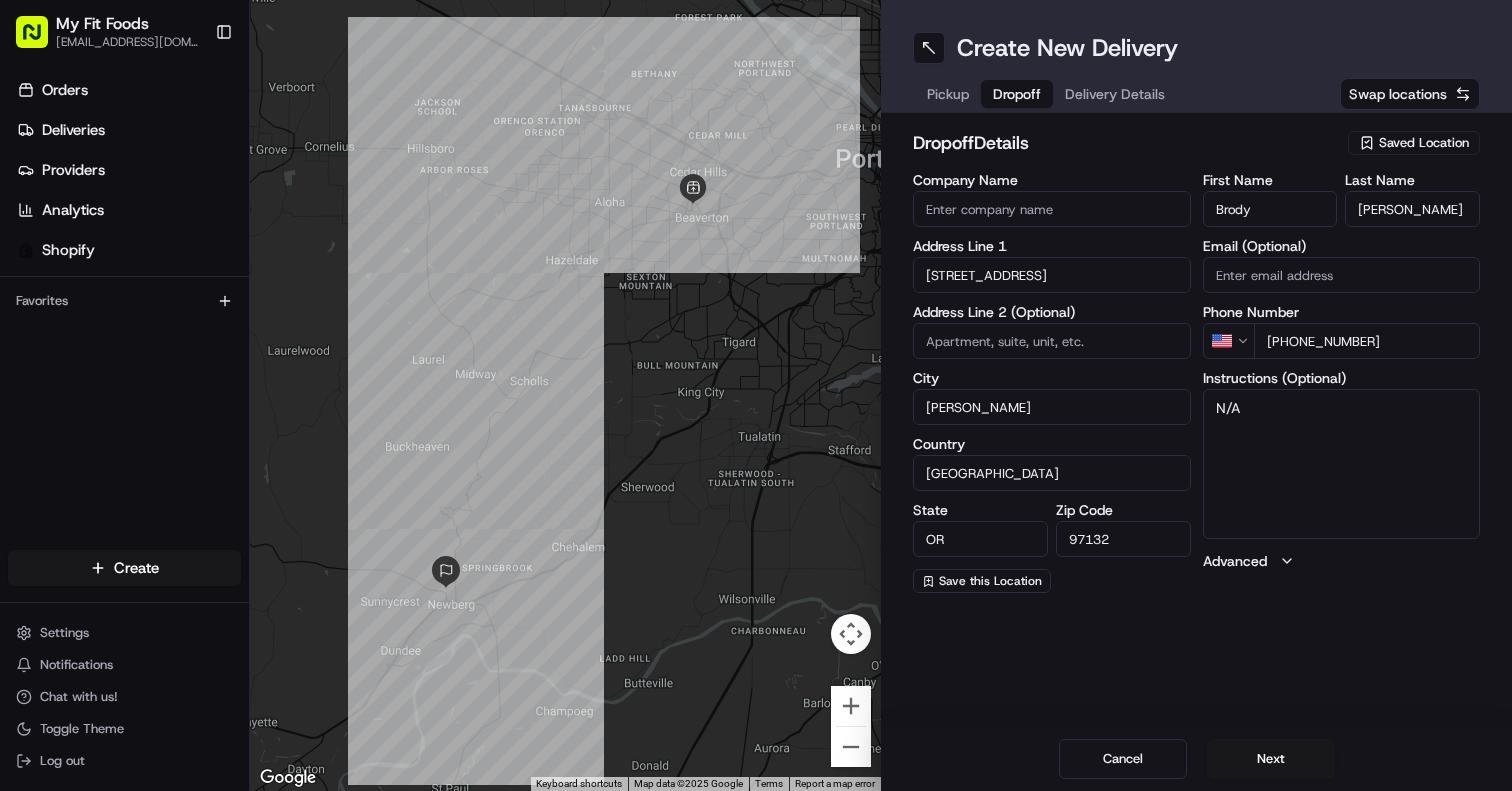 click on "Create New Delivery Pickup Dropoff Delivery Details Swap locations dropoff  Details Saved Location Company Name Address Line 1 1159 North Main Street Address Line 2 (Optional) City Newberg Country United States State OR Zip Code 97132 Save this Location First Name Brody Last Name Beebe Email (Optional) Phone Number US +1 503 927 6966 Instructions (Optional) N/A Advanced Cancel Next" at bounding box center [1196, 395] 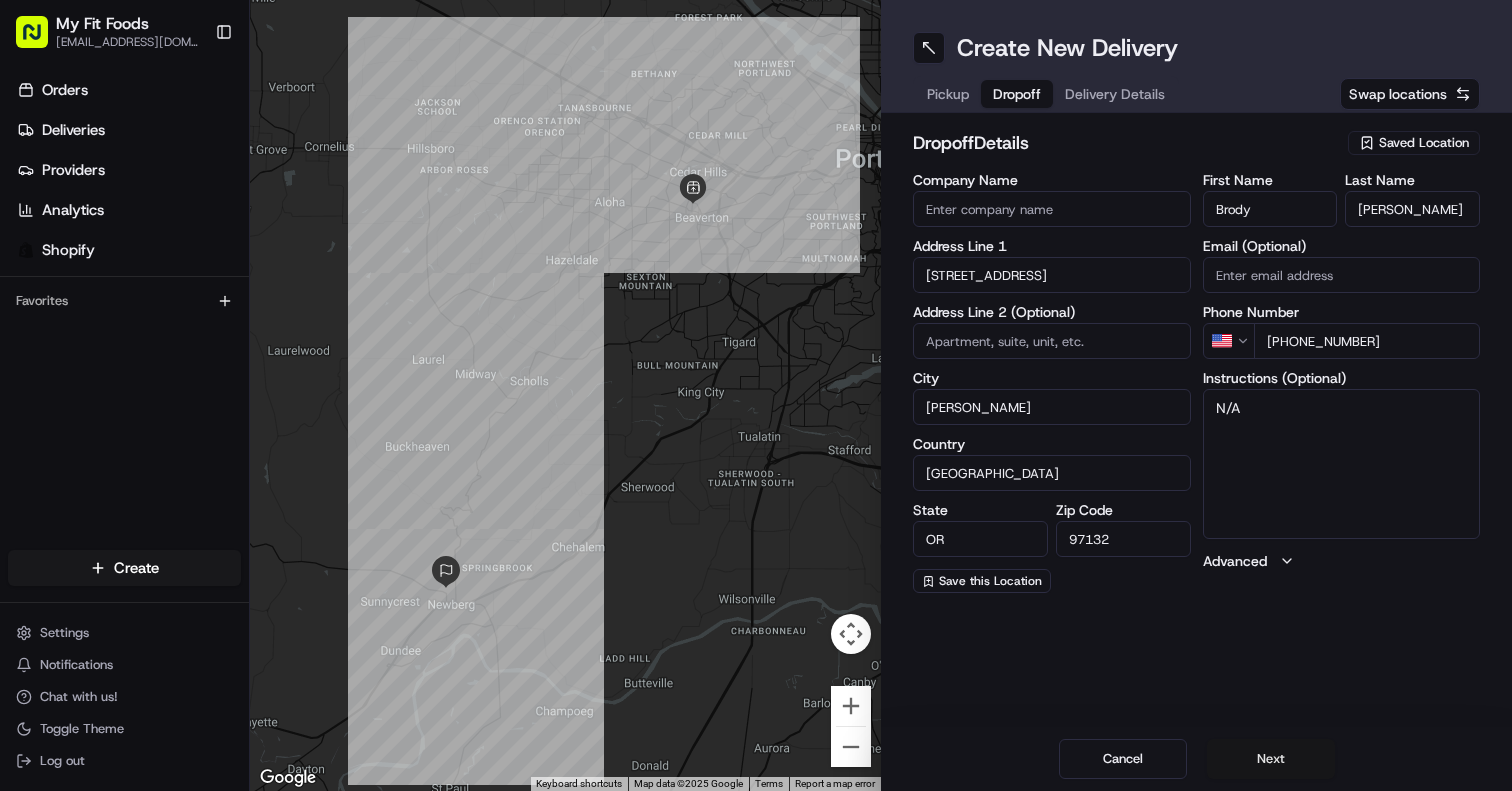 click on "Next" at bounding box center (1271, 759) 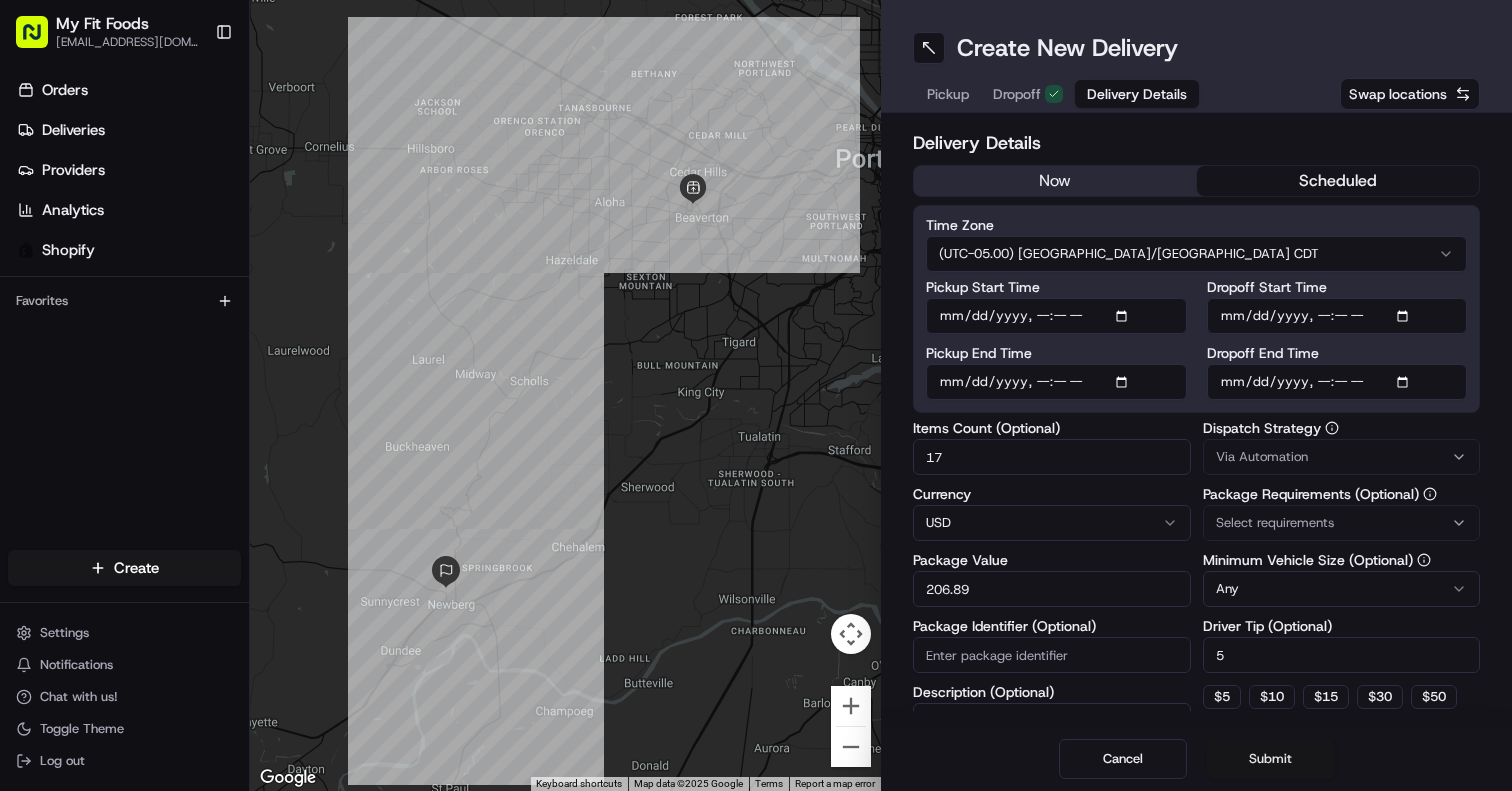 click on "Submit" at bounding box center (1271, 759) 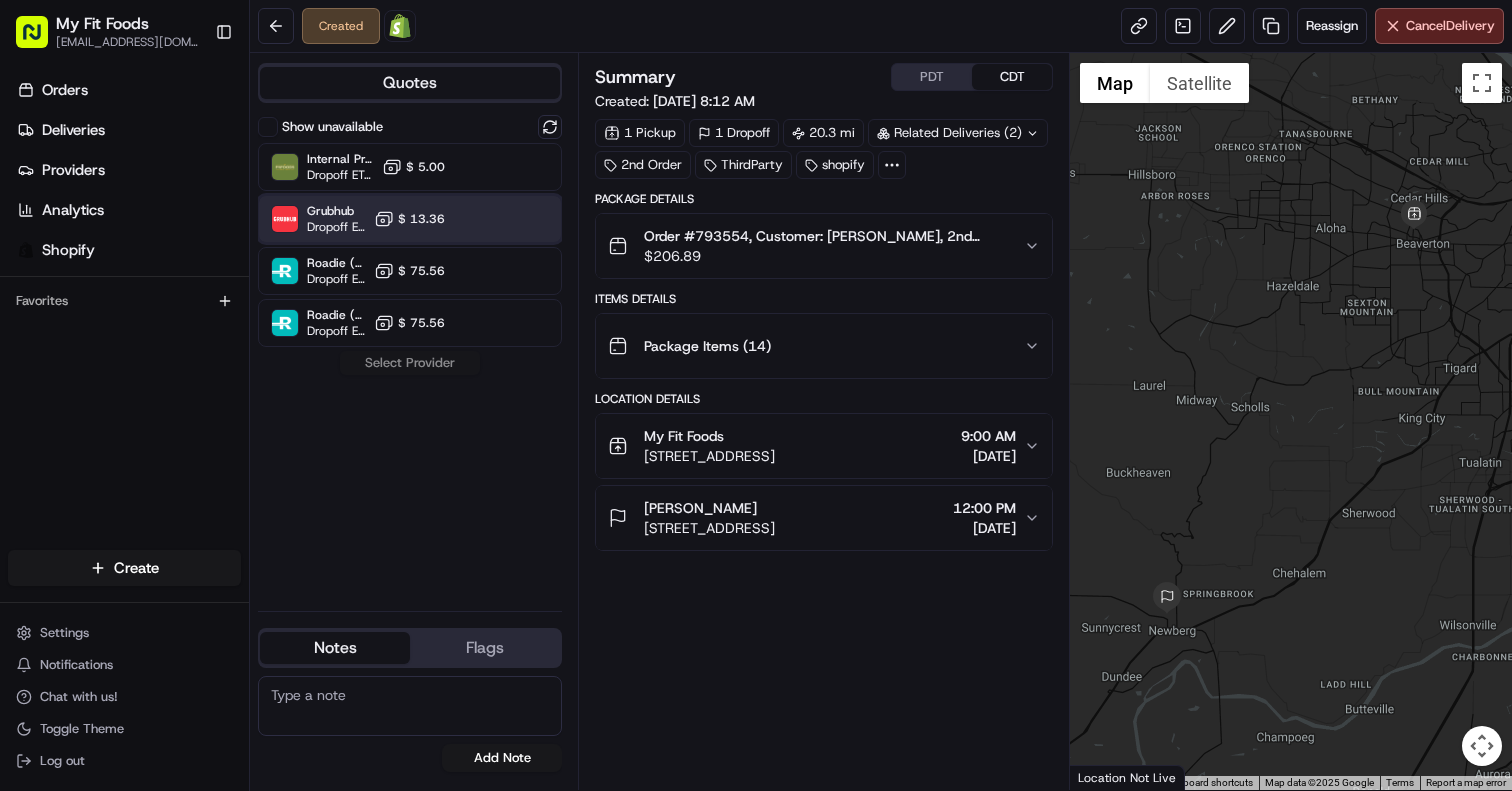 click on "Grubhub Dropoff ETA   1 hour $   13.36" at bounding box center (410, 219) 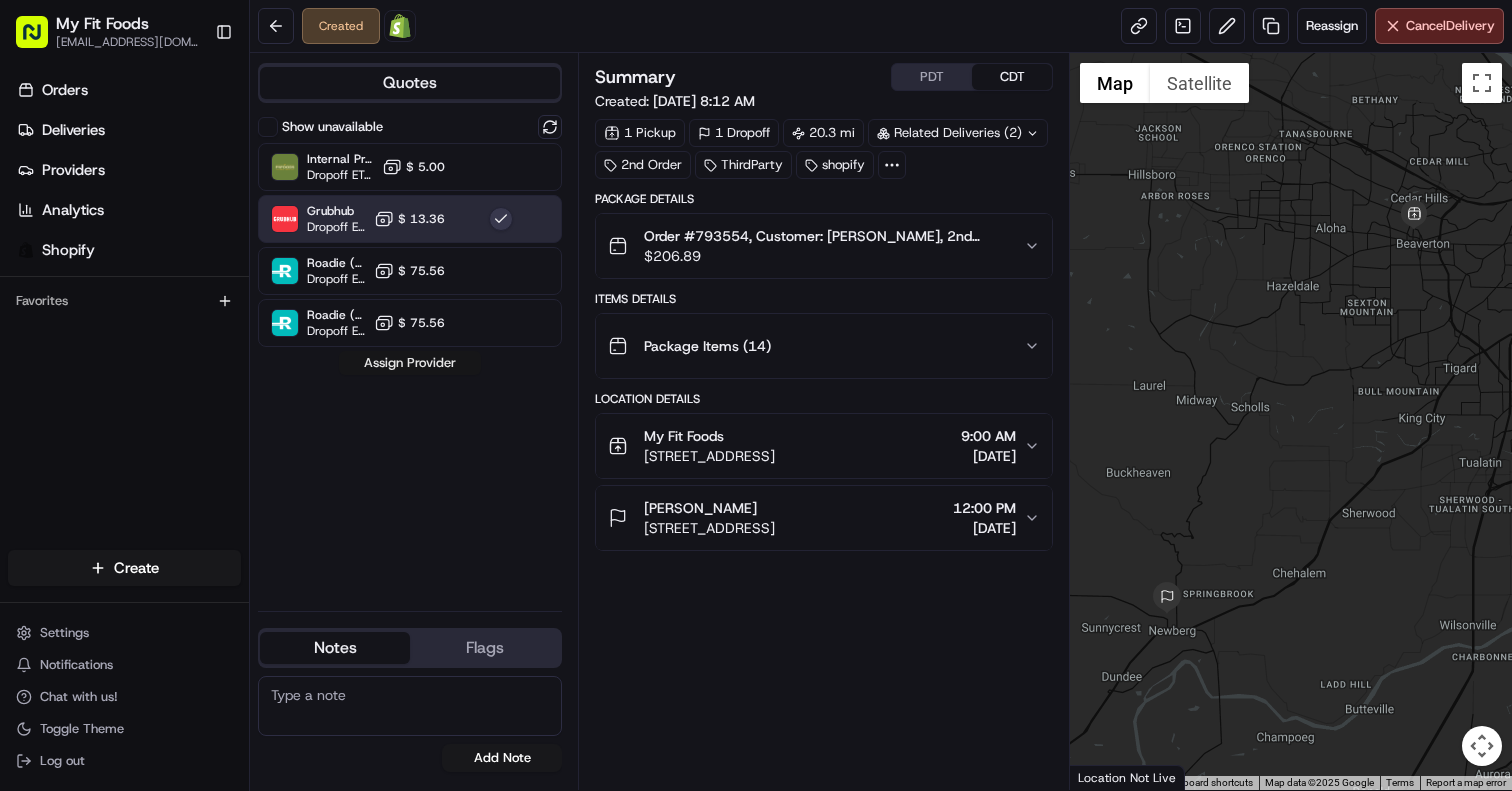 click on "Assign Provider" at bounding box center (410, 363) 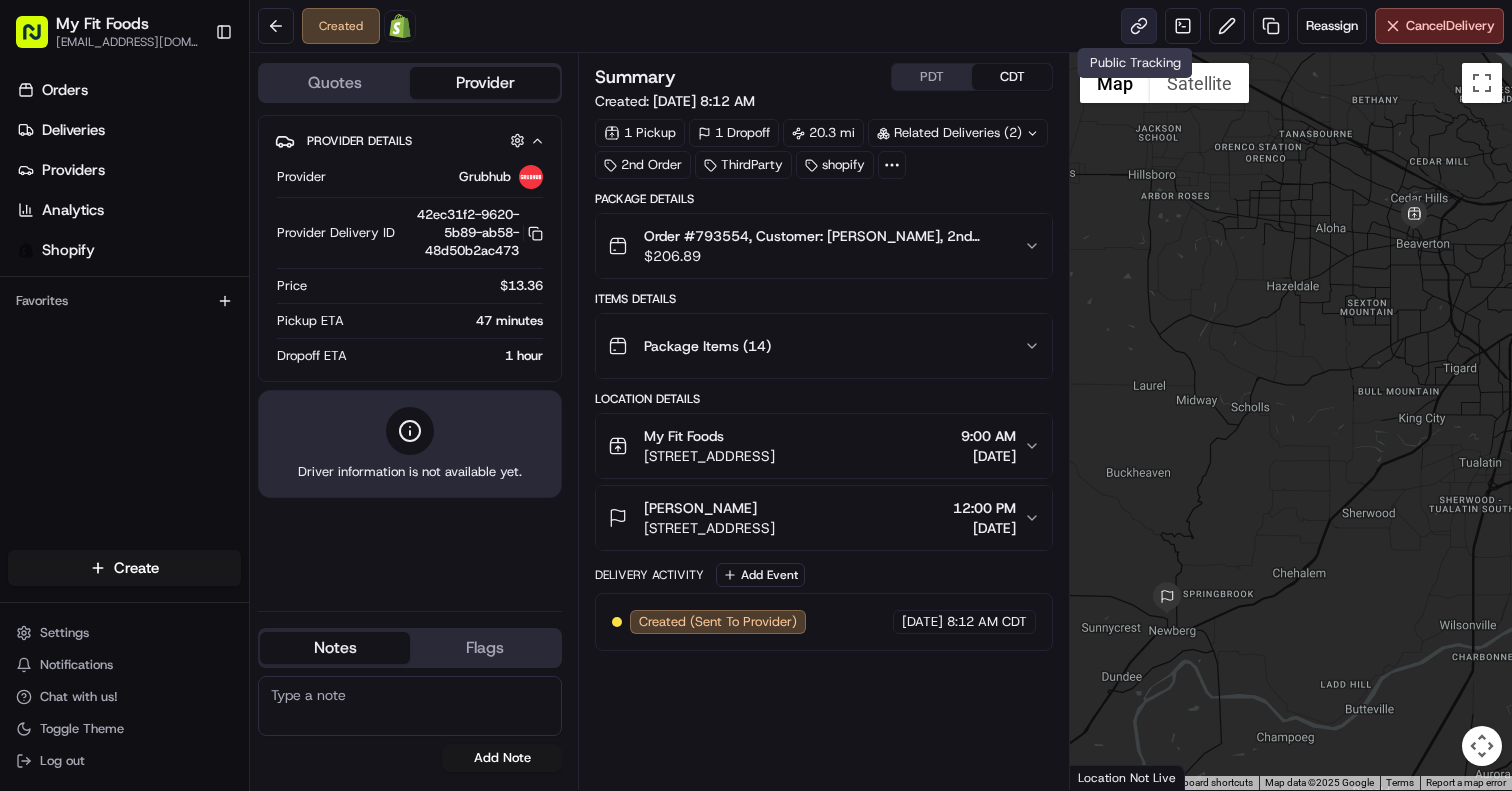 click at bounding box center (1139, 26) 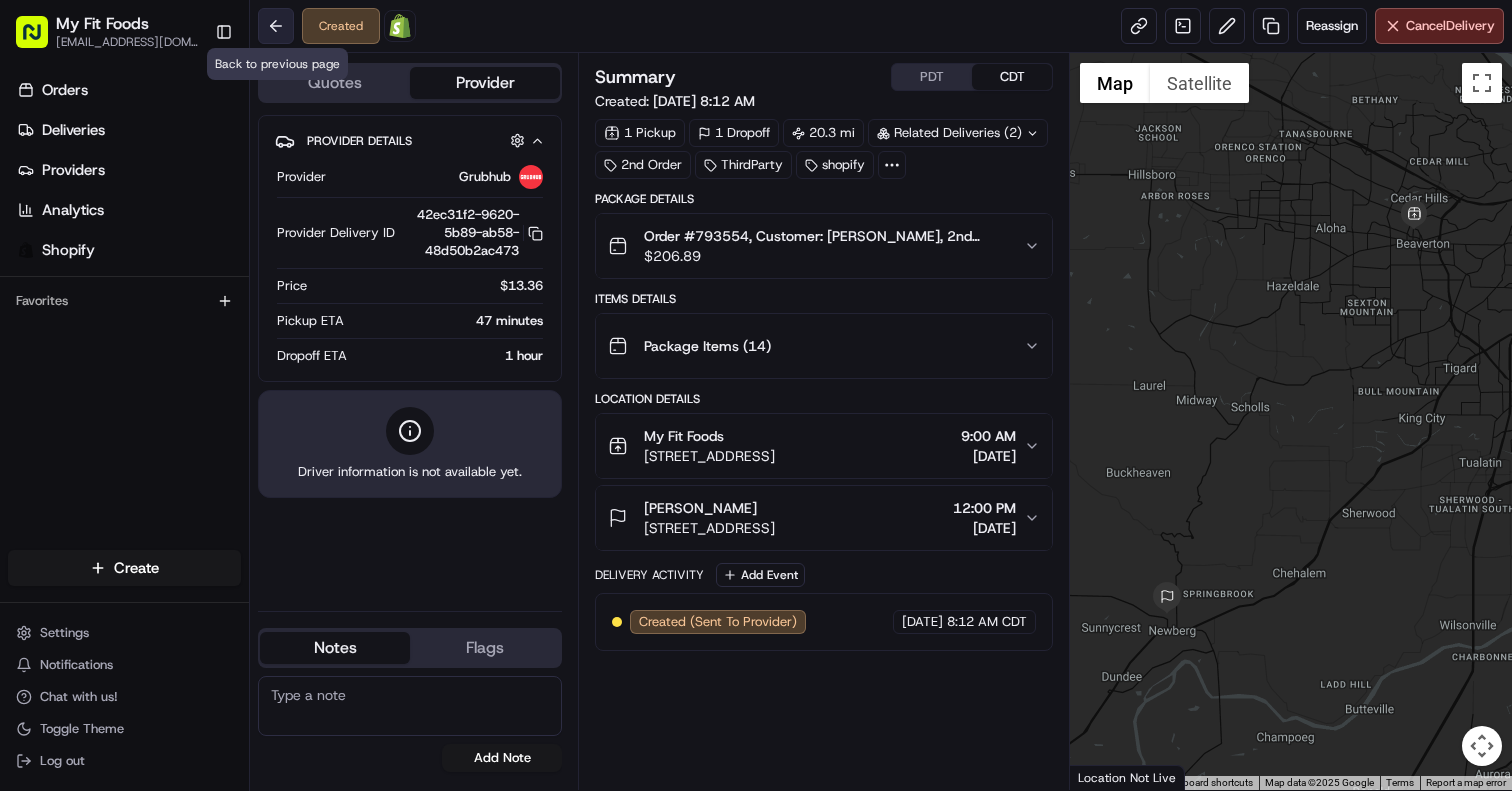 click at bounding box center [276, 26] 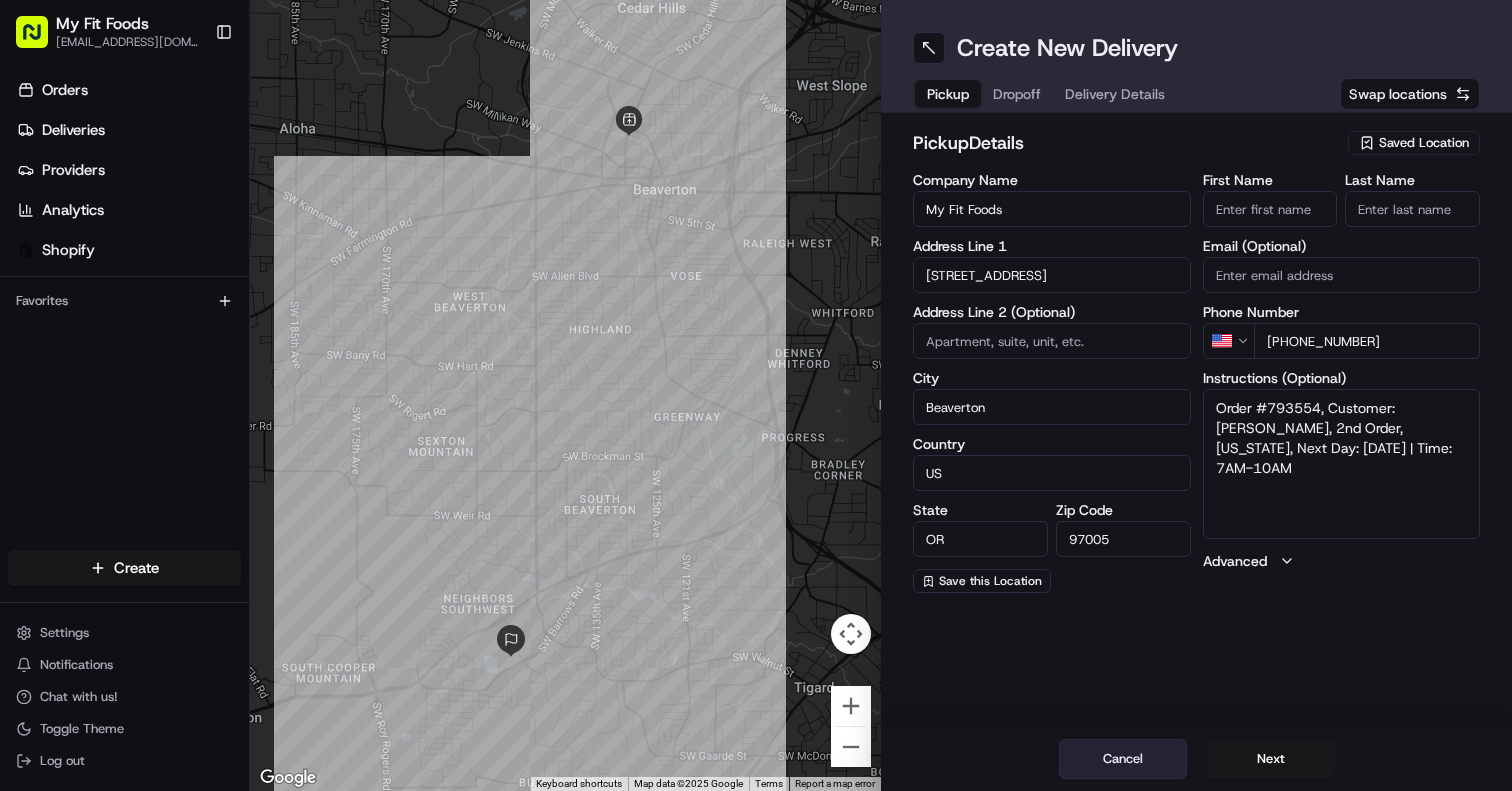 click on "Cancel" at bounding box center (1123, 759) 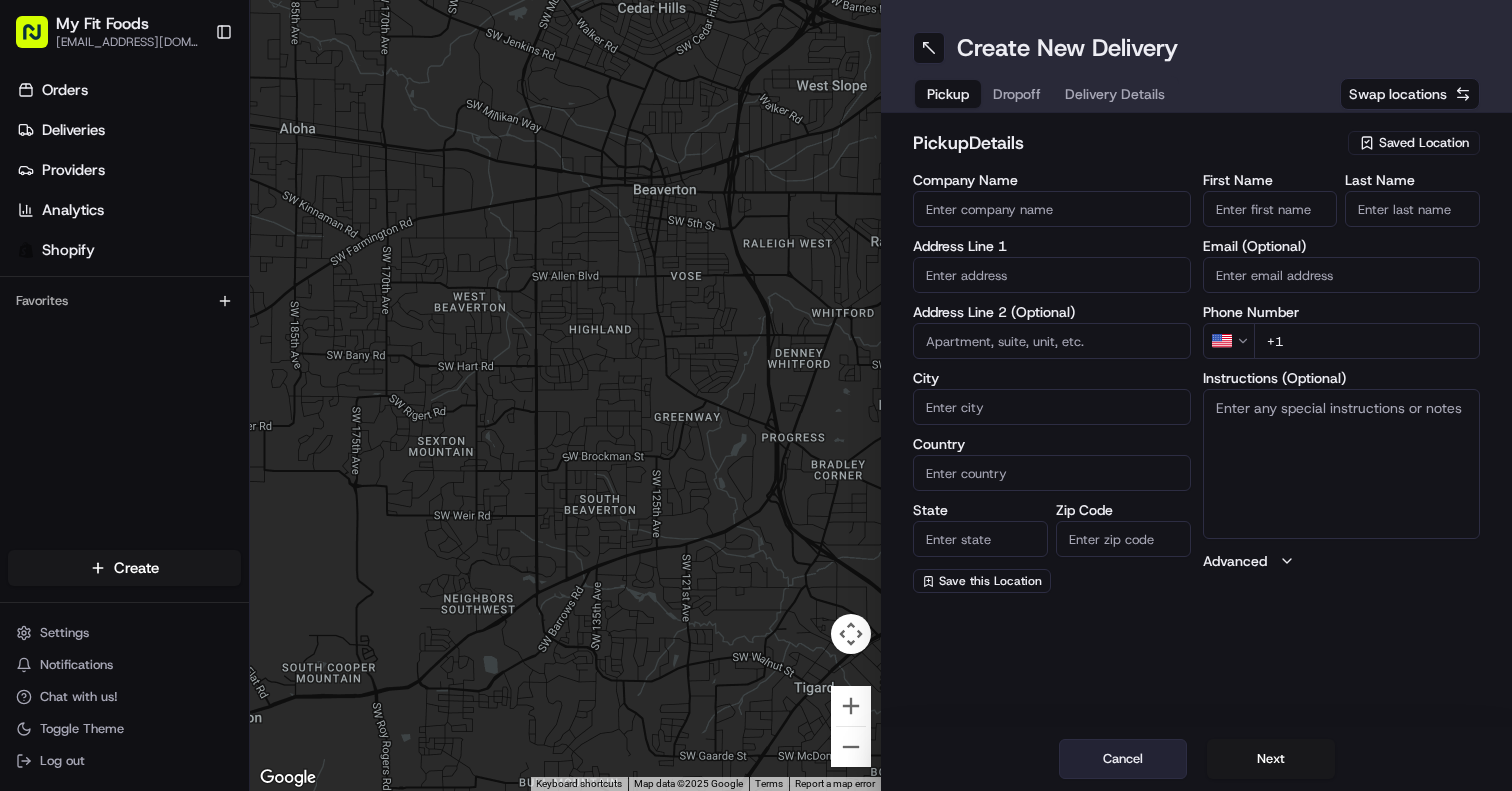 click on "Cancel" at bounding box center [1123, 759] 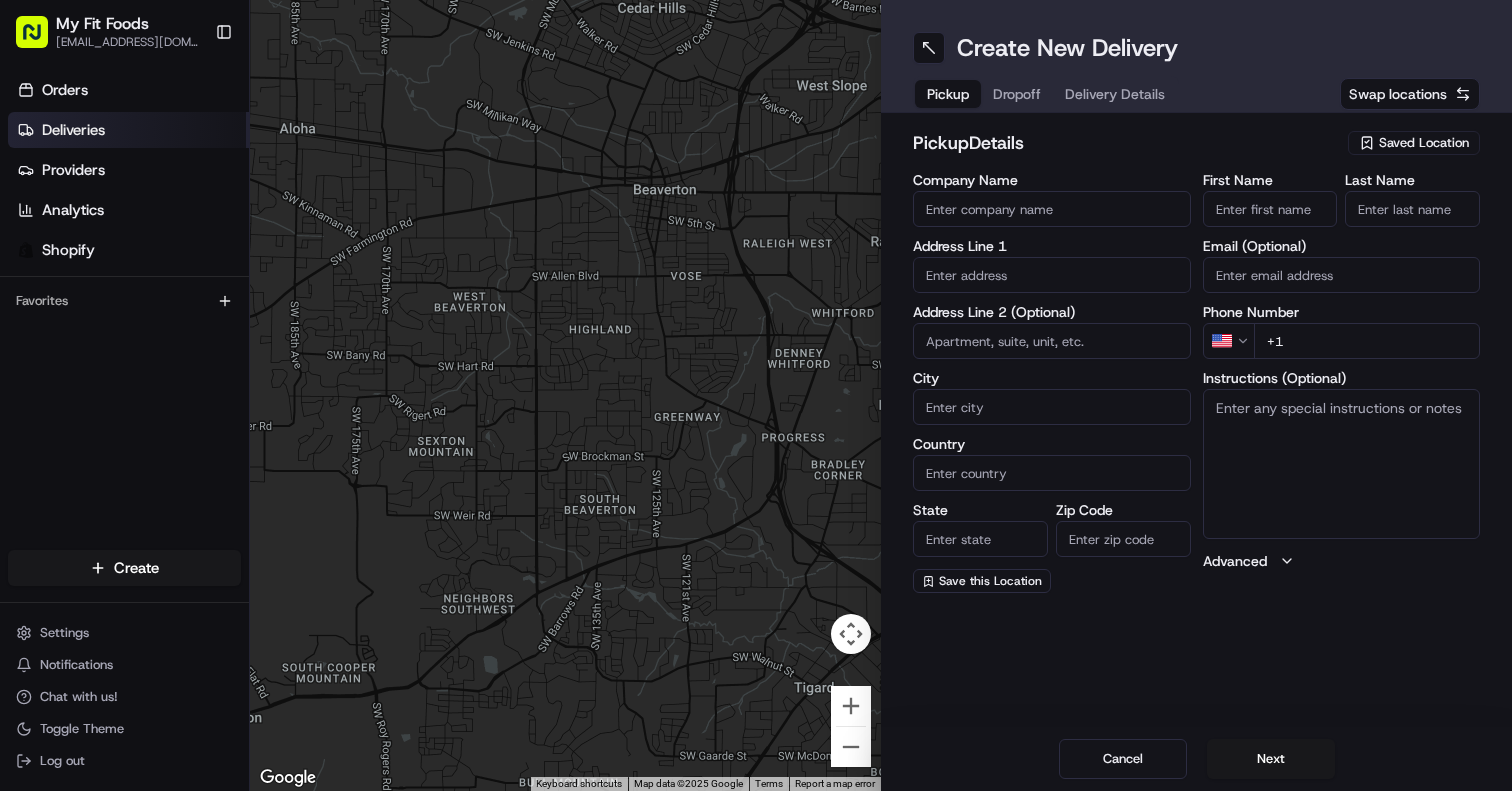 click on "Deliveries" at bounding box center (128, 130) 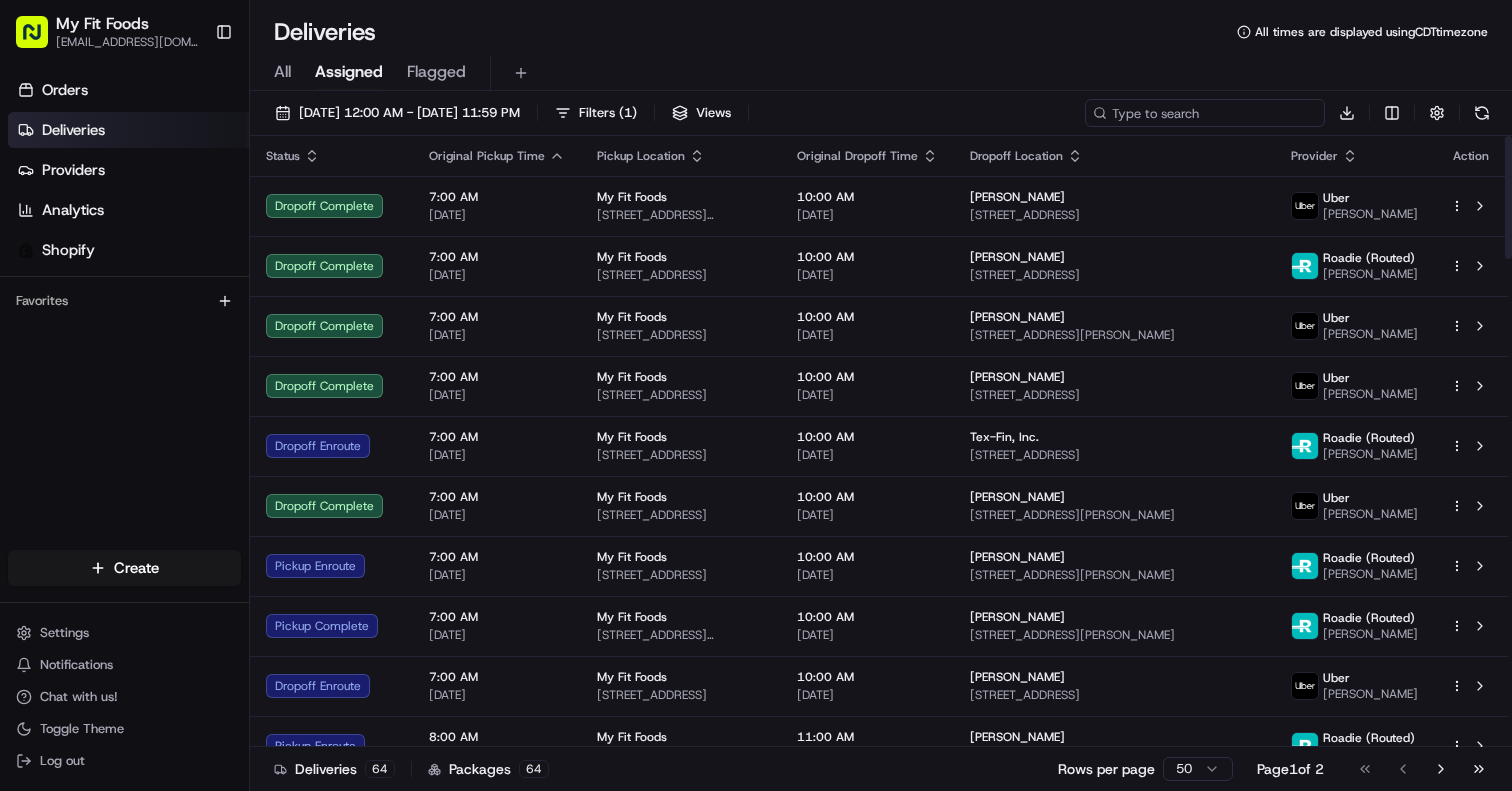 click at bounding box center (1205, 113) 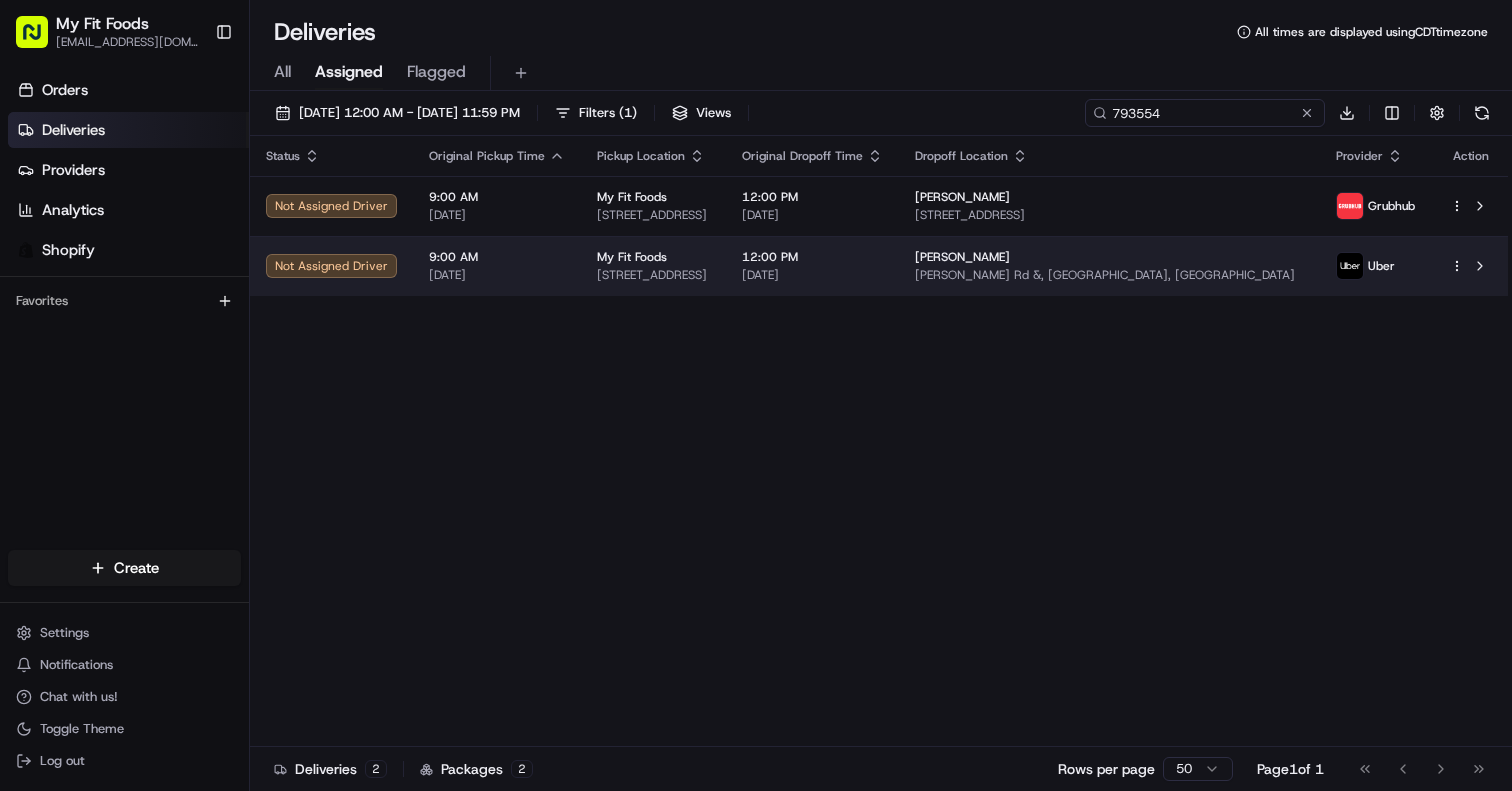 type on "793554" 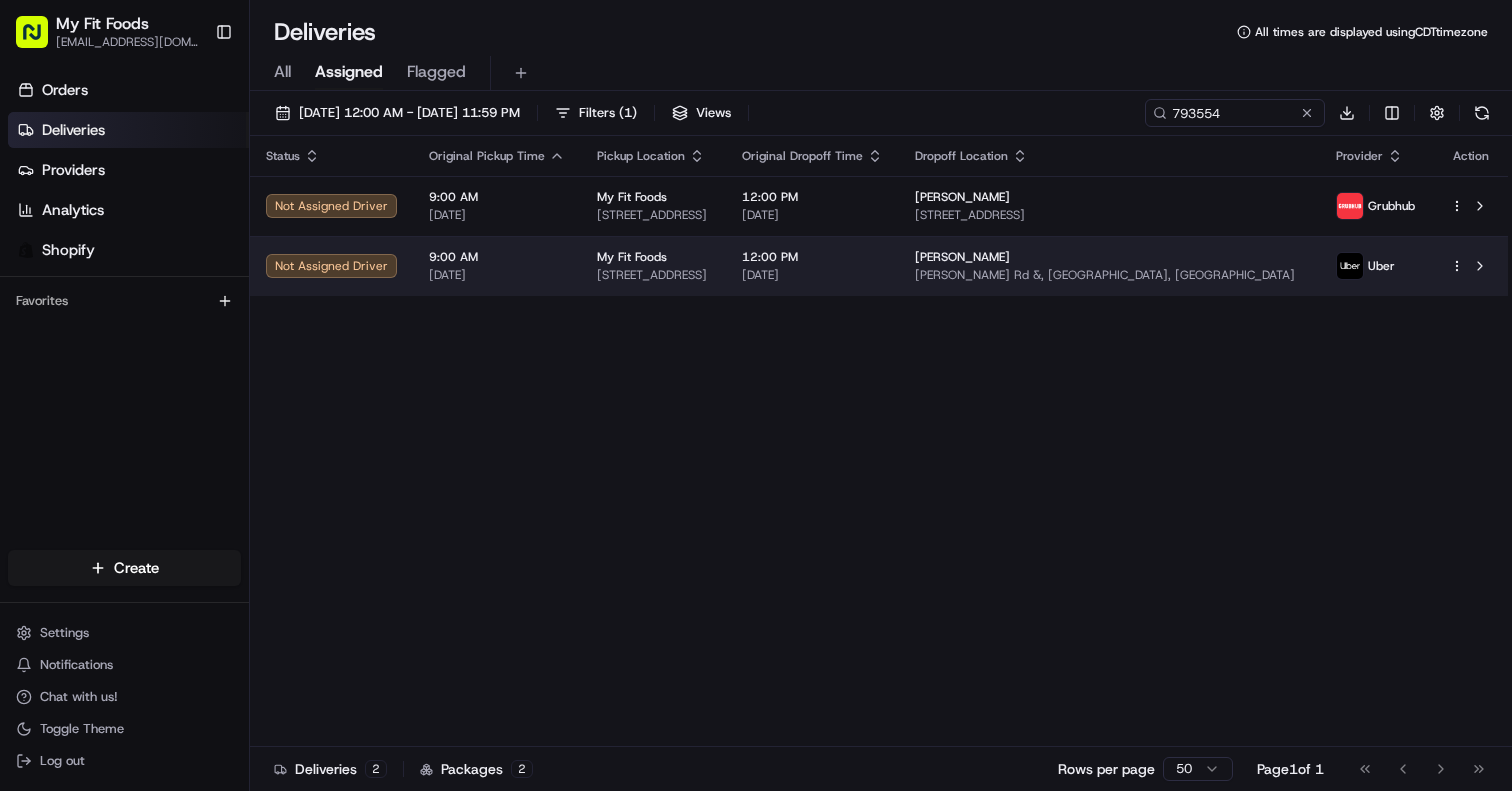 click on "My Fit Foods support@myfitfoods.com Toggle Sidebar Orders Deliveries Providers Analytics Shopify Favorites Main Menu Members & Organization Organization Users Roles Preferences Customization Tracking Orchestration Automations Dispatch Strategy Optimization Strategy Locations Pickup Locations Dropoff Locations Shifts Billing Billing Refund Requests Integrations Notification Triggers Webhooks API Keys Request Logs Create Settings Notifications Chat with us! Toggle Theme Log out Deliveries All times are displayed using  CDT  timezone All Assigned Flagged 07/16/2025 12:00 AM - 07/16/2025 11:59 PM Filters ( 1 ) Views 793554 Download Status Original Pickup Time Pickup Location Original Dropoff Time Dropoff Location Provider Action Not Assigned Driver 9:00 AM 07/16/2025 My Fit Foods 3600 SW Cedar Hills Blvd, Beaverton, OR 97005, USA 12:00 PM 07/16/2025 Brody Beebe 1159 N Main St, Newberg, OR 97132, USA Grubhub Not Assigned Driver 9:00 AM 07/16/2025 My Fit Foods 12:00 PM 07/16/2025 Brody Beebe Uber 2" at bounding box center (756, 395) 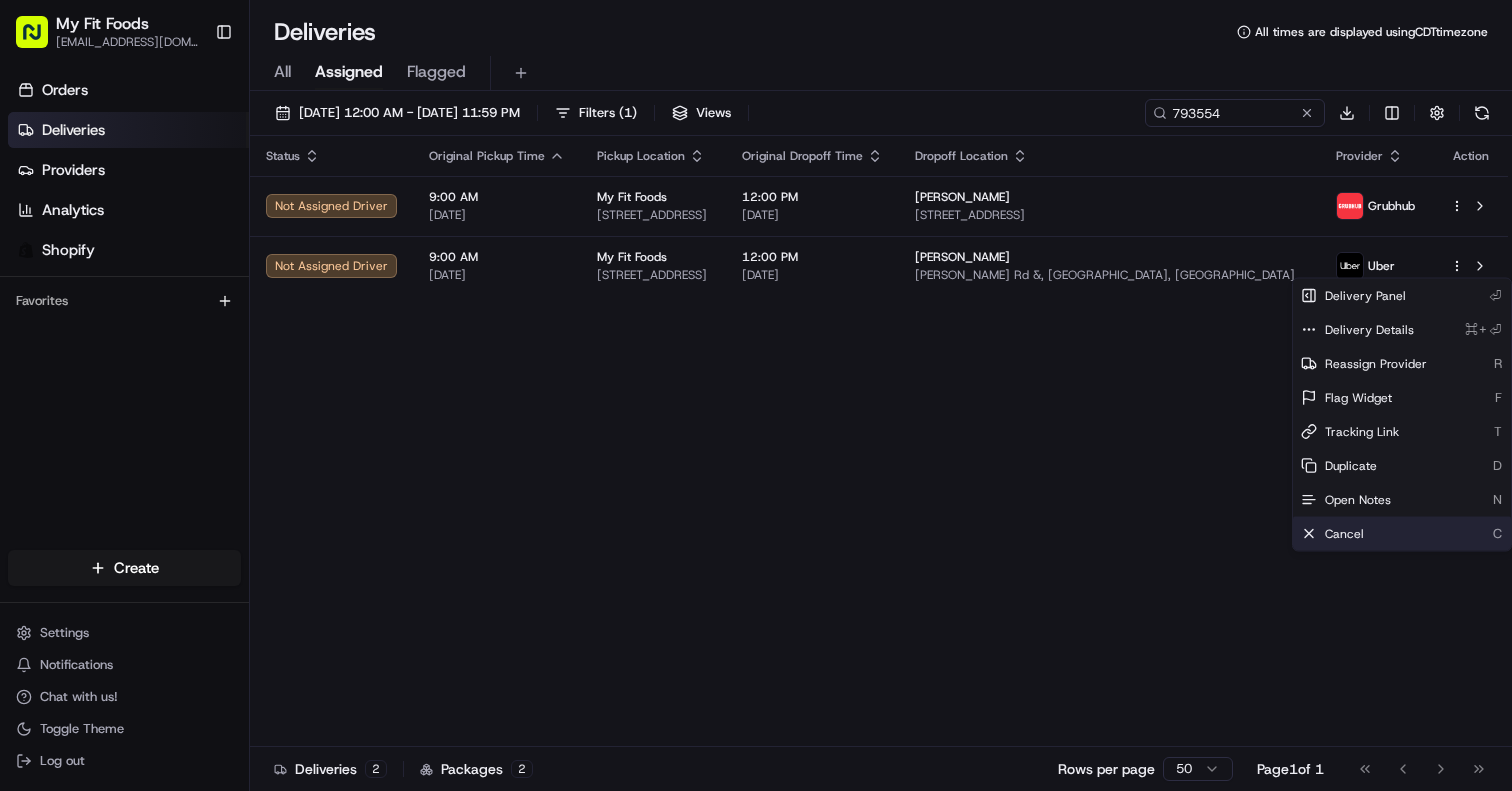 click on "Cancel" at bounding box center (1344, 534) 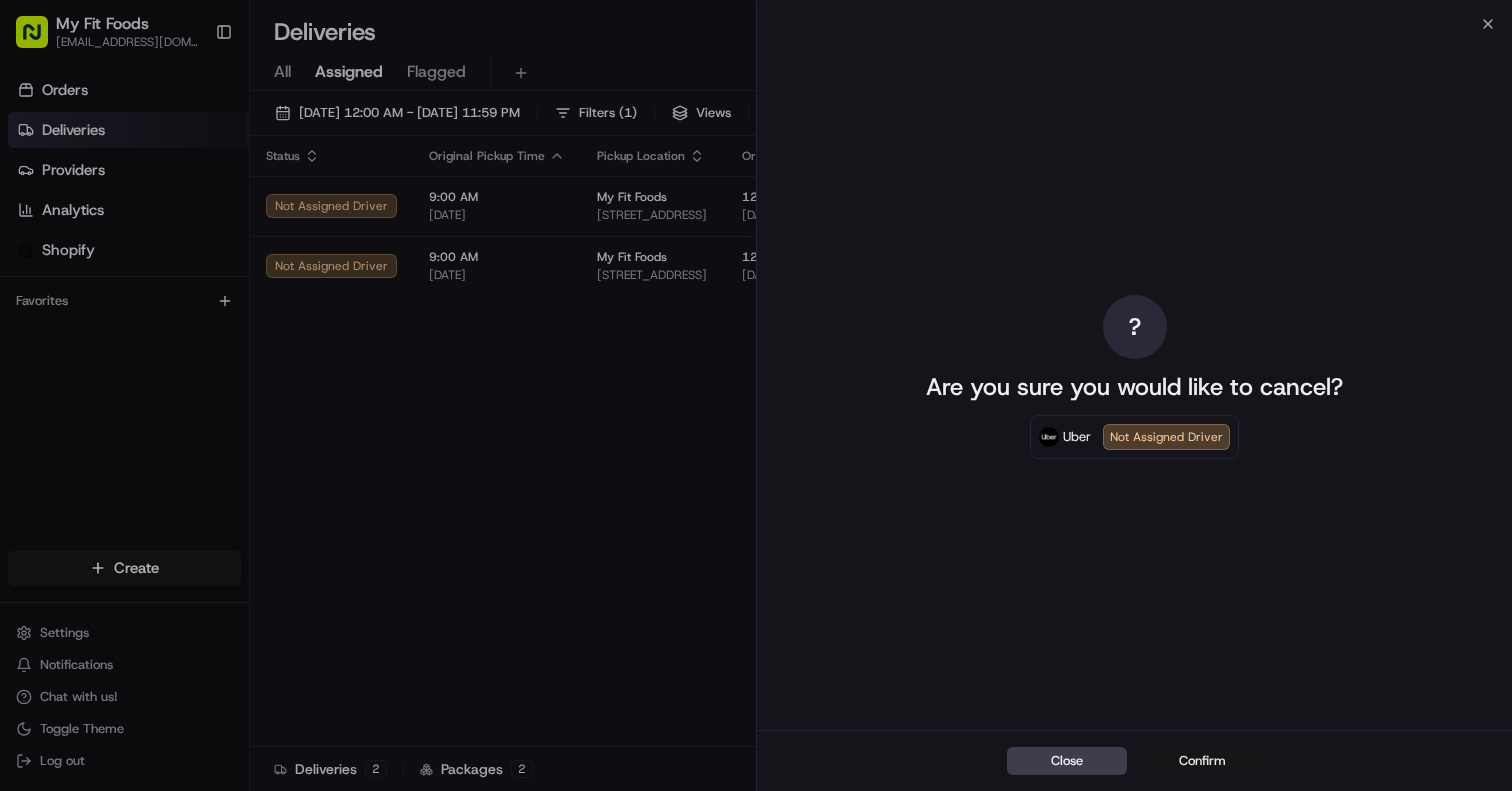 click on "Confirm" at bounding box center (1203, 761) 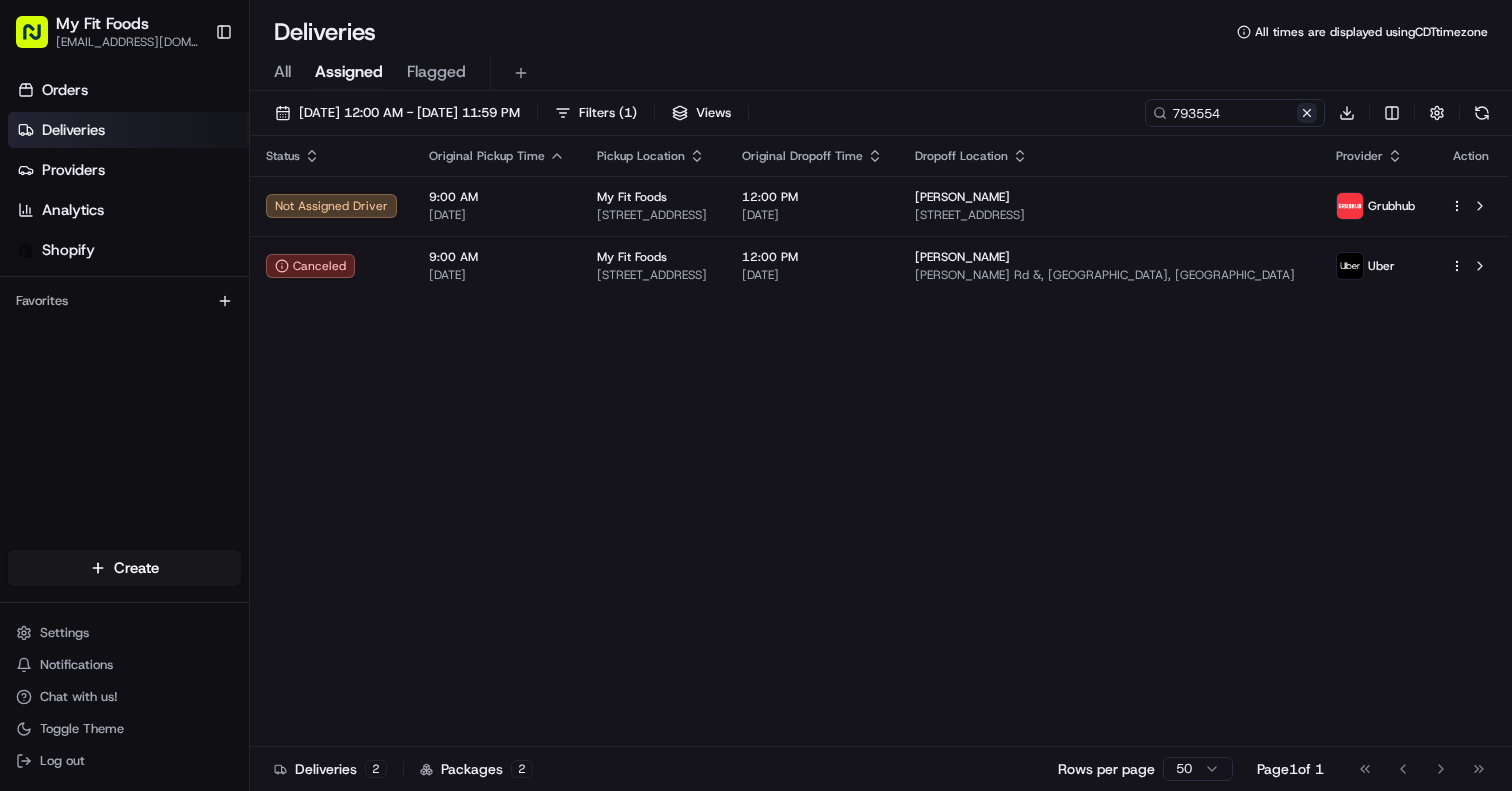 click at bounding box center (1307, 113) 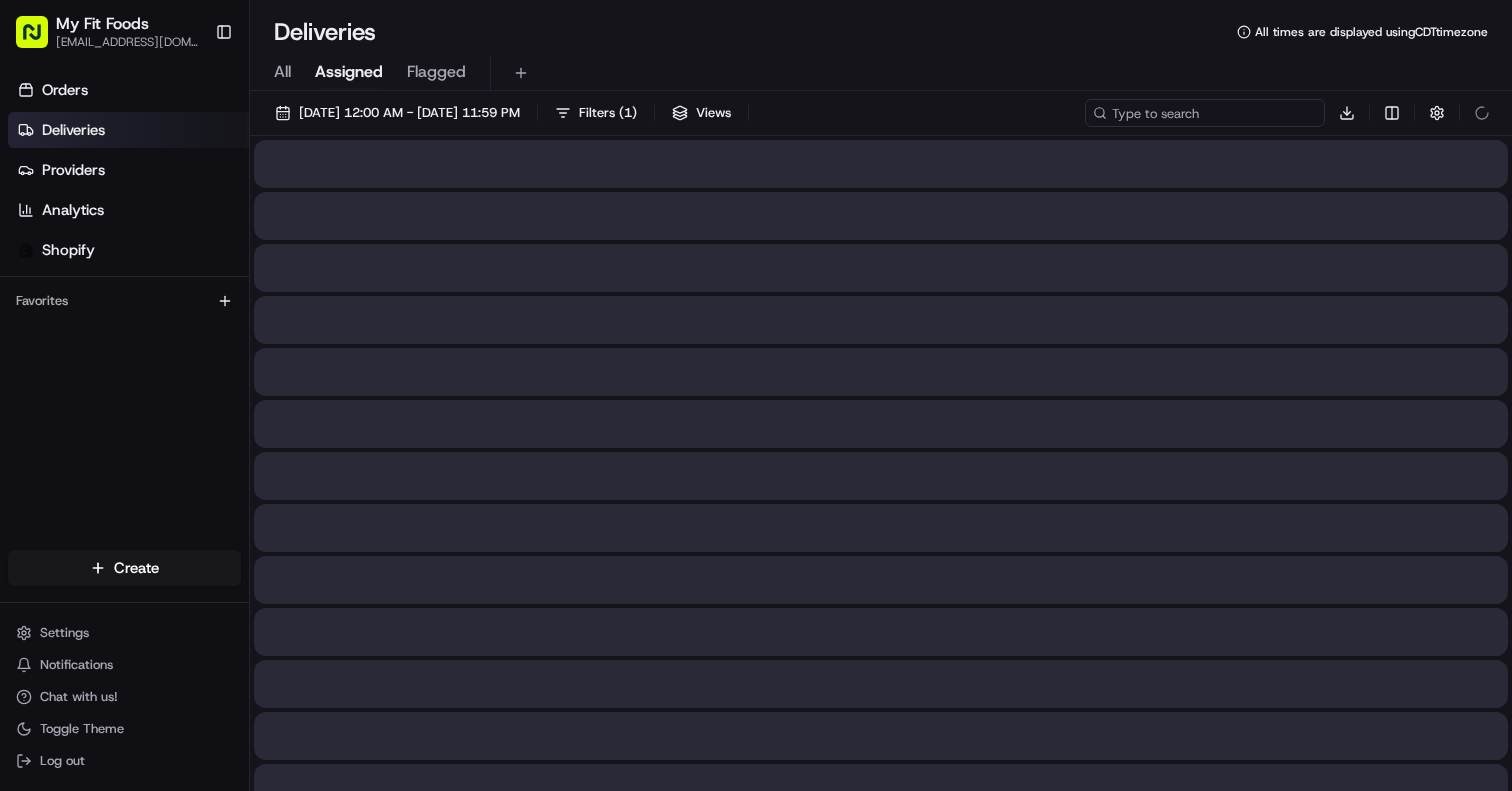 click at bounding box center (1205, 113) 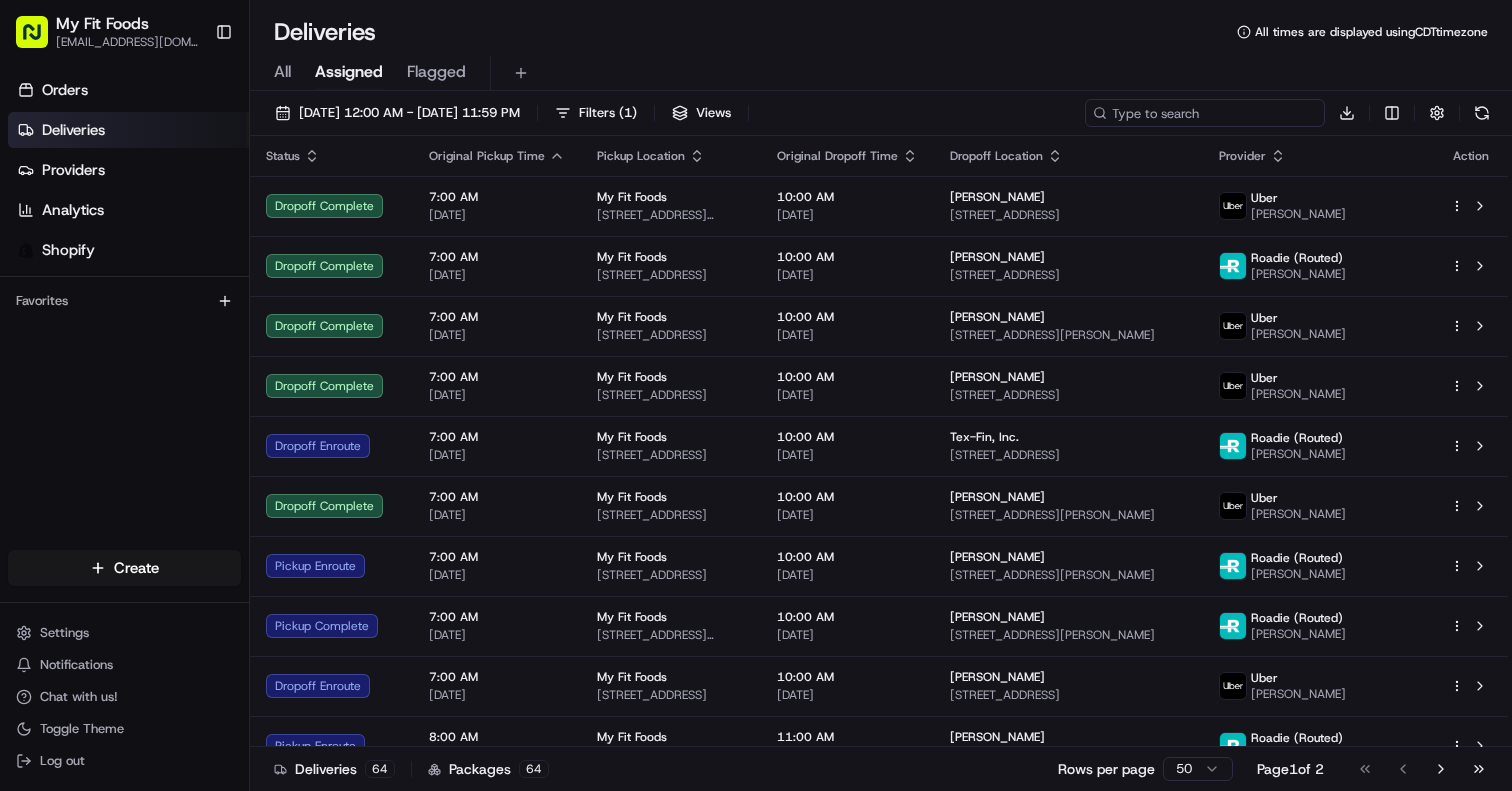 paste on "#792058" 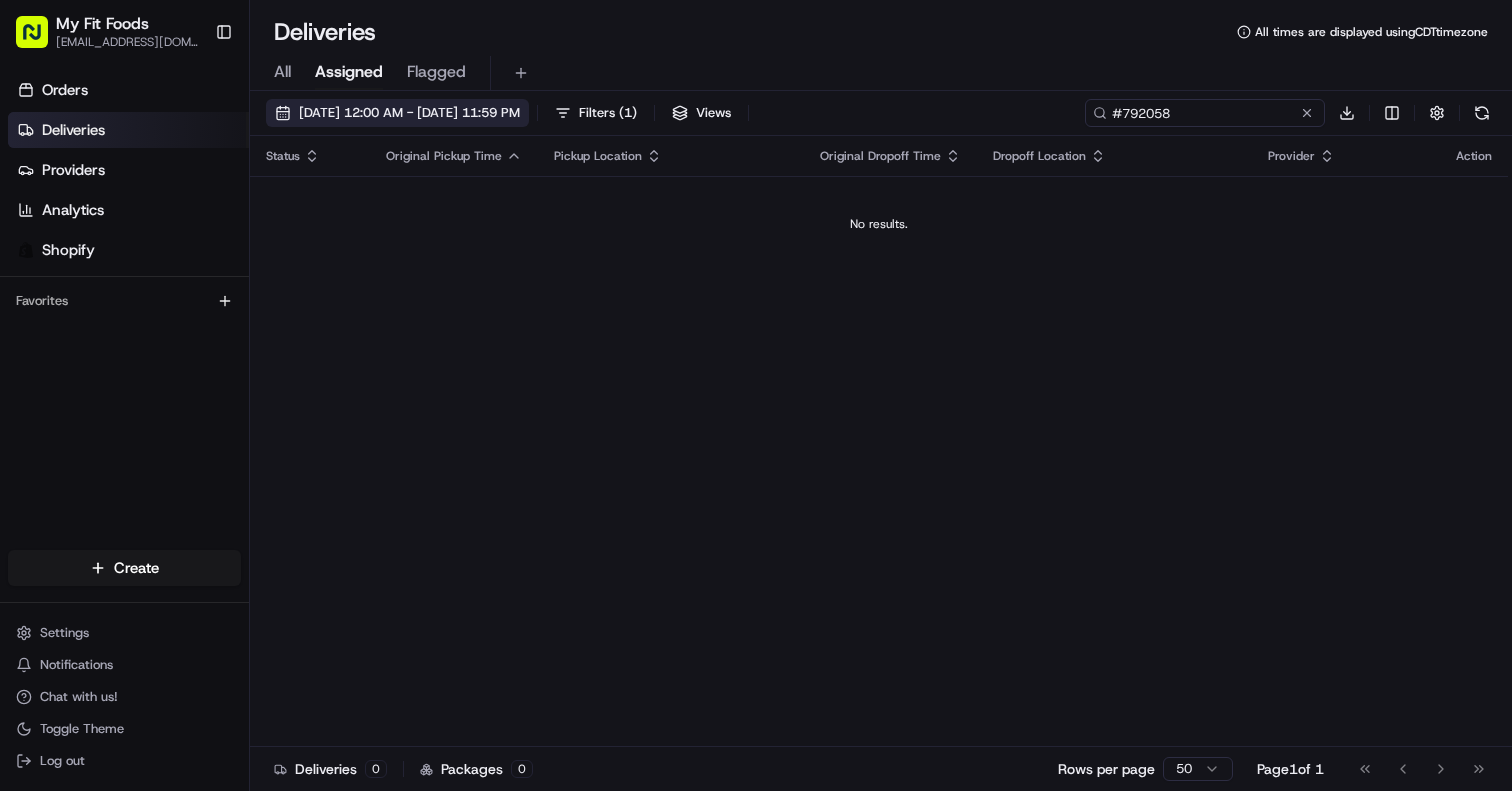 type on "#792058" 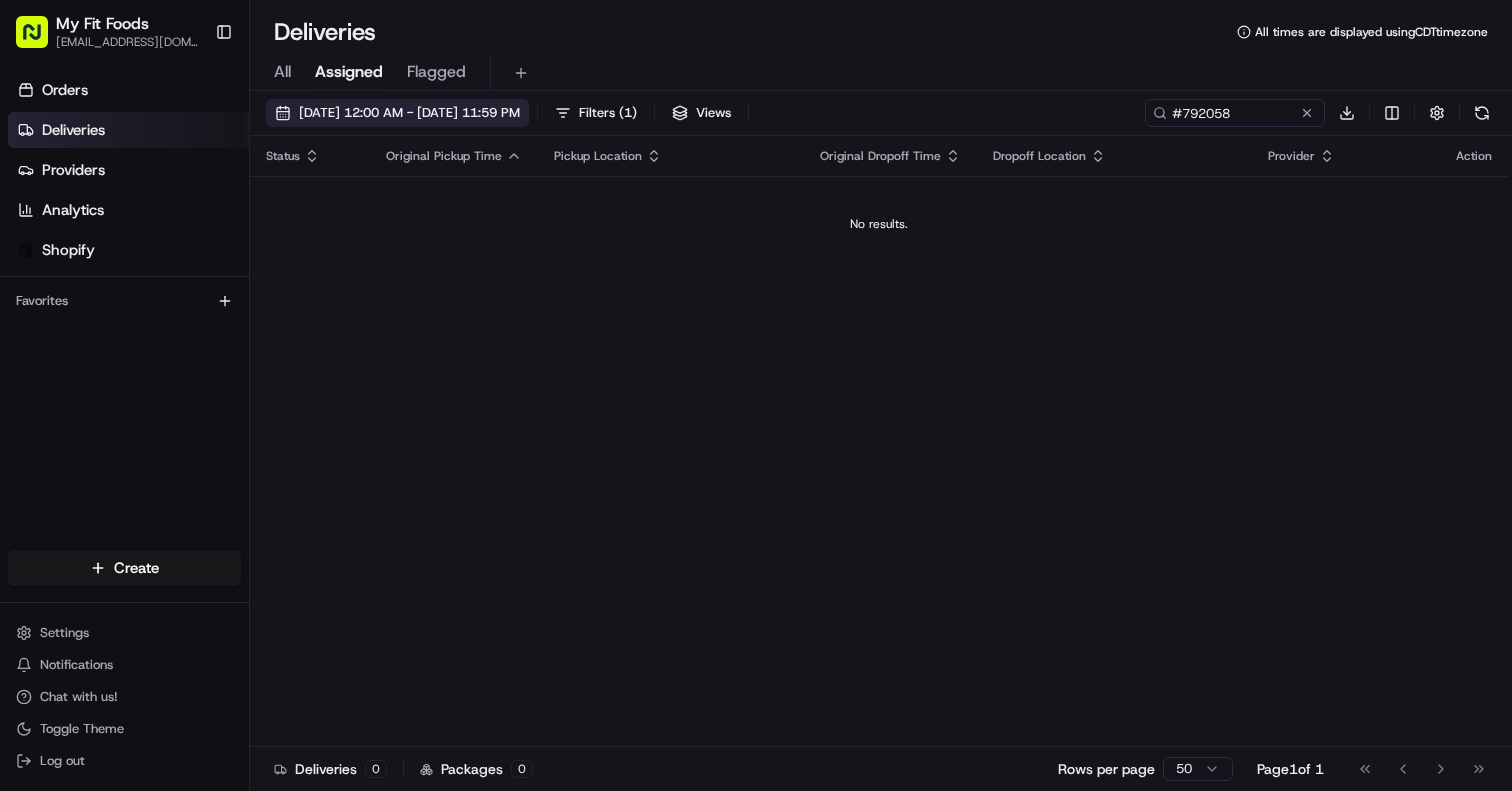 click on "07/16/2025 12:00 AM - 07/16/2025 11:59 PM" at bounding box center [397, 113] 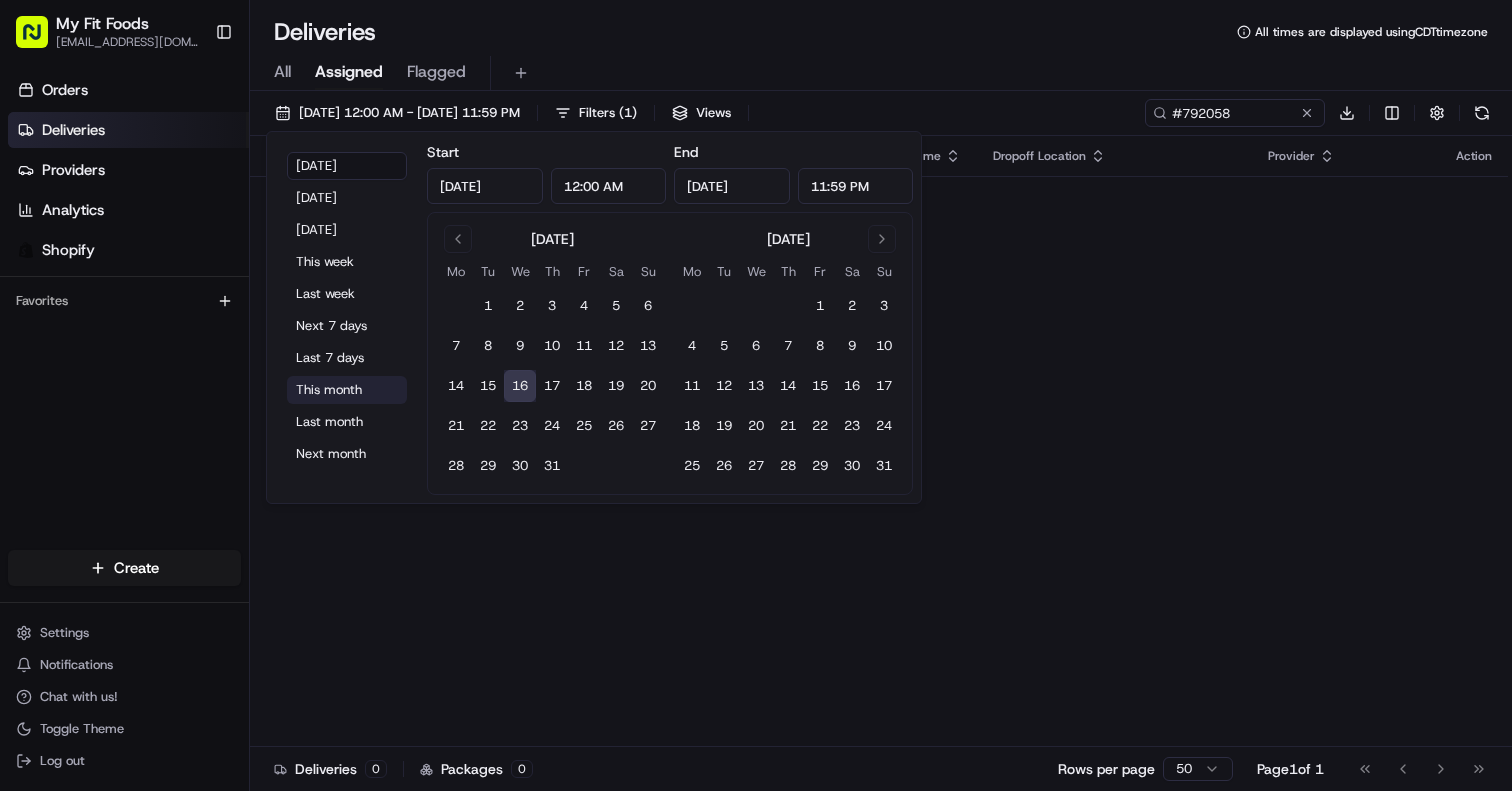 click on "This month" at bounding box center [347, 390] 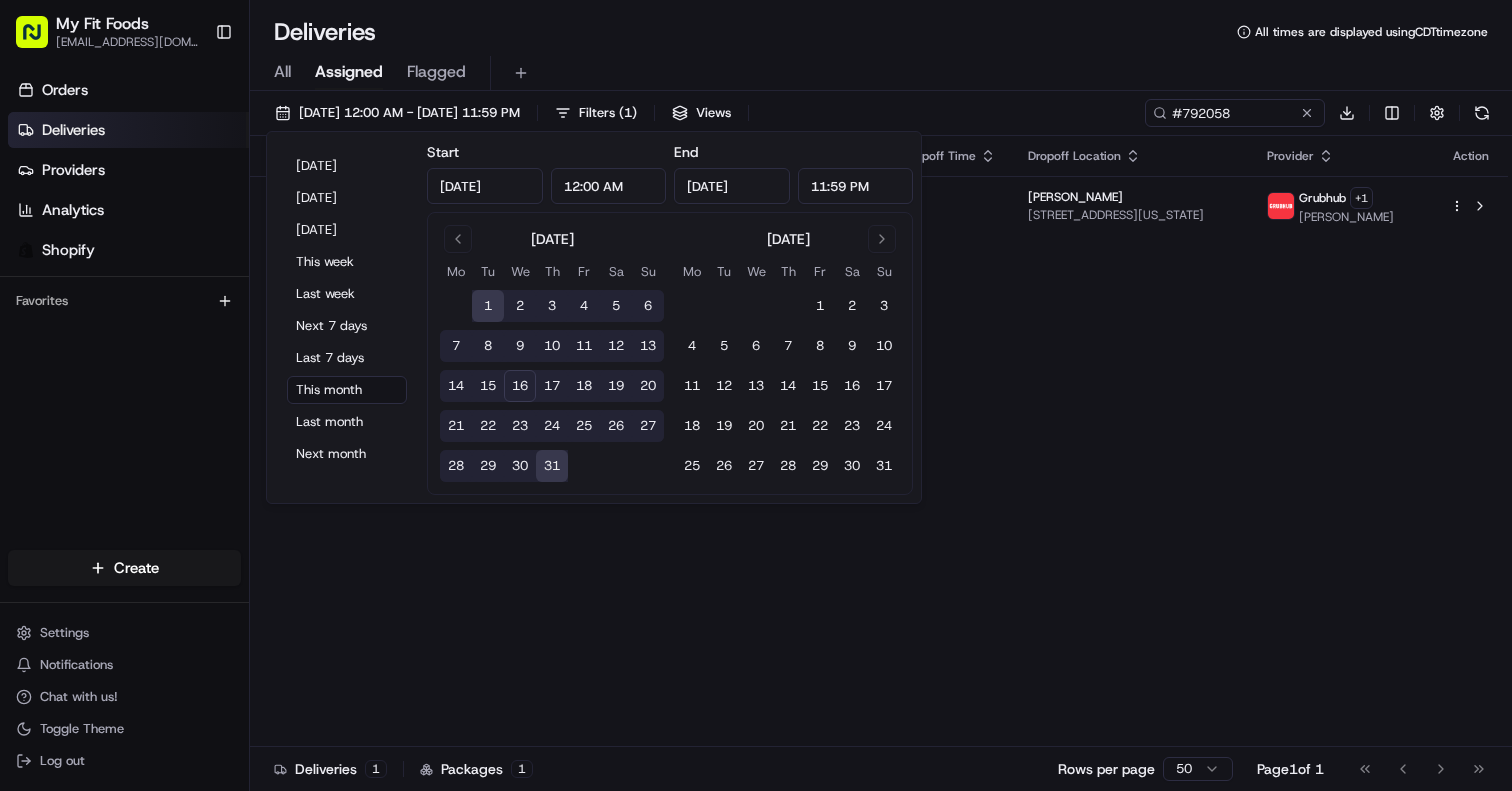 click on "All Assigned Flagged" at bounding box center [881, 73] 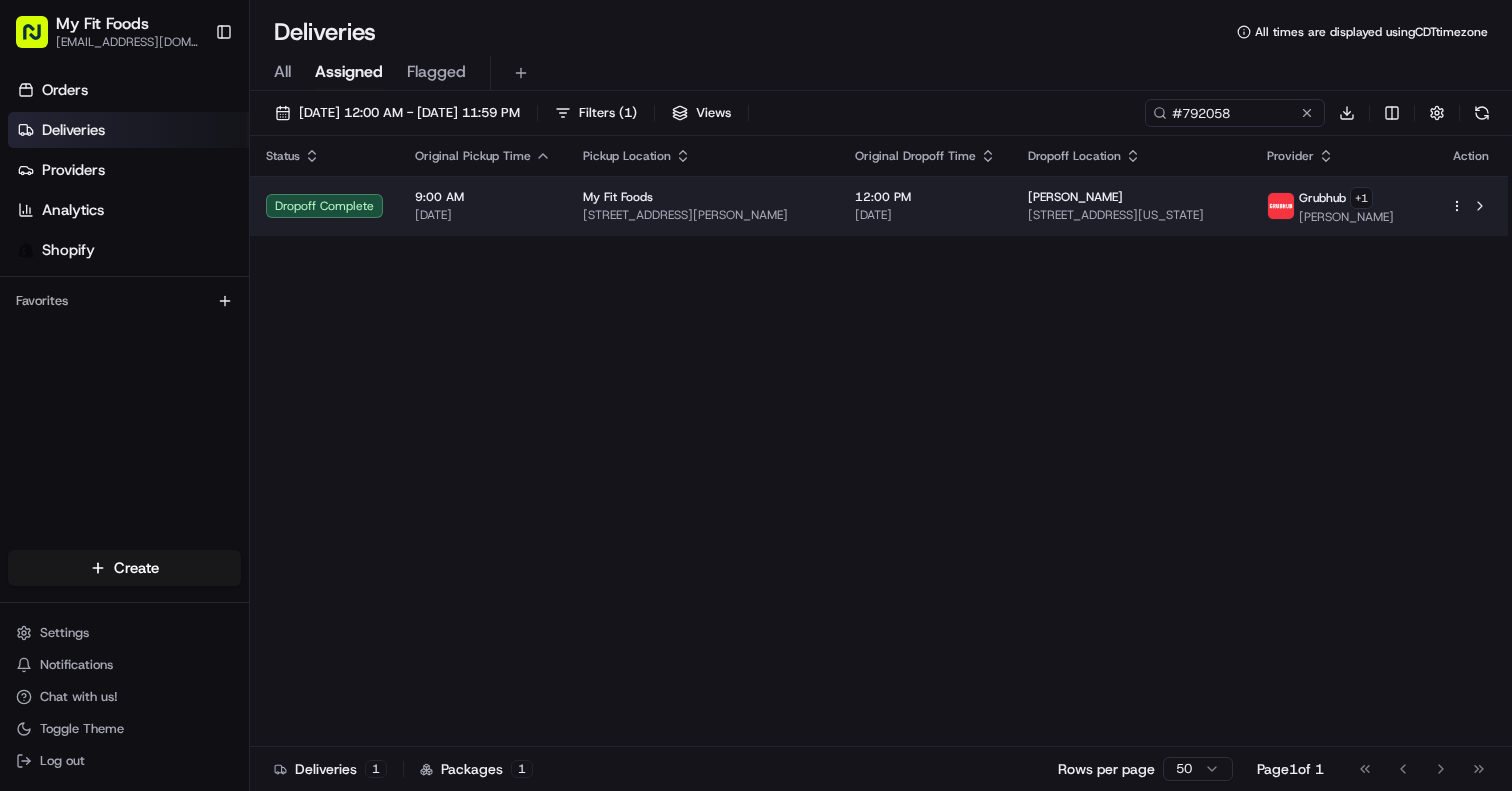 click on "[DATE]" at bounding box center (925, 215) 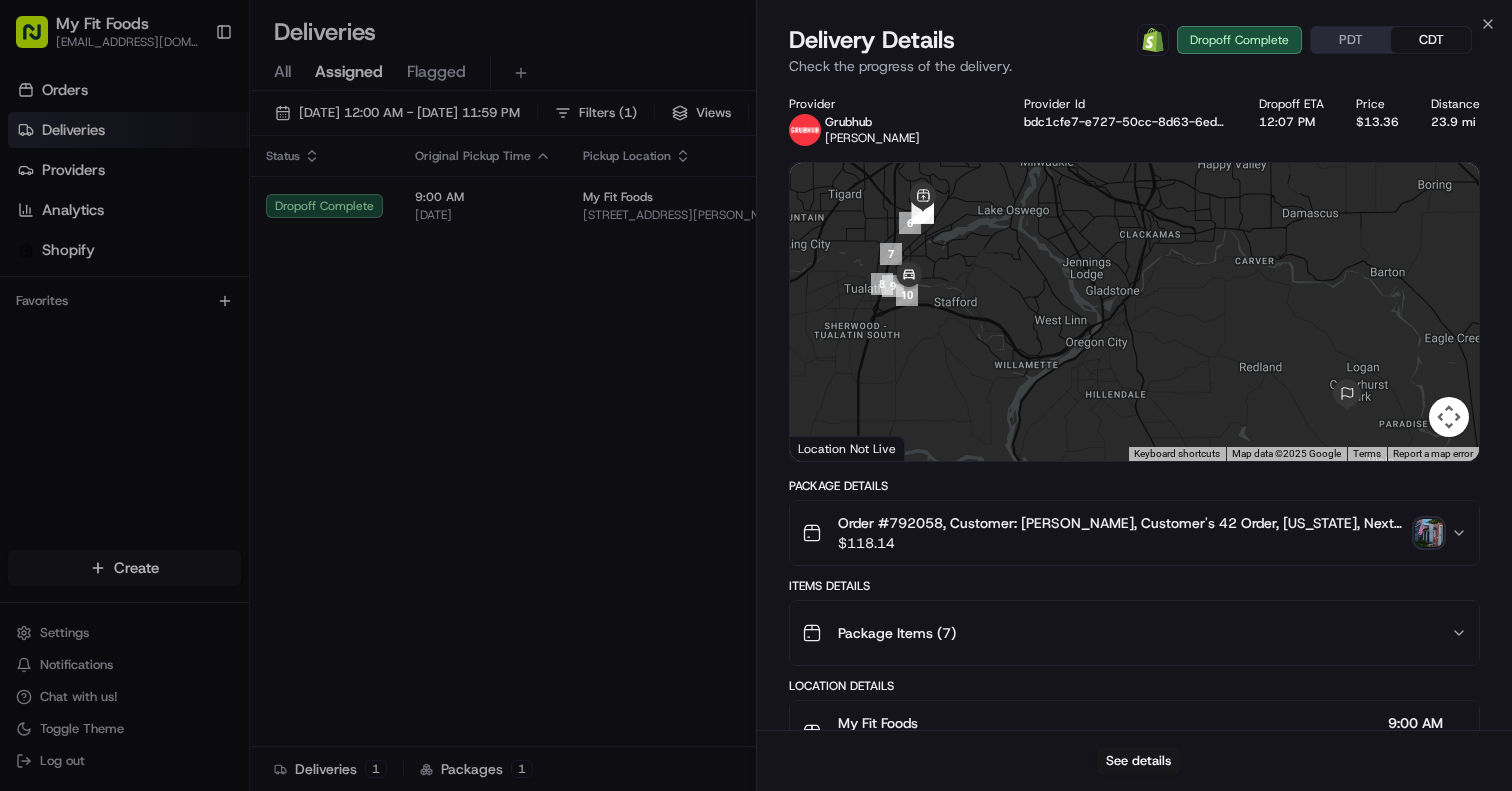 click at bounding box center (1429, 533) 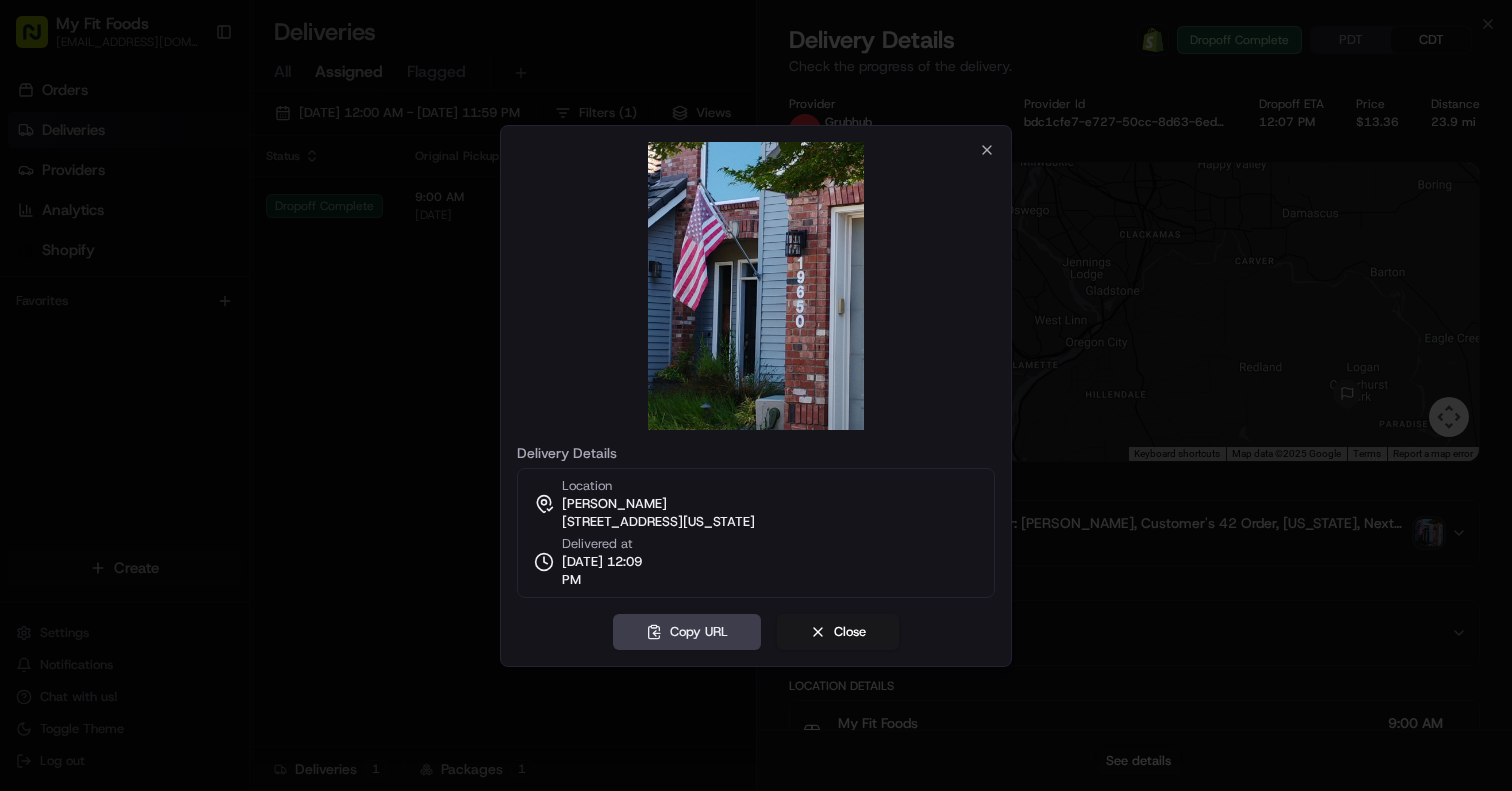 click at bounding box center (756, 395) 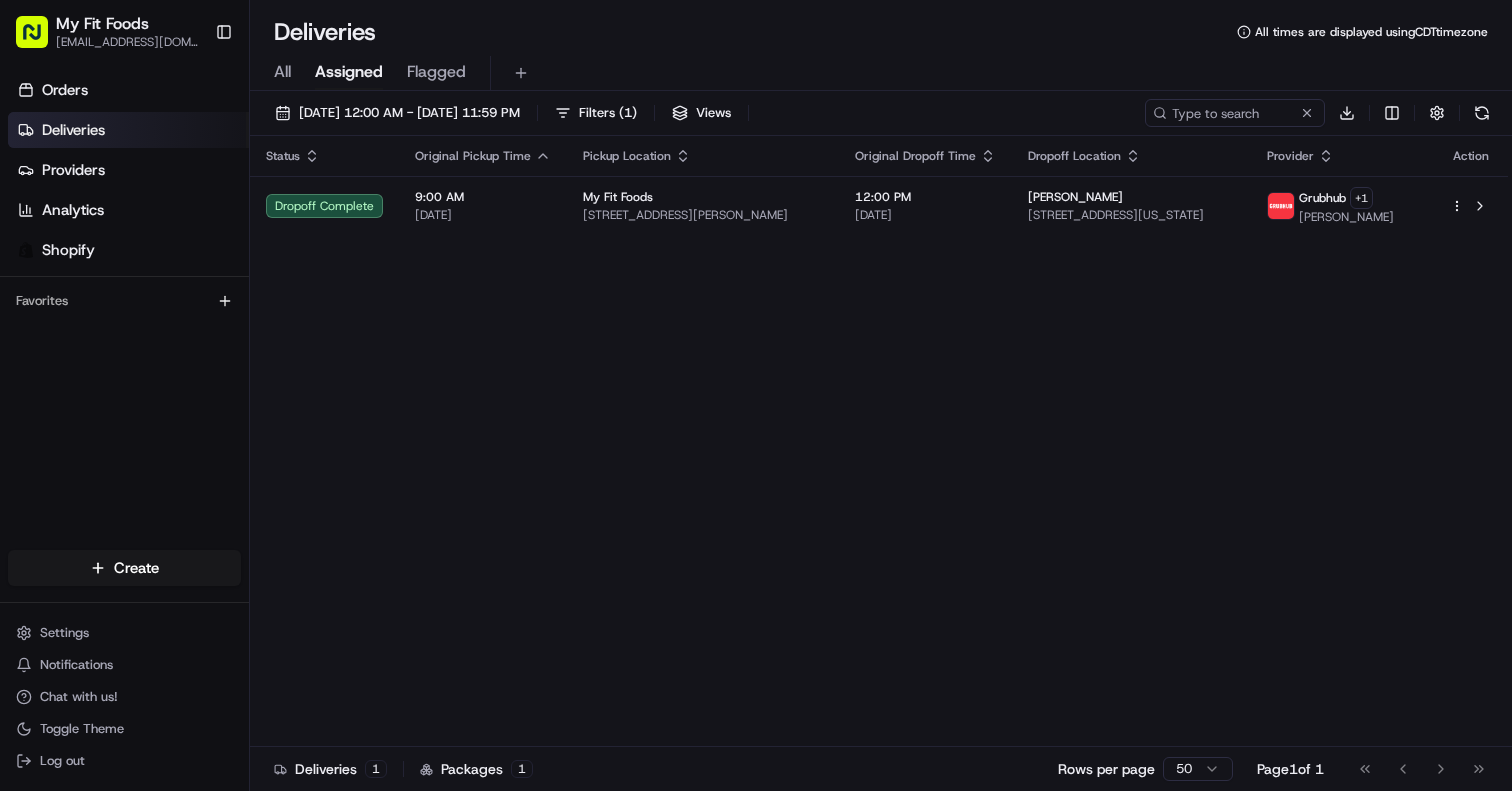 click on "All" at bounding box center [282, 72] 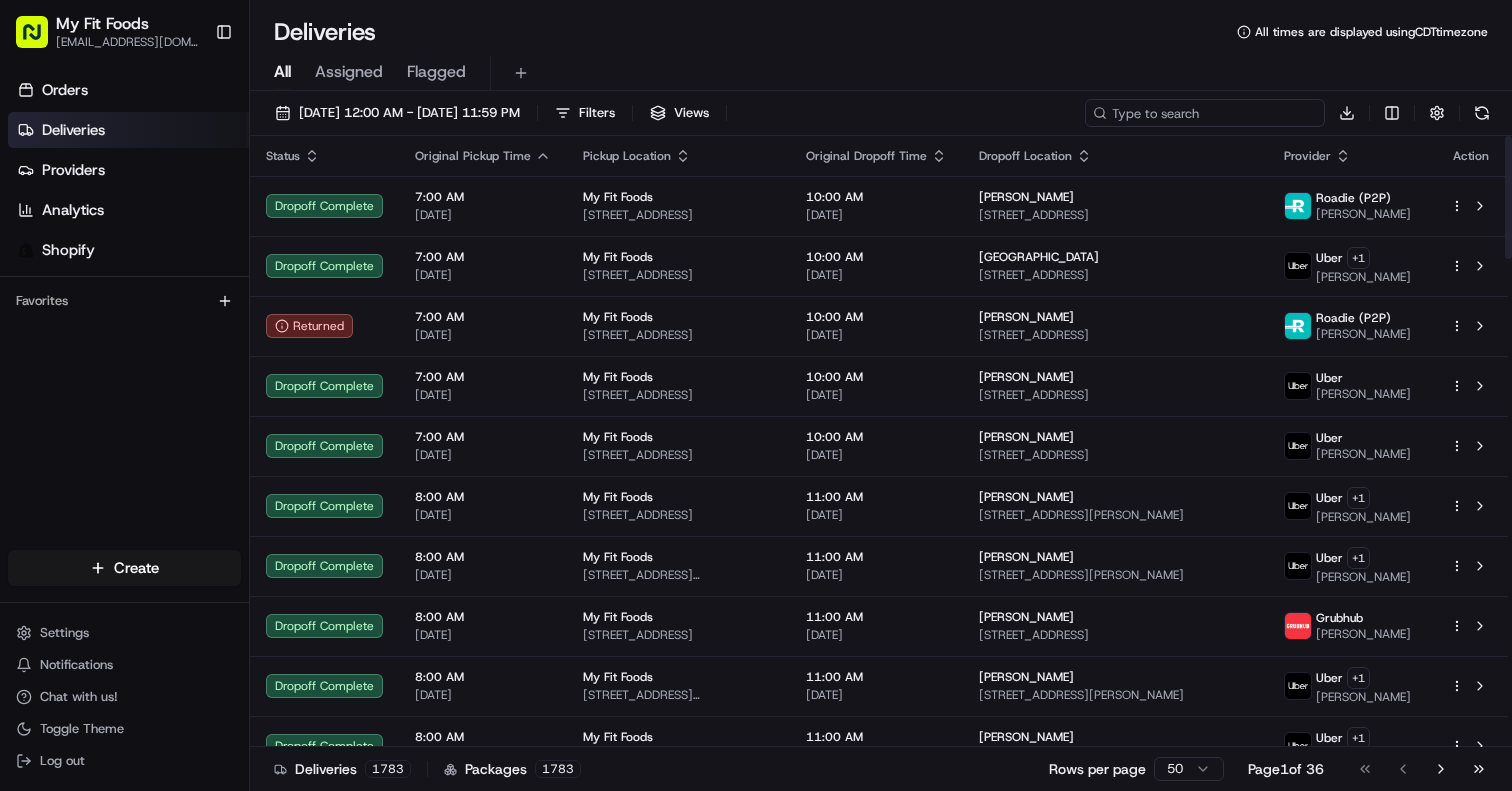click at bounding box center [1205, 113] 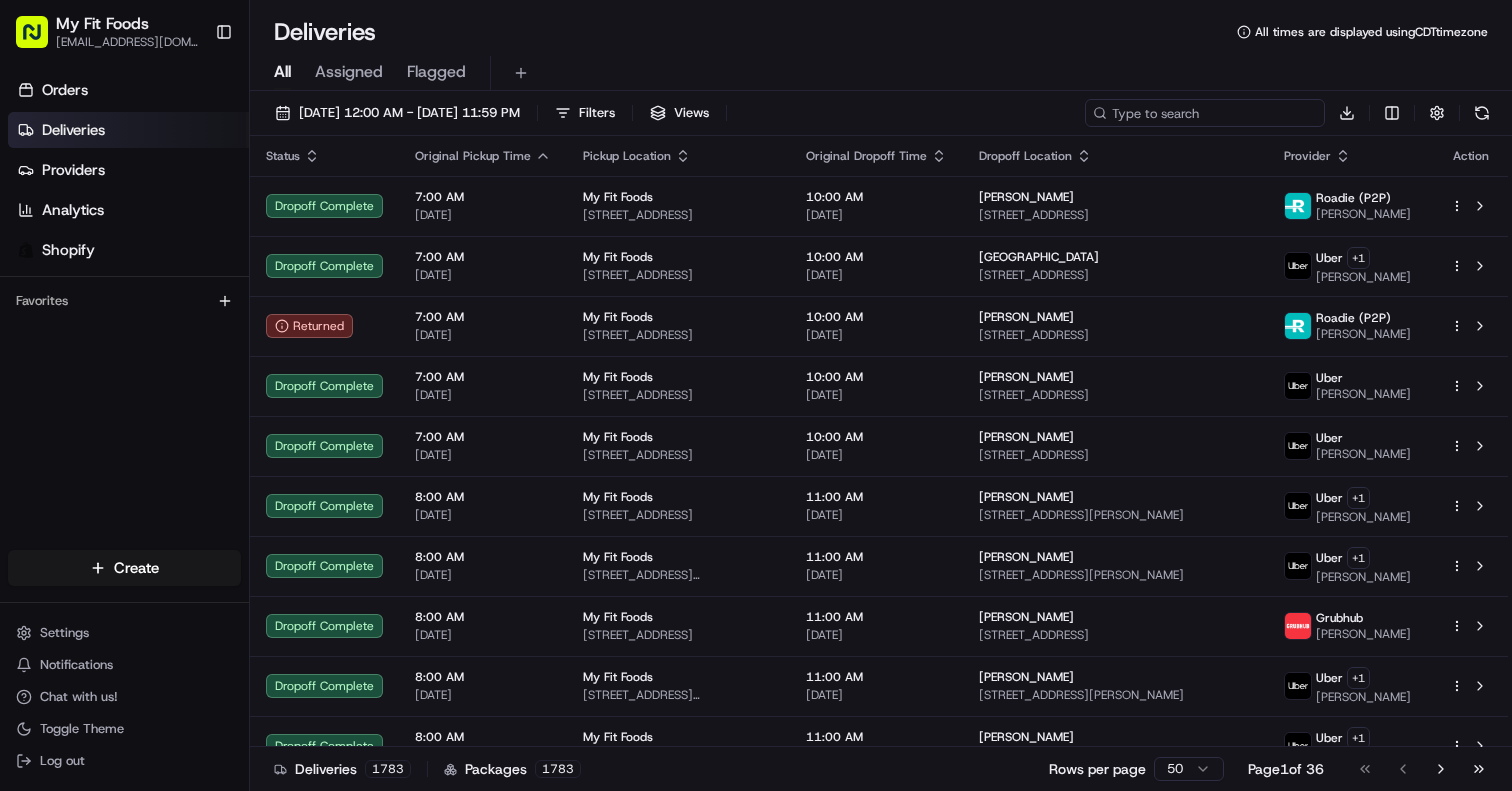paste on "#794000" 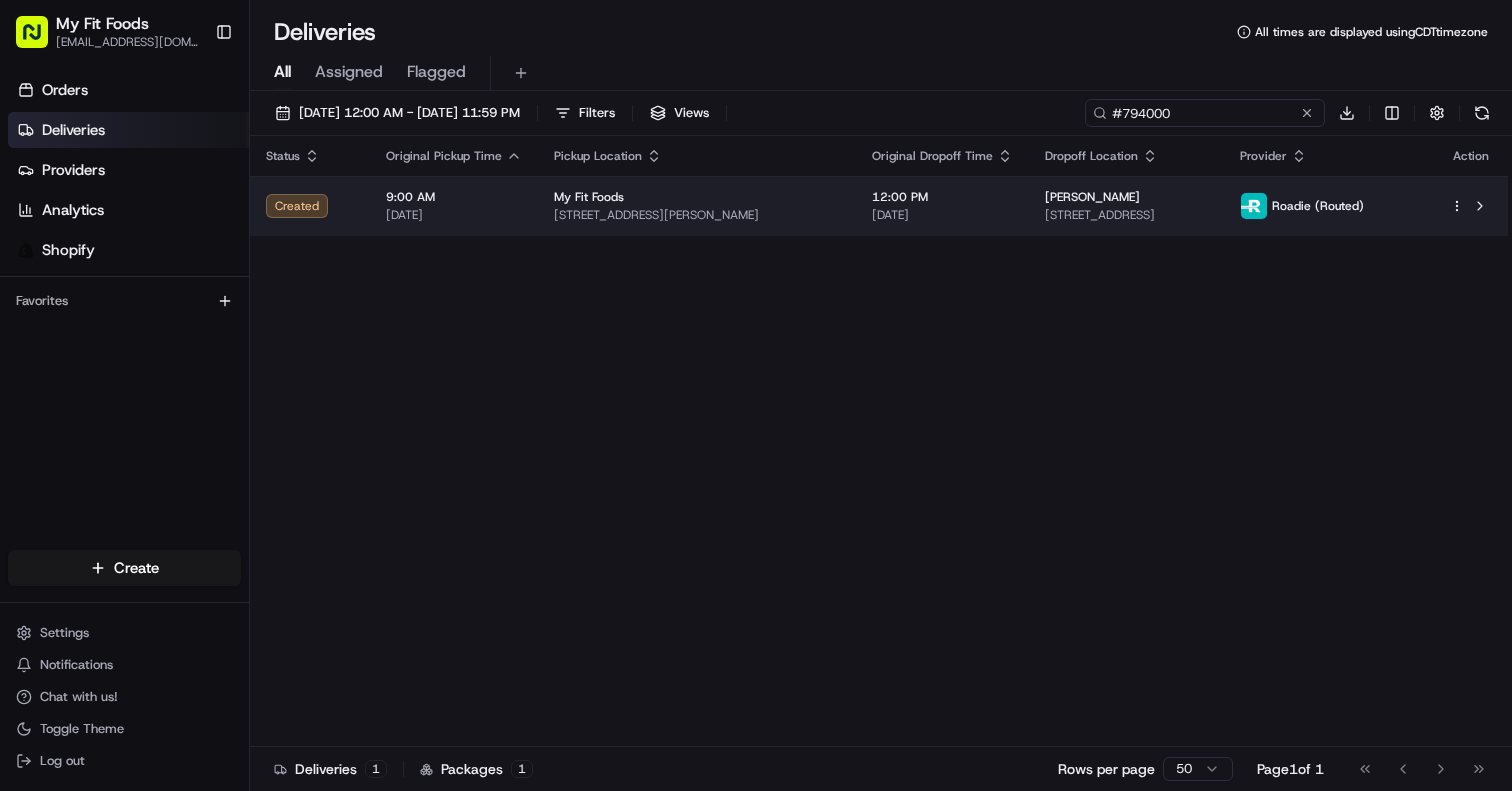 type on "#794000" 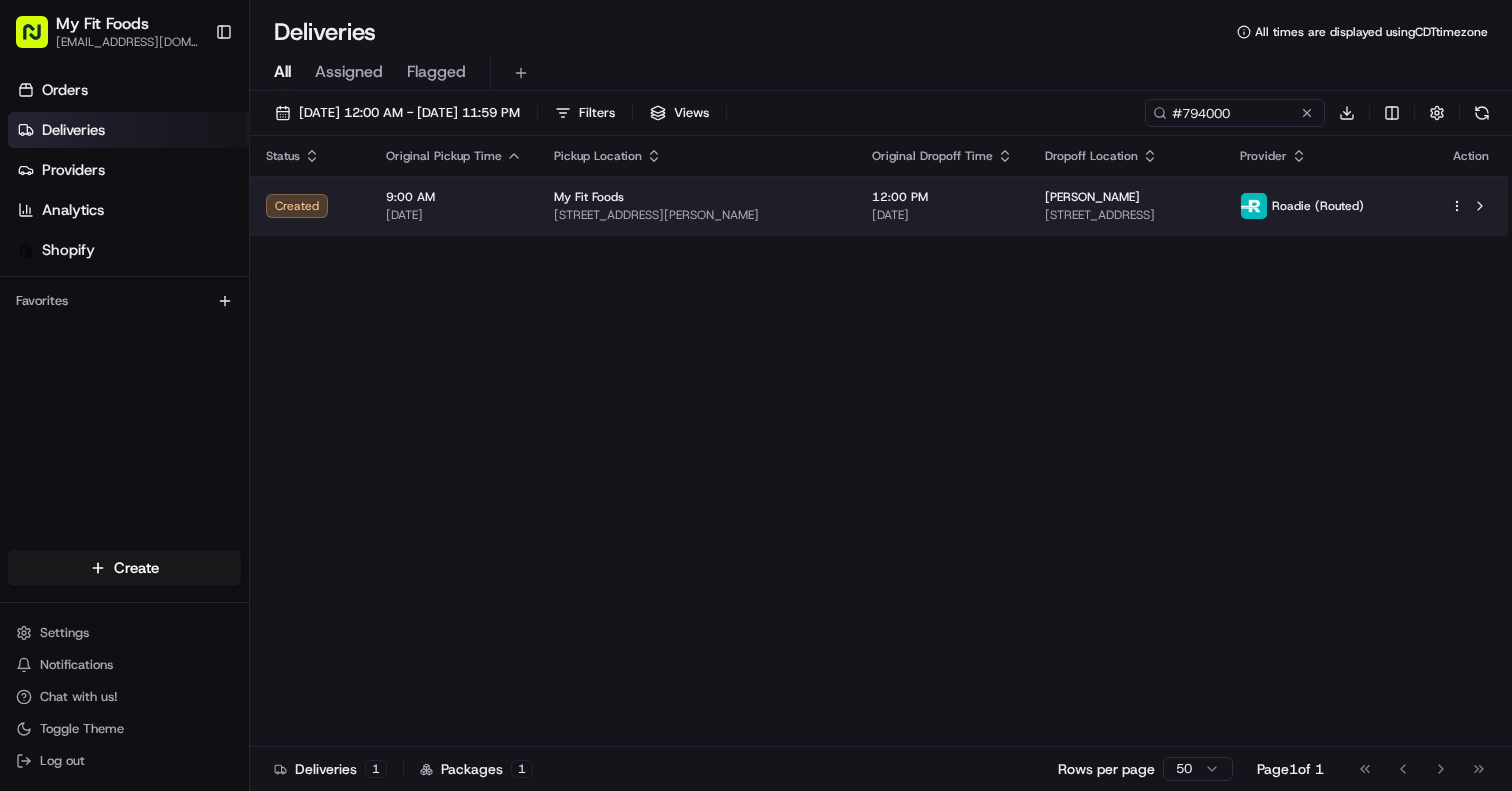 click on "My Fit Foods support@myfitfoods.com Toggle Sidebar Orders Deliveries Providers Analytics Shopify Favorites Main Menu Members & Organization Organization Users Roles Preferences Customization Tracking Orchestration Automations Dispatch Strategy Optimization Strategy Locations Pickup Locations Dropoff Locations Shifts Billing Billing Refund Requests Integrations Notification Triggers Webhooks API Keys Request Logs Create Settings Notifications Chat with us! Toggle Theme Log out Deliveries All times are displayed using  CDT  timezone All Assigned Flagged 07/01/2025 12:00 AM - 07/31/2025 11:59 PM Filters Views #794000 Download Status Original Pickup Time Pickup Location Original Dropoff Time Dropoff Location Provider Action Created 9:00 AM 07/19/2025 My Fit Foods 1065 W Bay Area Blvd, Webster, TX 77598, USA 12:00 PM 07/19/2025 Hoang Vu 2108 Eton Dr, Pearland, TX 77581, USA Roadie (Routed) Deliveries 1 Packages 1 Rows per page 50 Page  1  of   1 Go to first page Go to previous page Go to next page" at bounding box center (756, 395) 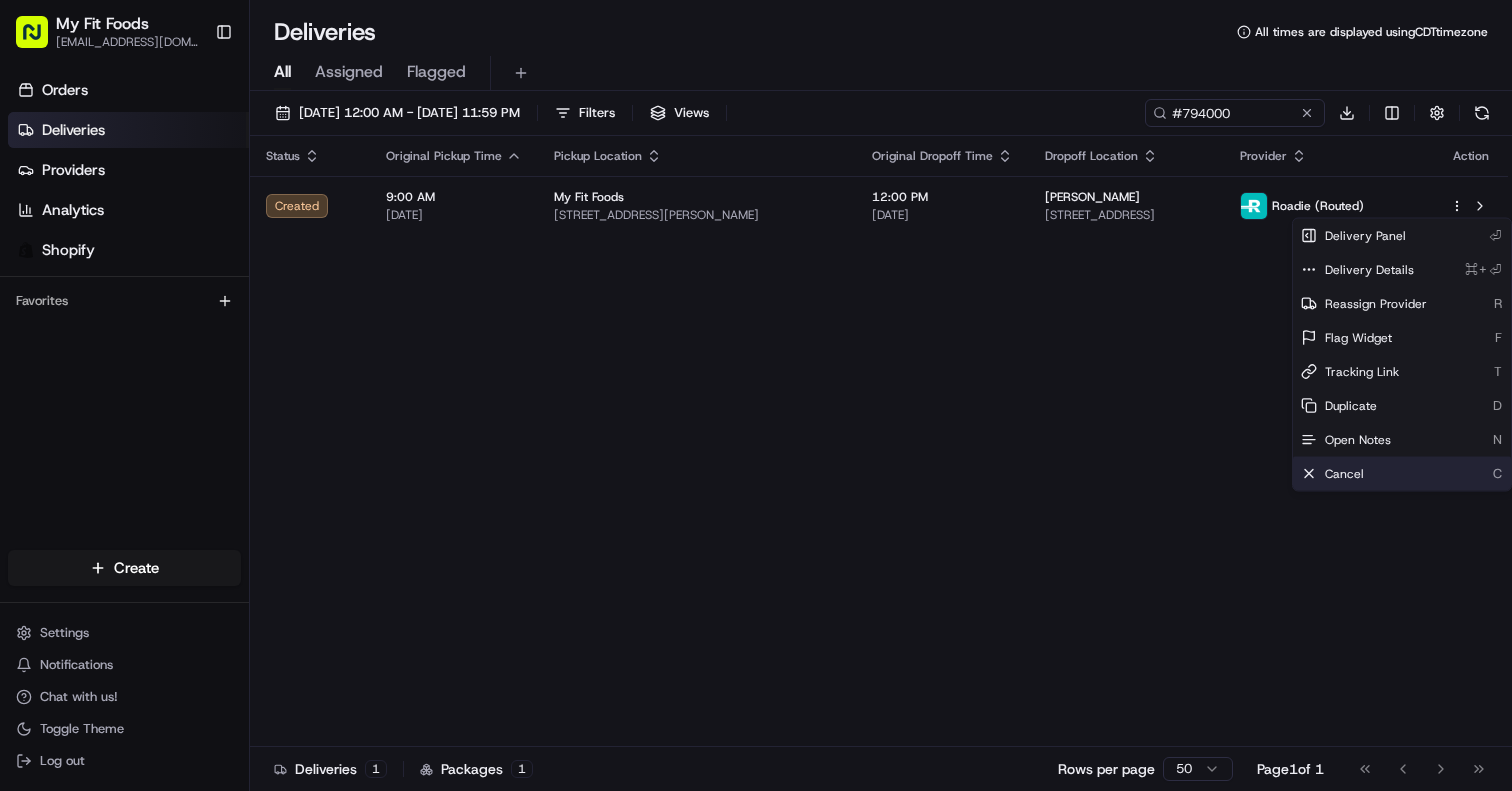 click on "Cancel" at bounding box center [1344, 474] 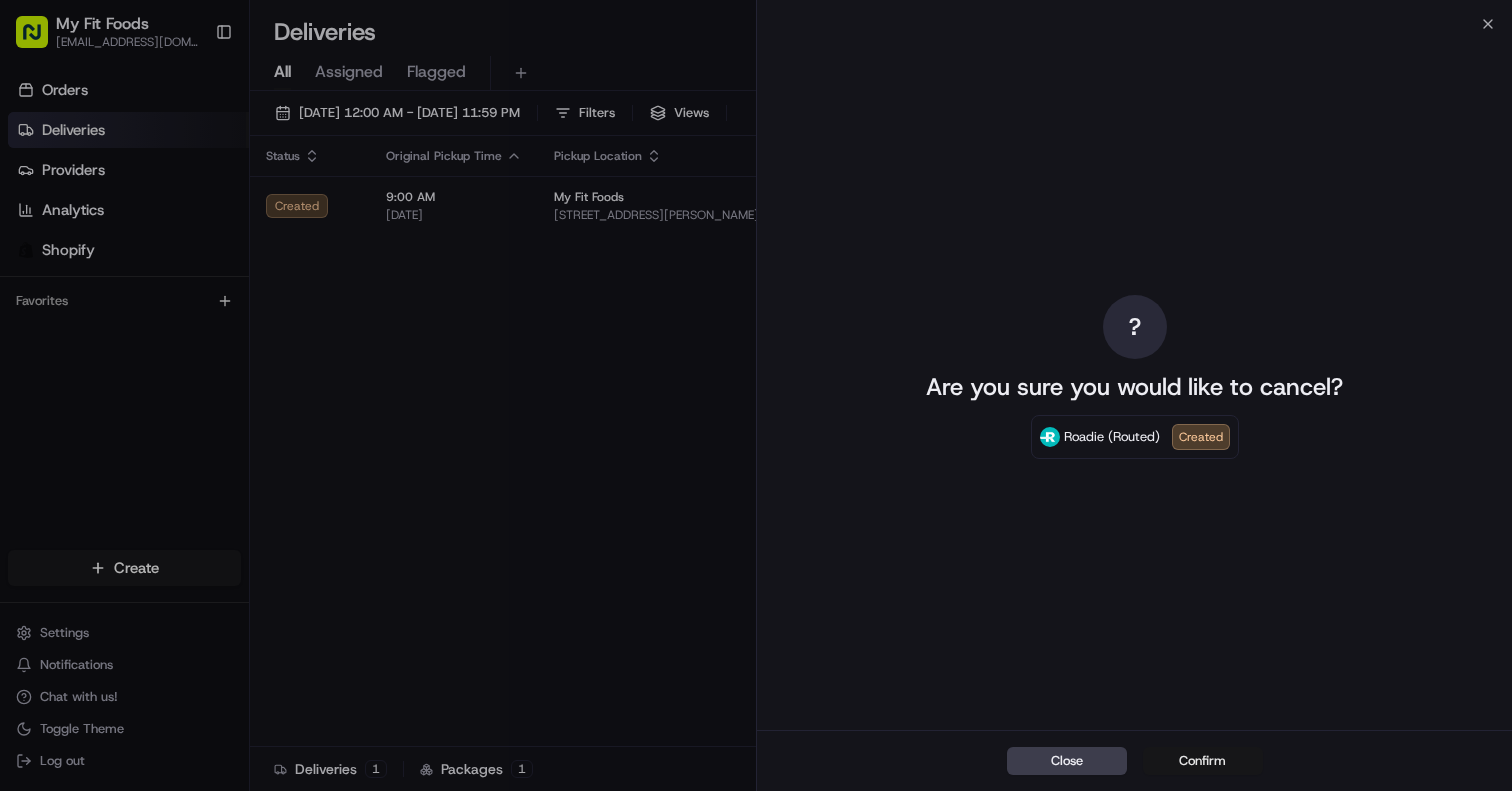 click on "Confirm" at bounding box center (1203, 761) 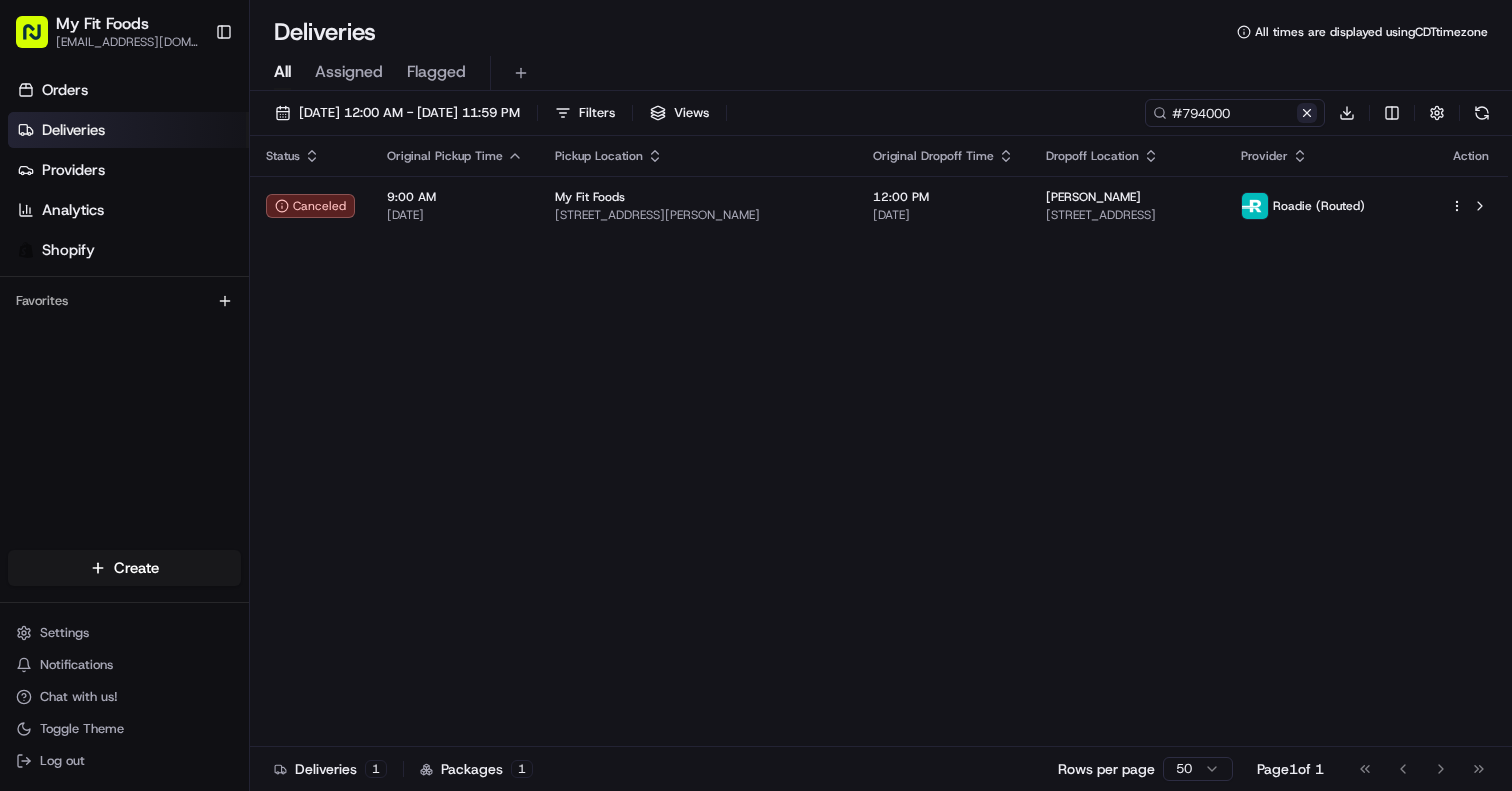 click at bounding box center (1307, 113) 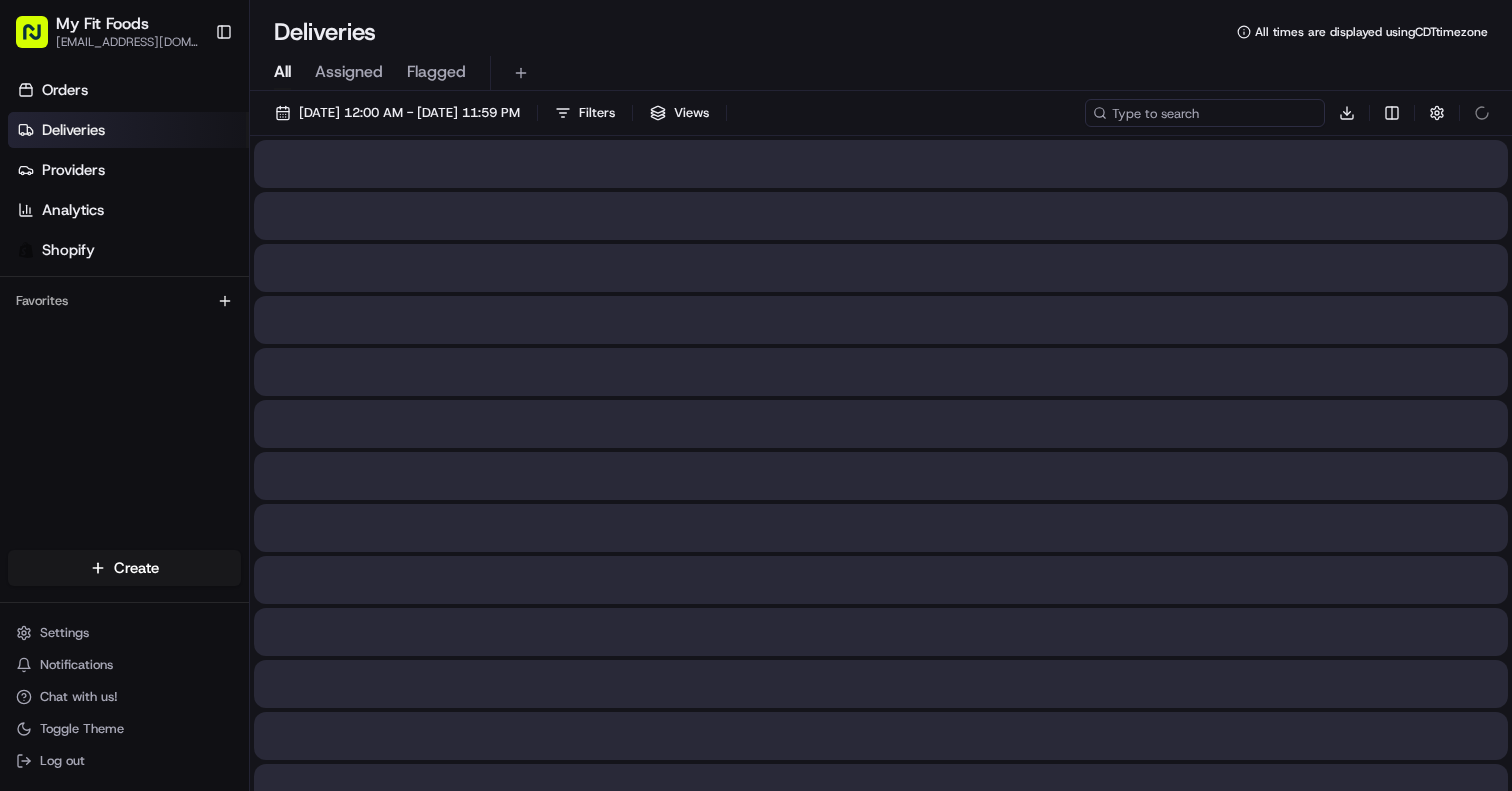 click at bounding box center (1205, 113) 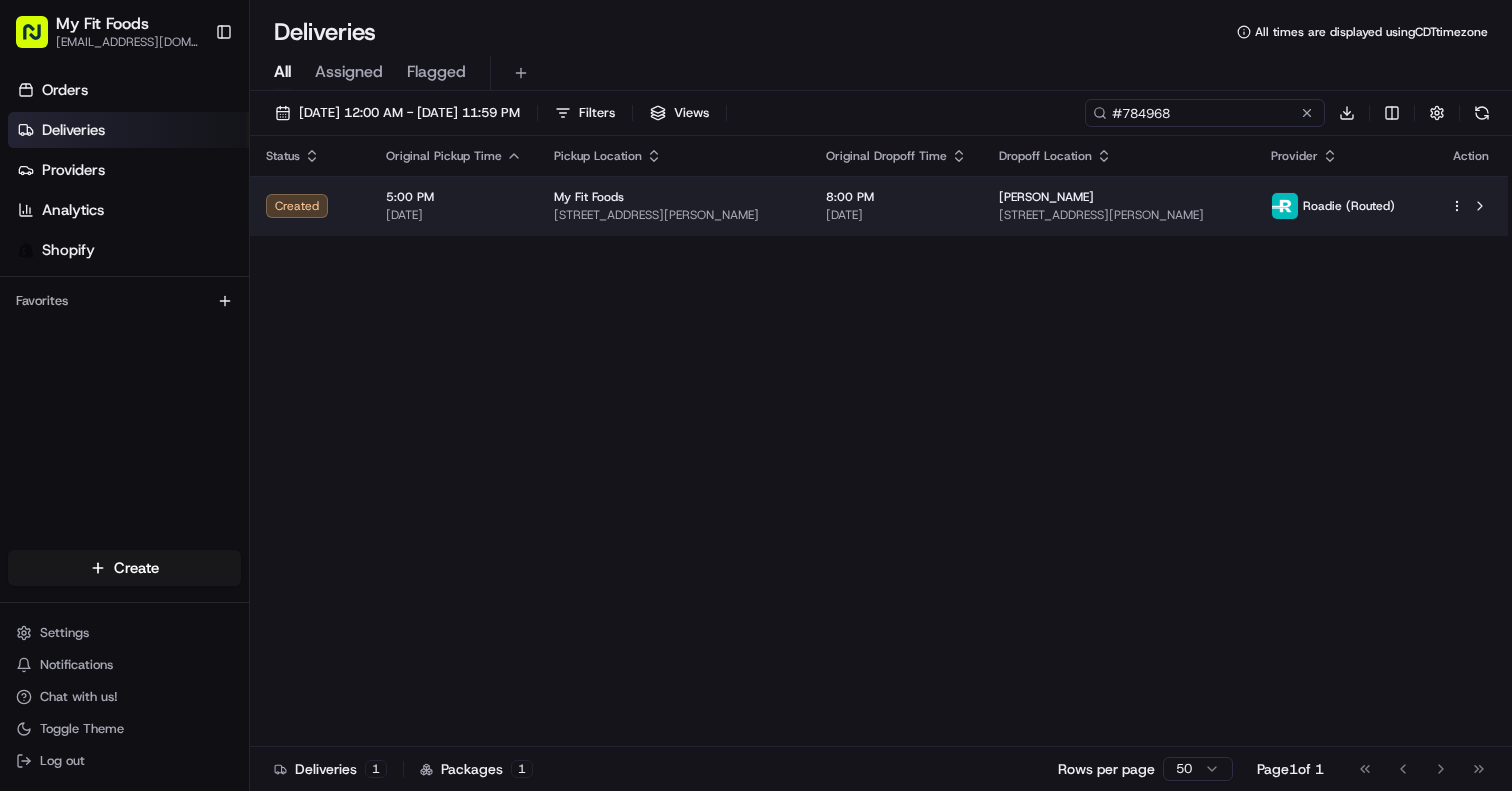 type on "#784968" 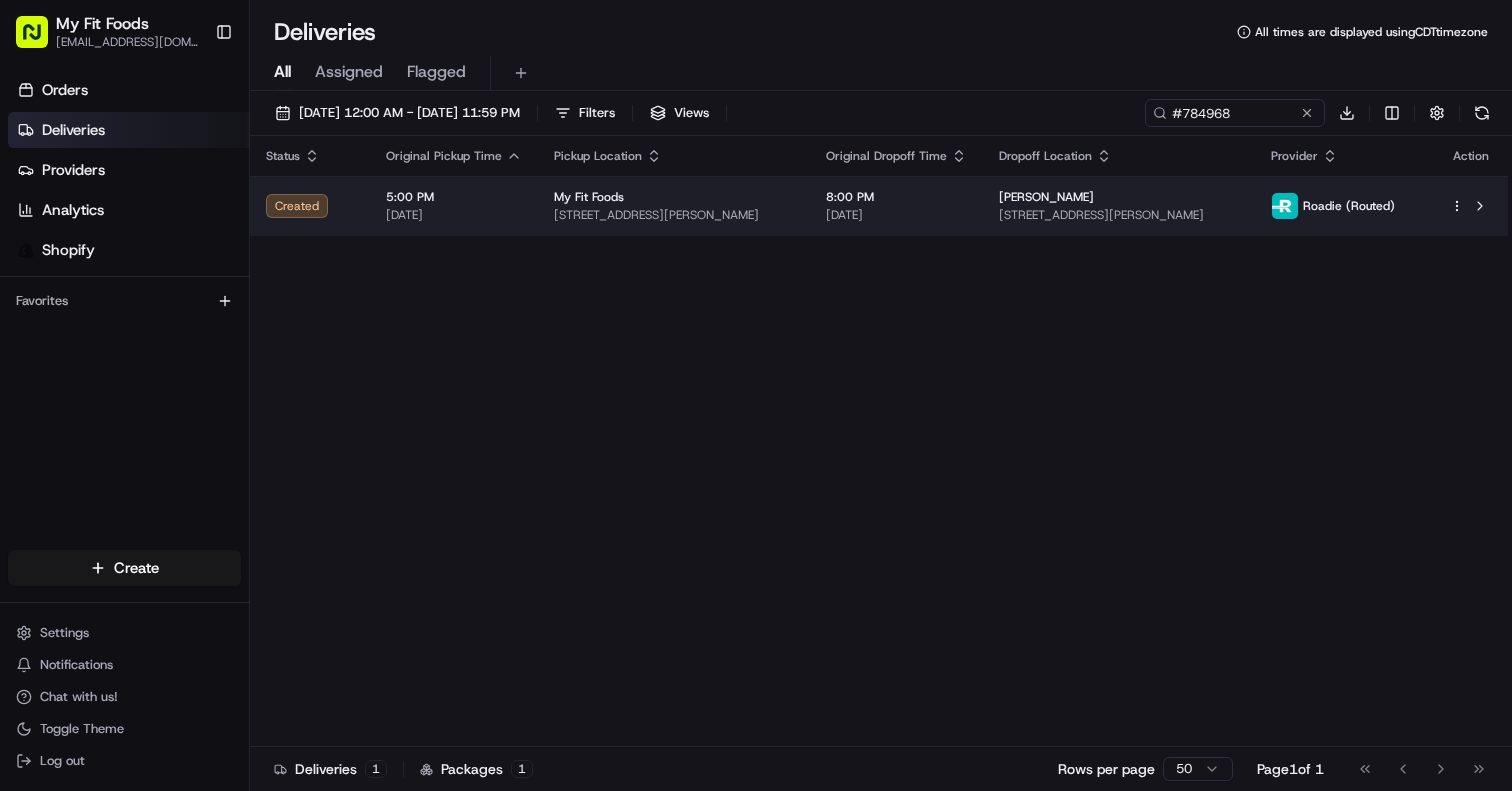 click on "8:00 PM 07/22/2025" at bounding box center [896, 206] 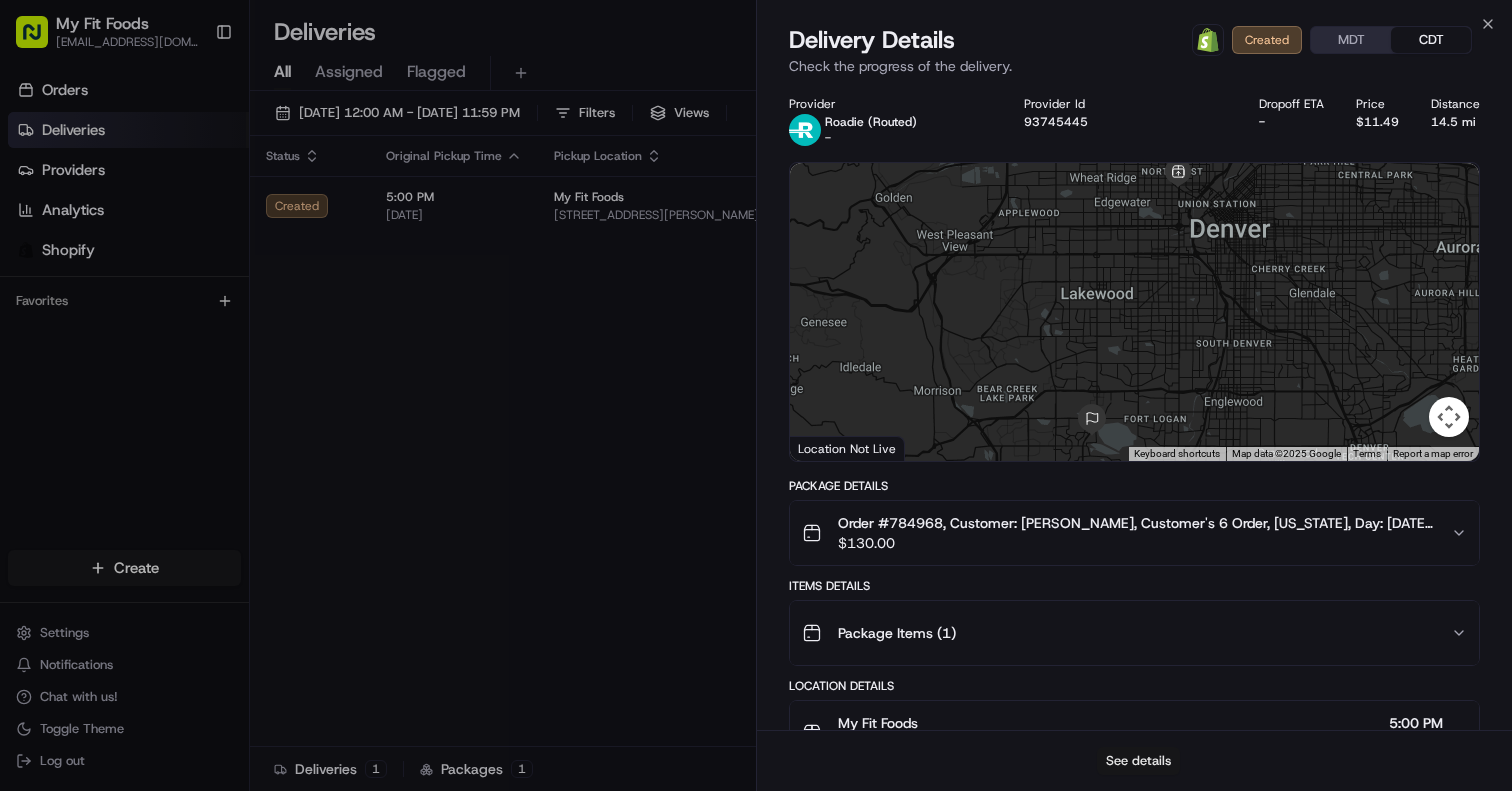 click on "See details" at bounding box center (1138, 761) 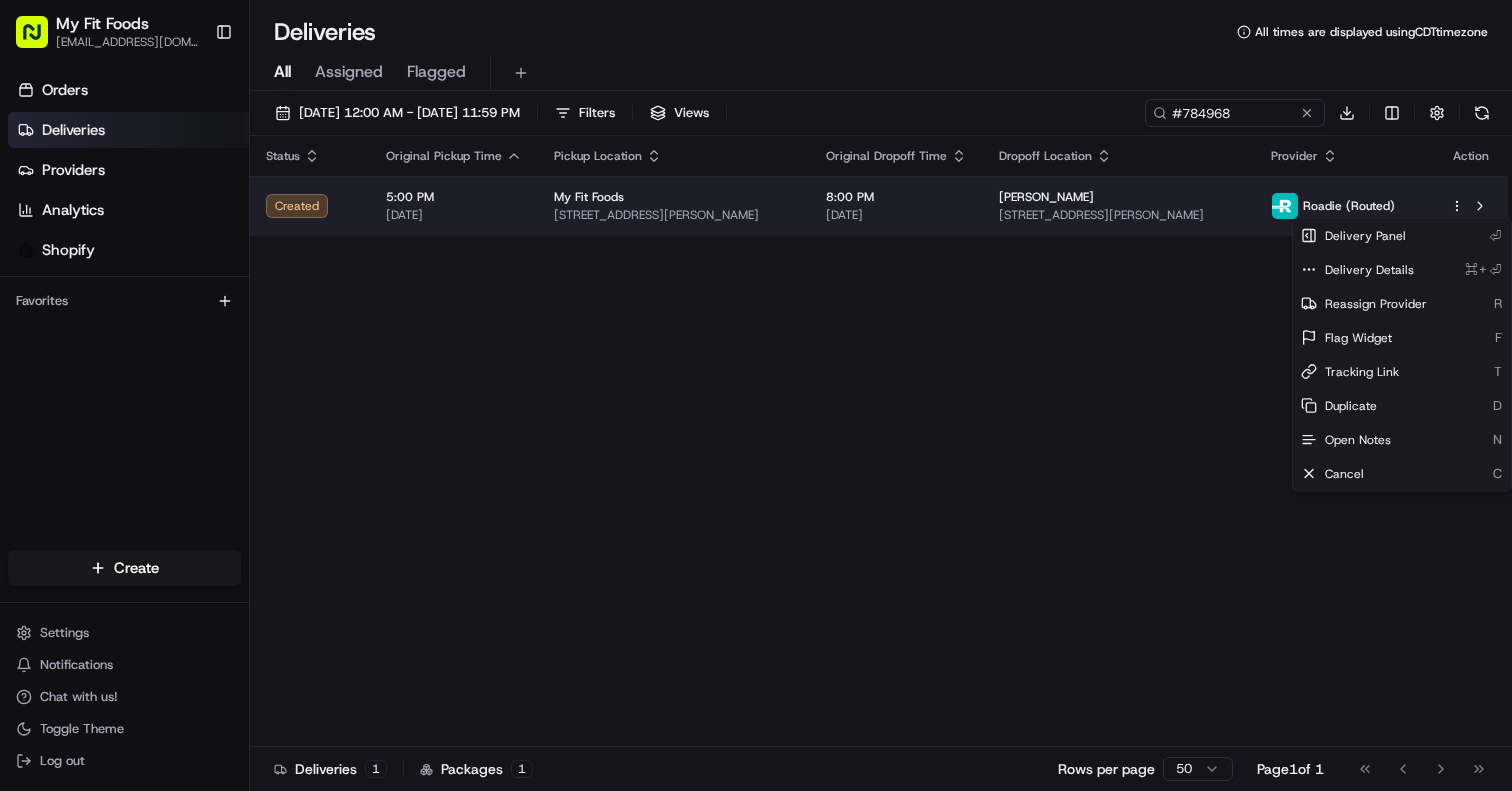 click on "My Fit Foods support@myfitfoods.com Toggle Sidebar Orders Deliveries Providers Analytics Shopify Favorites Main Menu Members & Organization Organization Users Roles Preferences Customization Tracking Orchestration Automations Dispatch Strategy Optimization Strategy Locations Pickup Locations Dropoff Locations Shifts Billing Billing Refund Requests Integrations Notification Triggers Webhooks API Keys Request Logs Create Settings Notifications Chat with us! Toggle Theme Log out Deliveries All times are displayed using  CDT  timezone All Assigned Flagged 07/01/2025 12:00 AM - 07/31/2025 11:59 PM Filters Views #784968 Download Status Original Pickup Time Pickup Location Original Dropoff Time Dropoff Location Provider Action Created 5:00 PM 07/22/2025 My Fit Foods 3024 N Speer Blvd, Denver, CO 80211, USA 8:00 PM 07/22/2025 Kate Battaglia 7900 W Layton Ave UNIT 901, Denver, CO 80123, USA Roadie (Routed) Deliveries 1 Packages 1 Rows per page 50 Page  1  of   1 Go to first page Go to previous page ⏎" at bounding box center (756, 395) 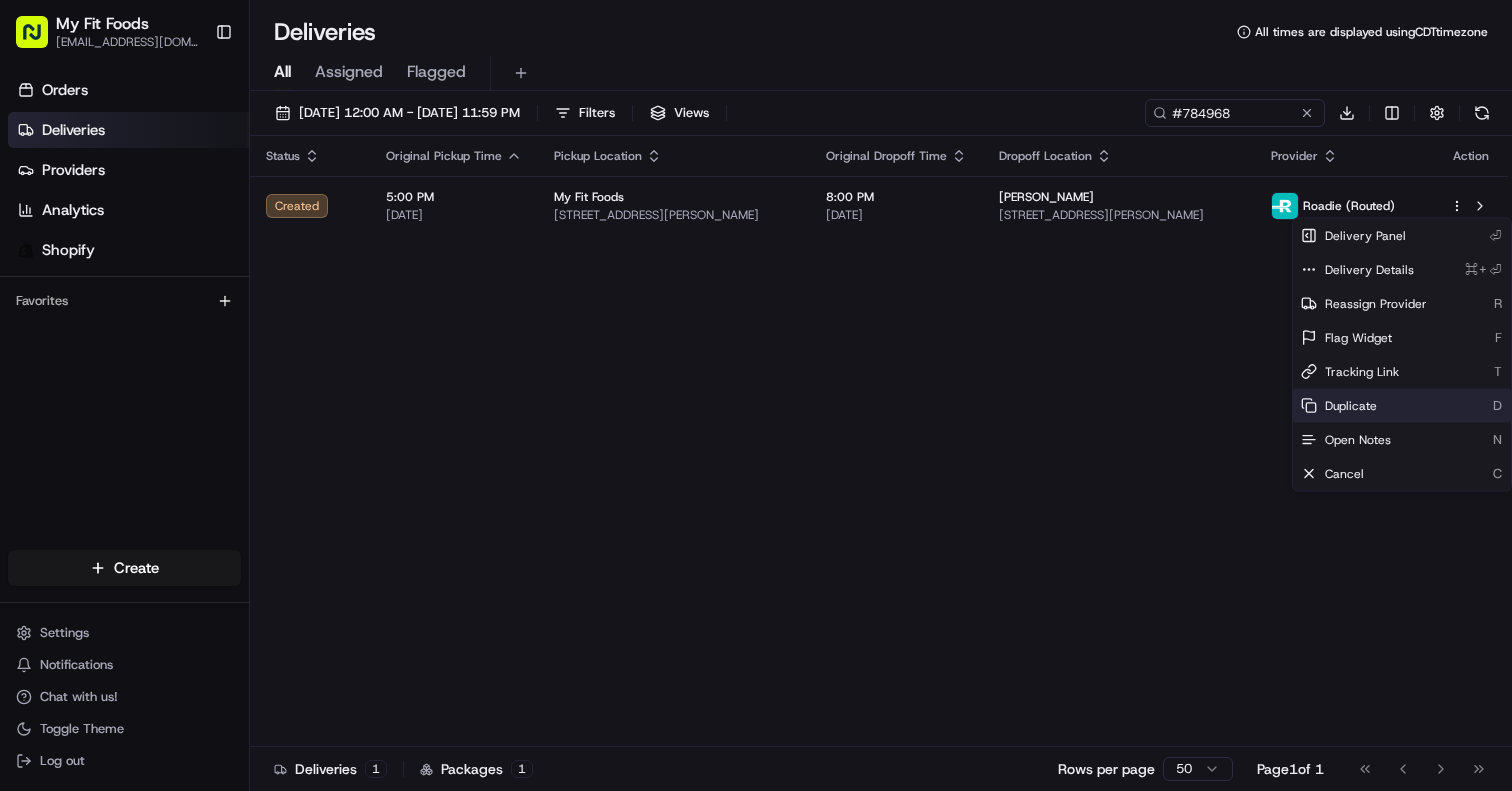 click on "Duplicate" at bounding box center (1351, 406) 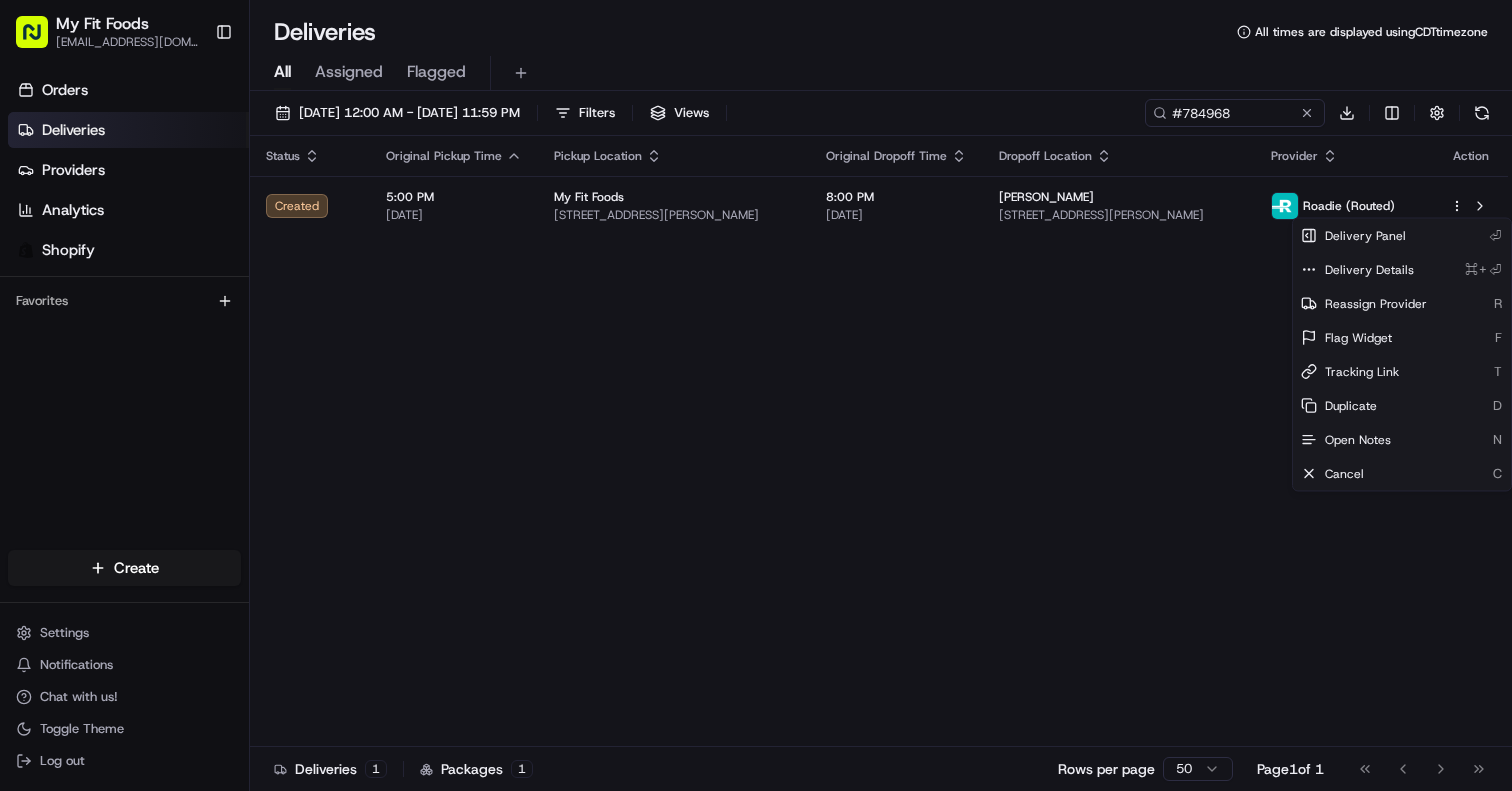 click on "My Fit Foods support@myfitfoods.com Toggle Sidebar Orders Deliveries Providers Analytics Shopify Favorites Main Menu Members & Organization Organization Users Roles Preferences Customization Tracking Orchestration Automations Dispatch Strategy Optimization Strategy Locations Pickup Locations Dropoff Locations Shifts Billing Billing Refund Requests Integrations Notification Triggers Webhooks API Keys Request Logs Create Settings Notifications Chat with us! Toggle Theme Log out Deliveries All times are displayed using  CDT  timezone All Assigned Flagged 07/01/2025 12:00 AM - 07/31/2025 11:59 PM Filters Views #784968 Download Status Original Pickup Time Pickup Location Original Dropoff Time Dropoff Location Provider Action Created 5:00 PM 07/22/2025 My Fit Foods 3024 N Speer Blvd, Denver, CO 80211, USA 8:00 PM 07/22/2025 Kate Battaglia 7900 W Layton Ave UNIT 901, Denver, CO 80123, USA Roadie (Routed) Deliveries 1 Packages 1 Rows per page 50 Page  1  of   1 Go to first page Go to previous page ⏎" at bounding box center (756, 395) 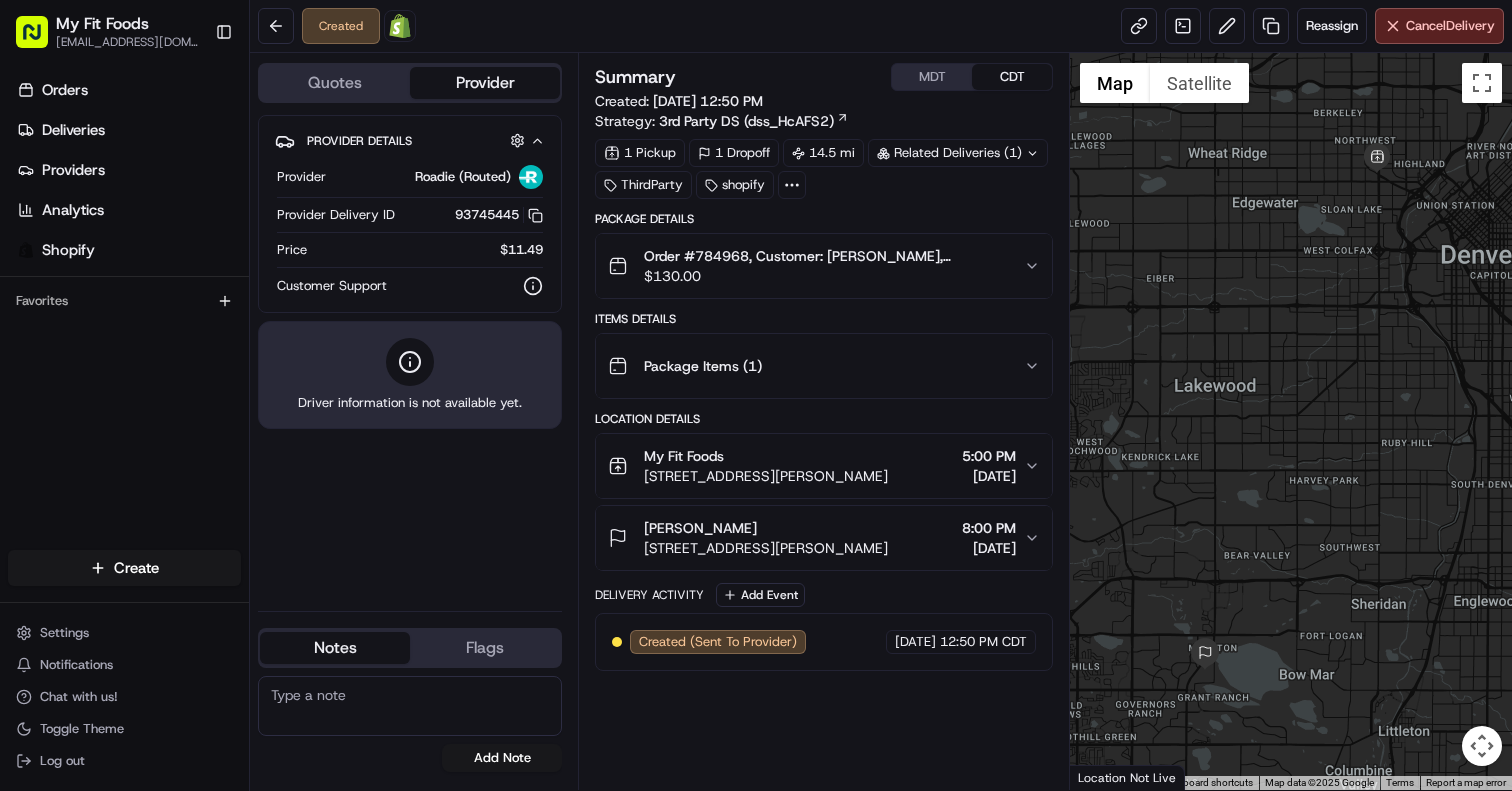 scroll, scrollTop: 0, scrollLeft: 0, axis: both 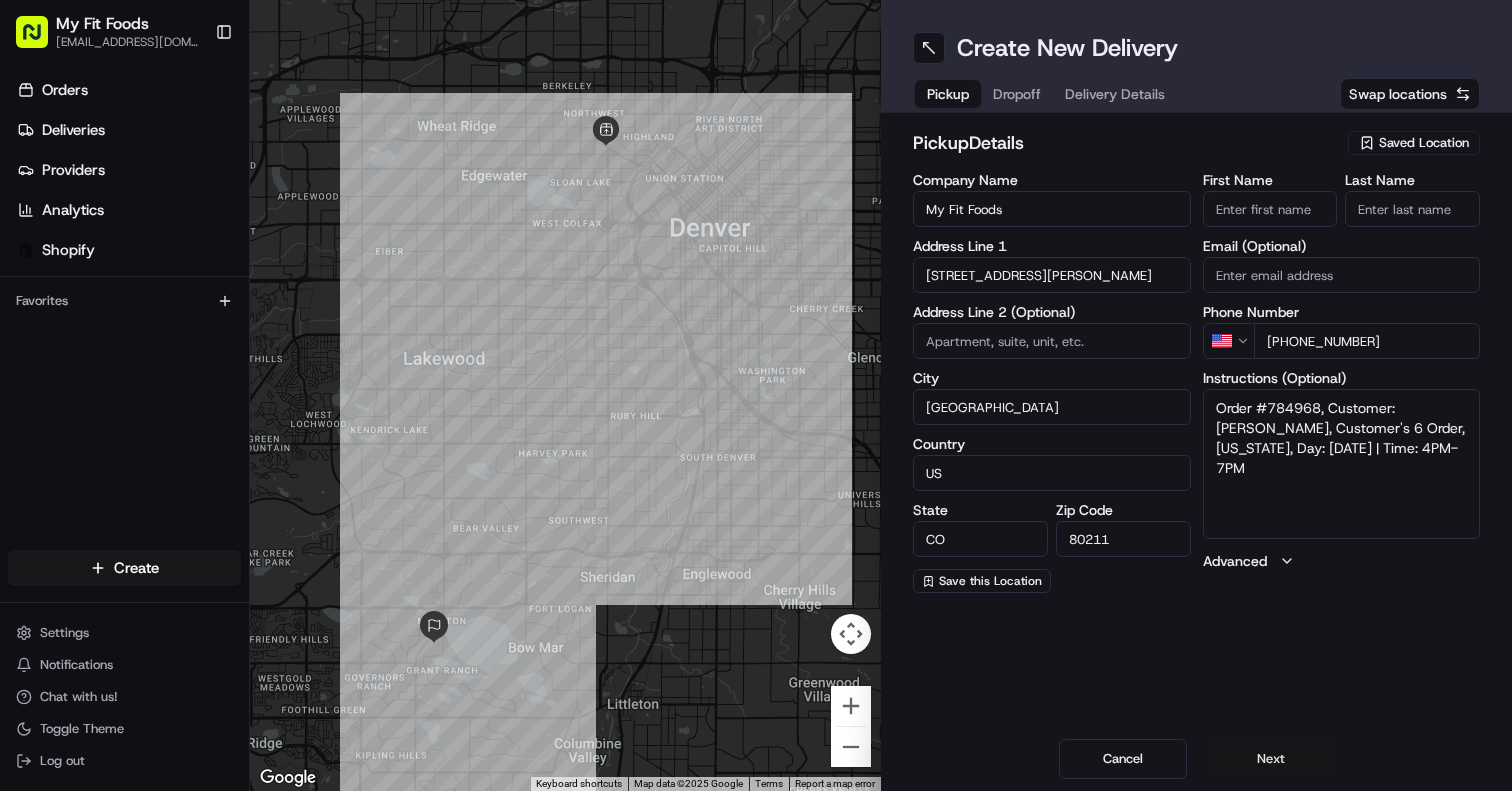 click on "Next" at bounding box center (1271, 759) 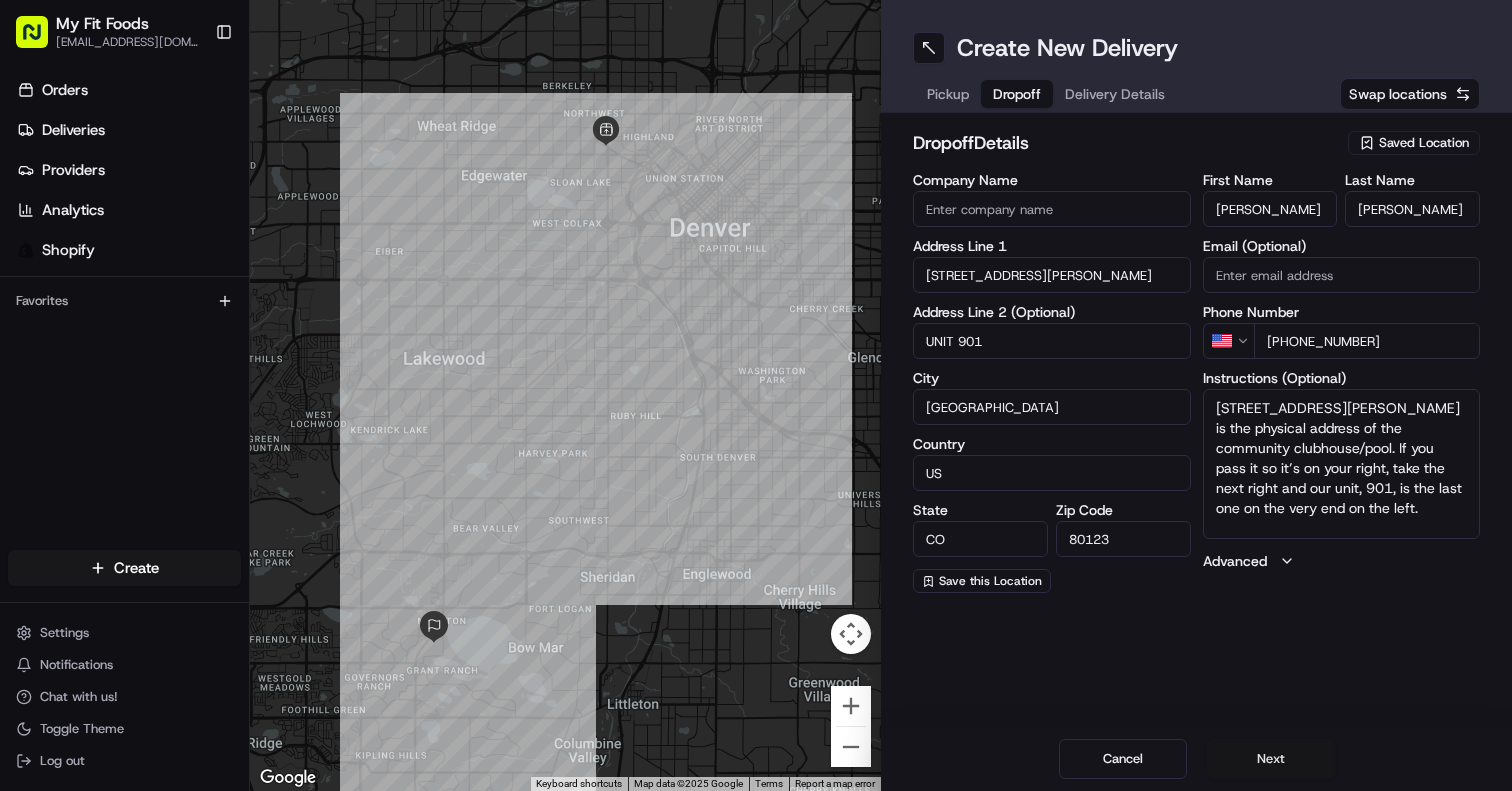 click on "Next" at bounding box center (1271, 759) 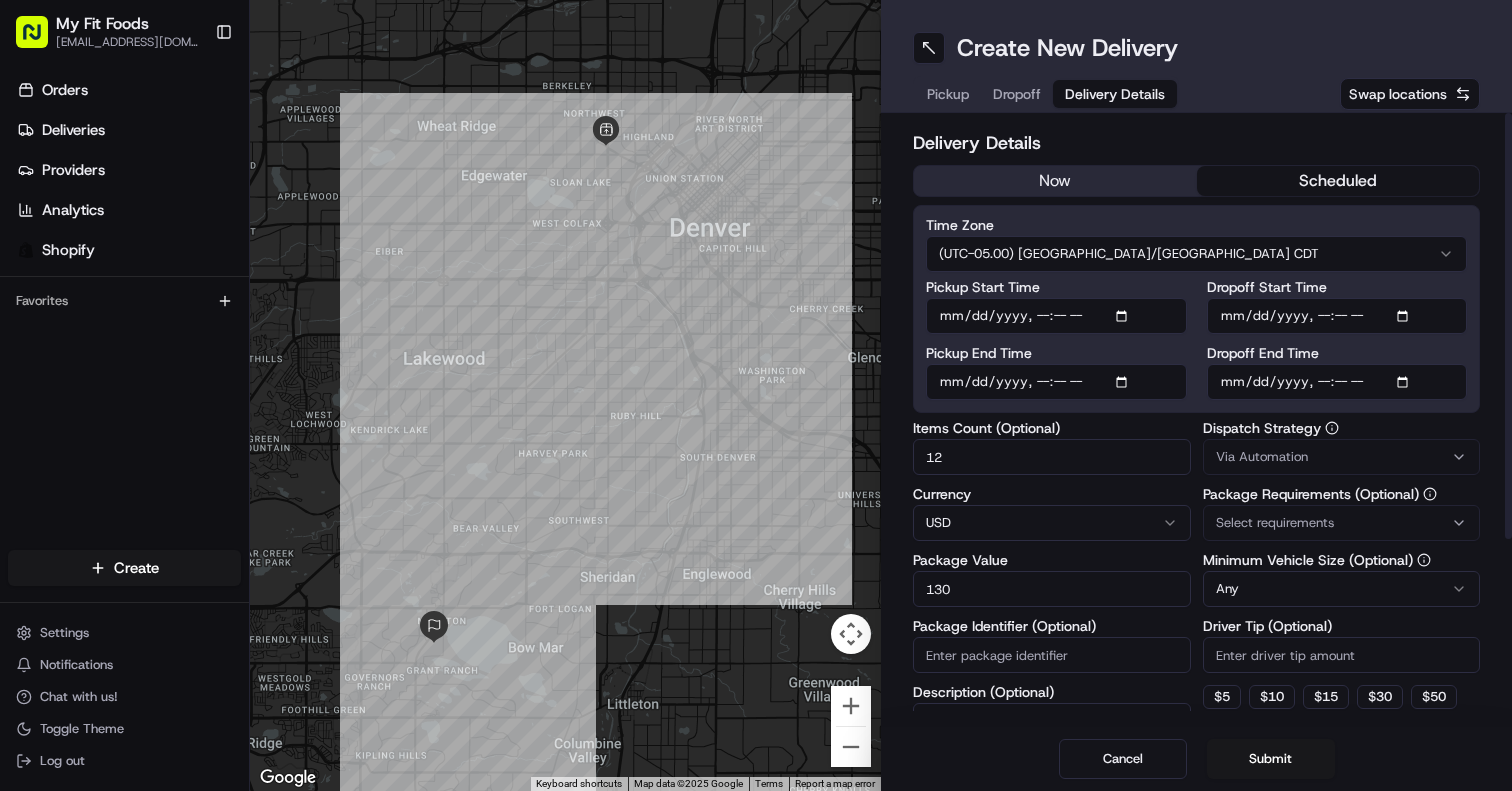 click on "Pickup Start Time" at bounding box center (1056, 316) 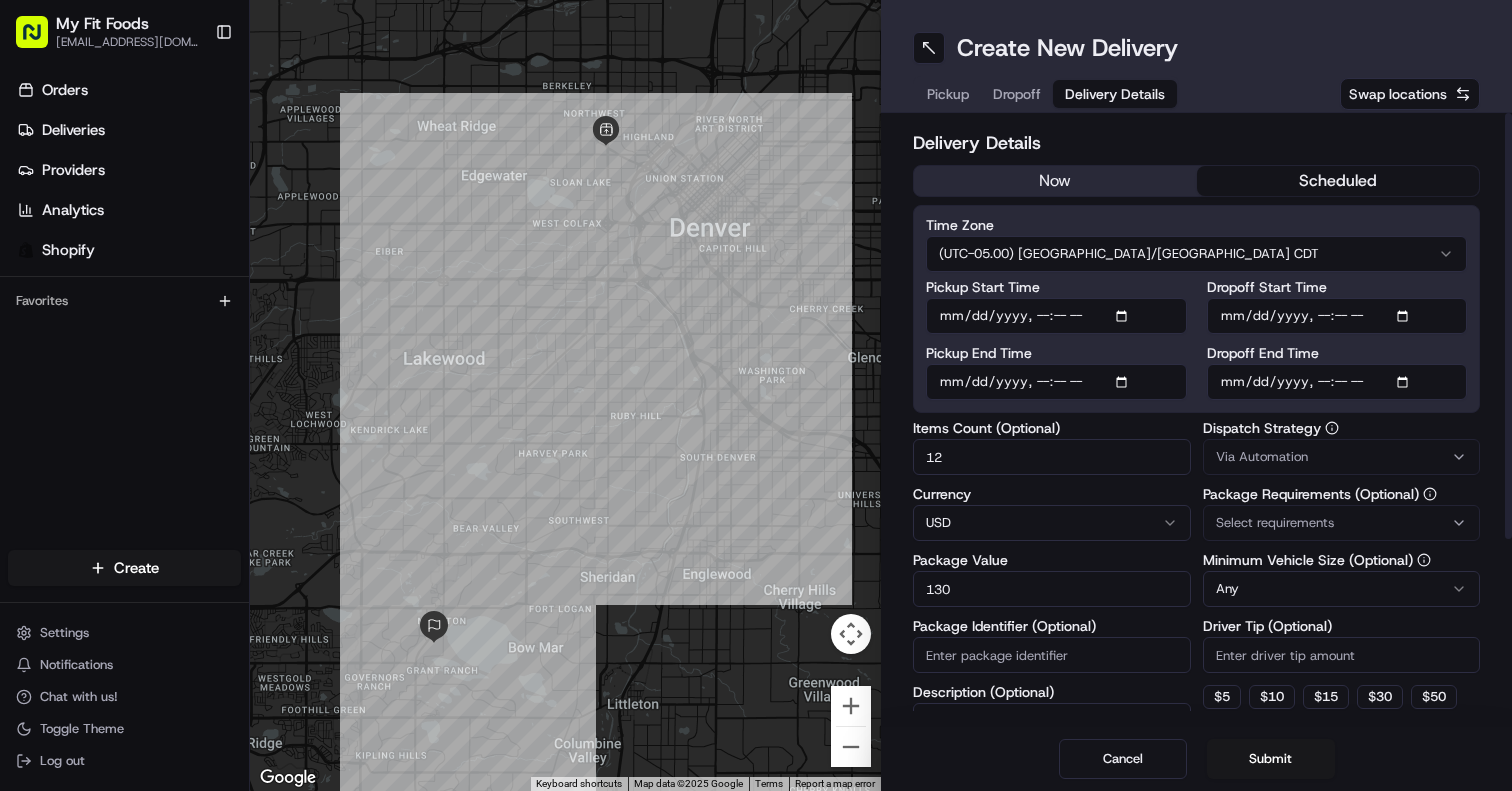 type on "2025-07-16T17:00" 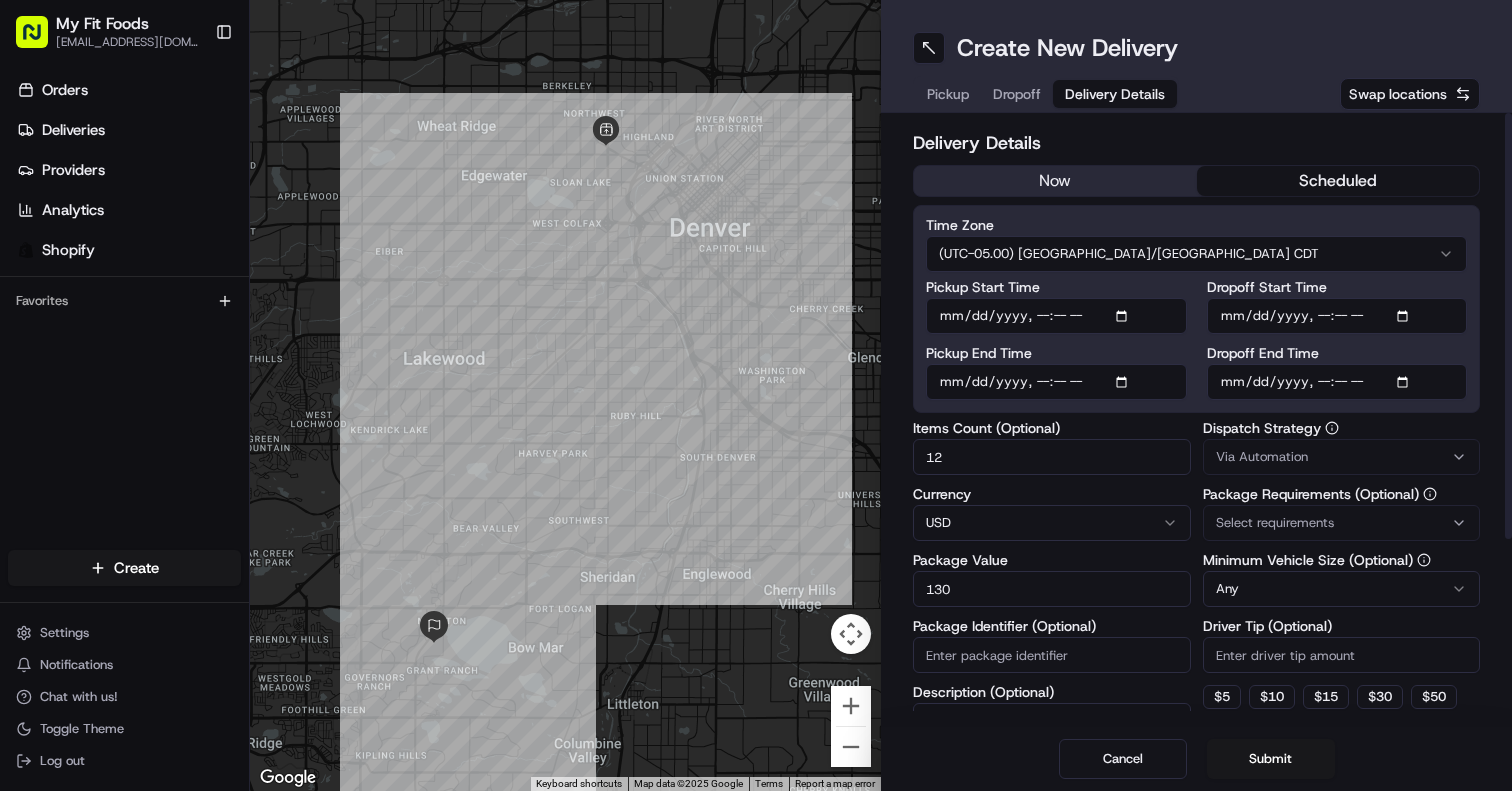 click on "Pickup End Time" at bounding box center [1056, 382] 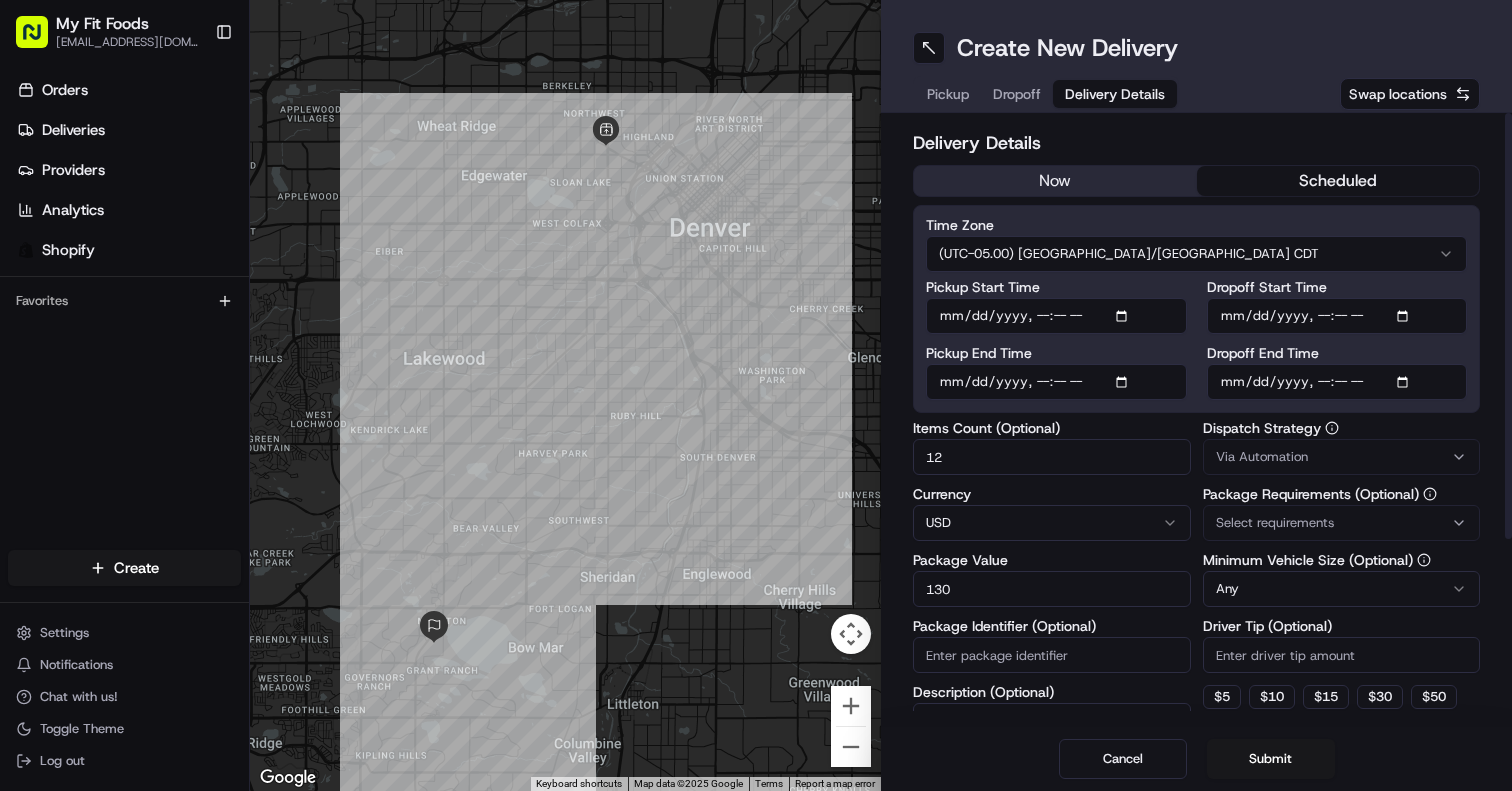 type on "2025-07-16T17:30" 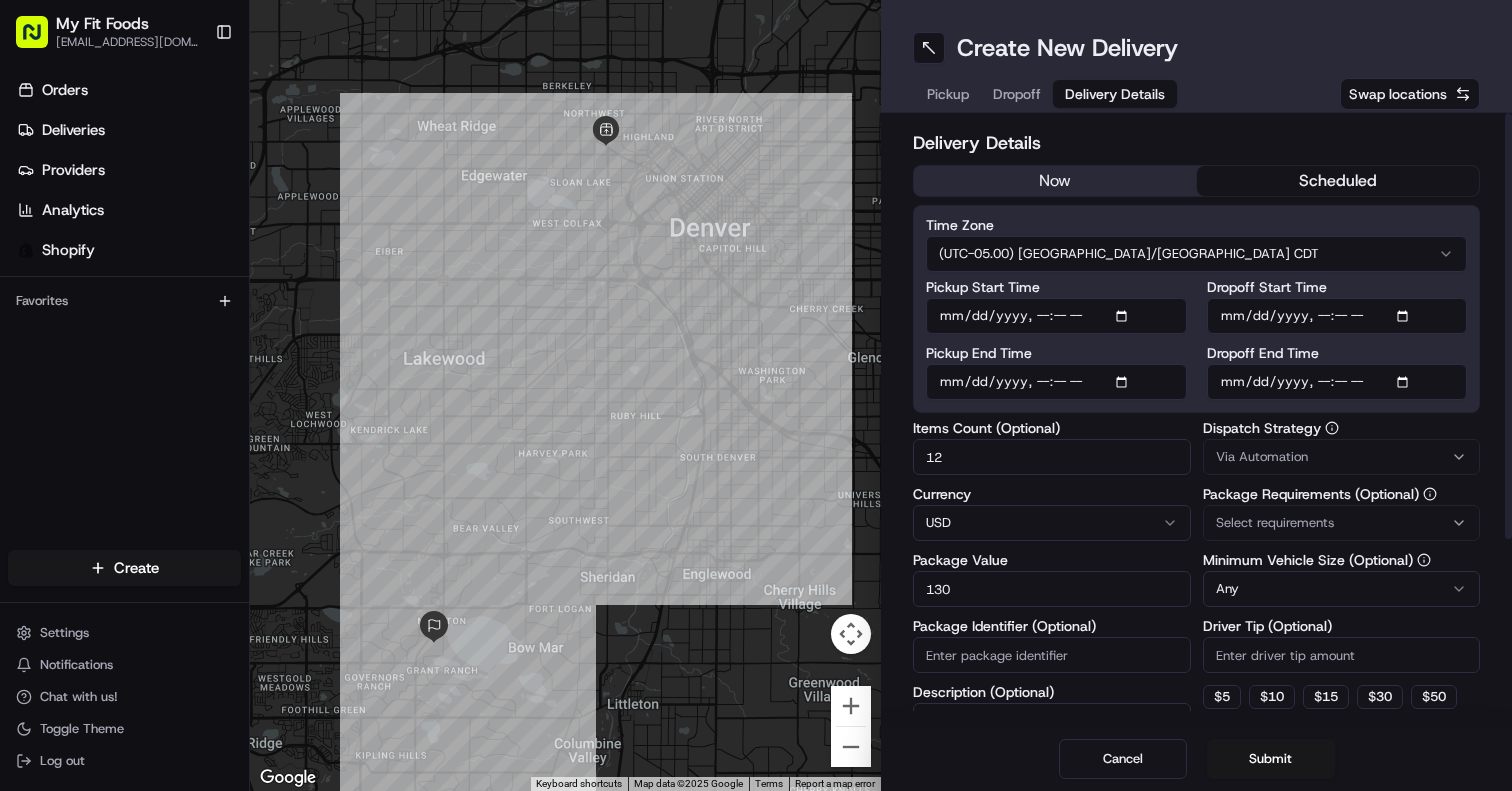 click on "Dropoff Start Time" at bounding box center [1337, 316] 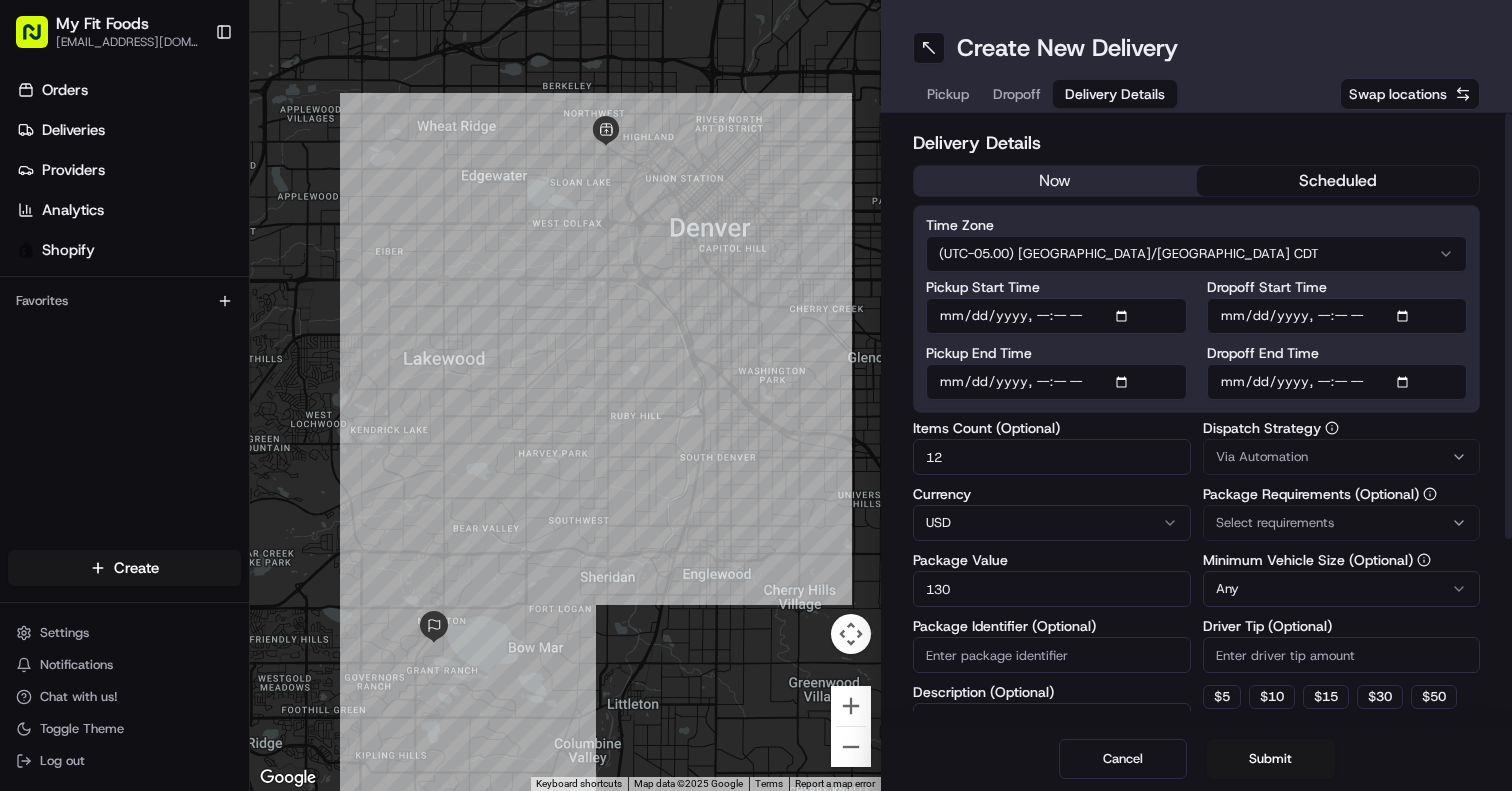click on "Via Automation" at bounding box center [1262, 457] 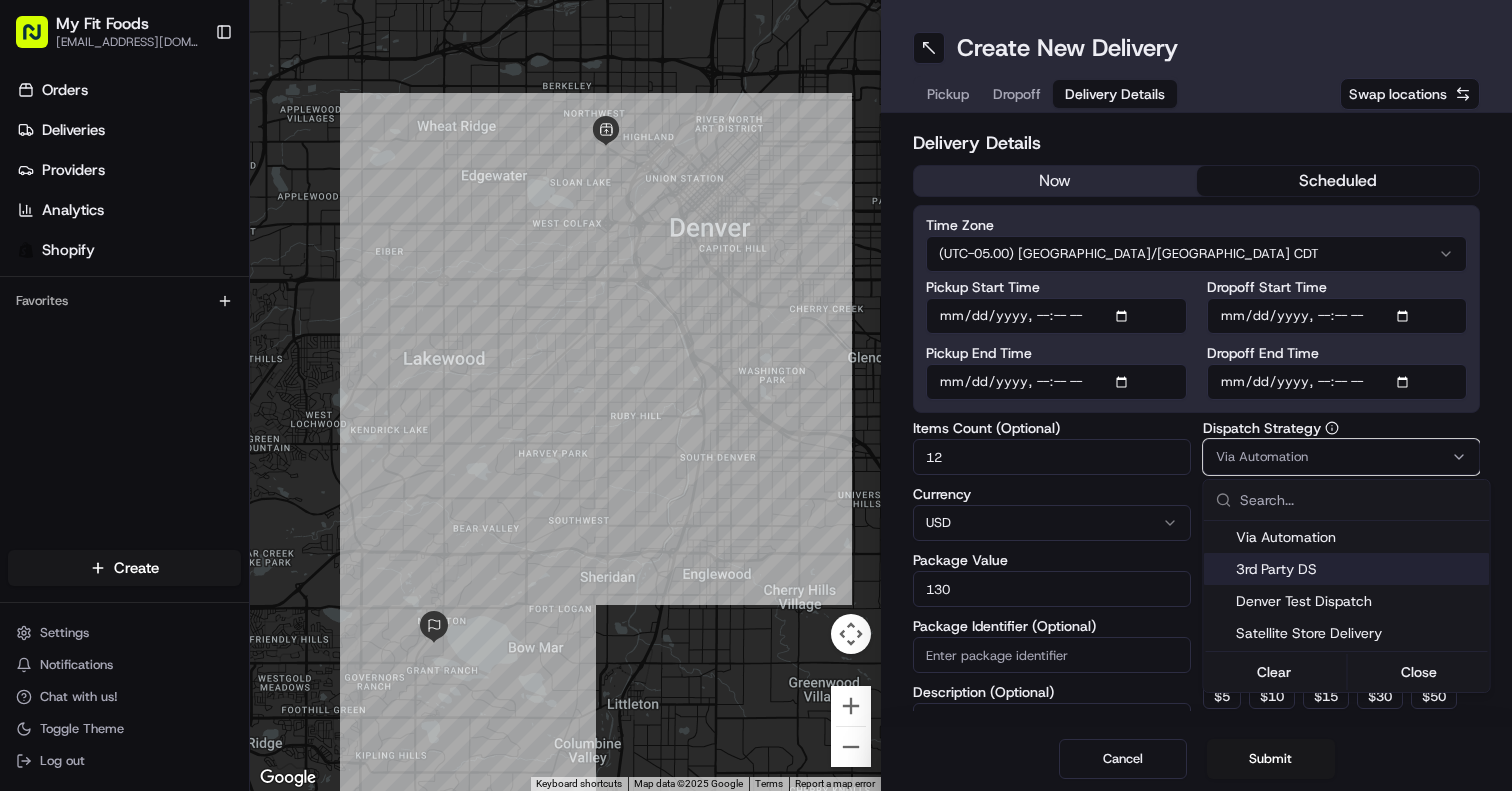 click on "3rd Party DS" at bounding box center (1359, 569) 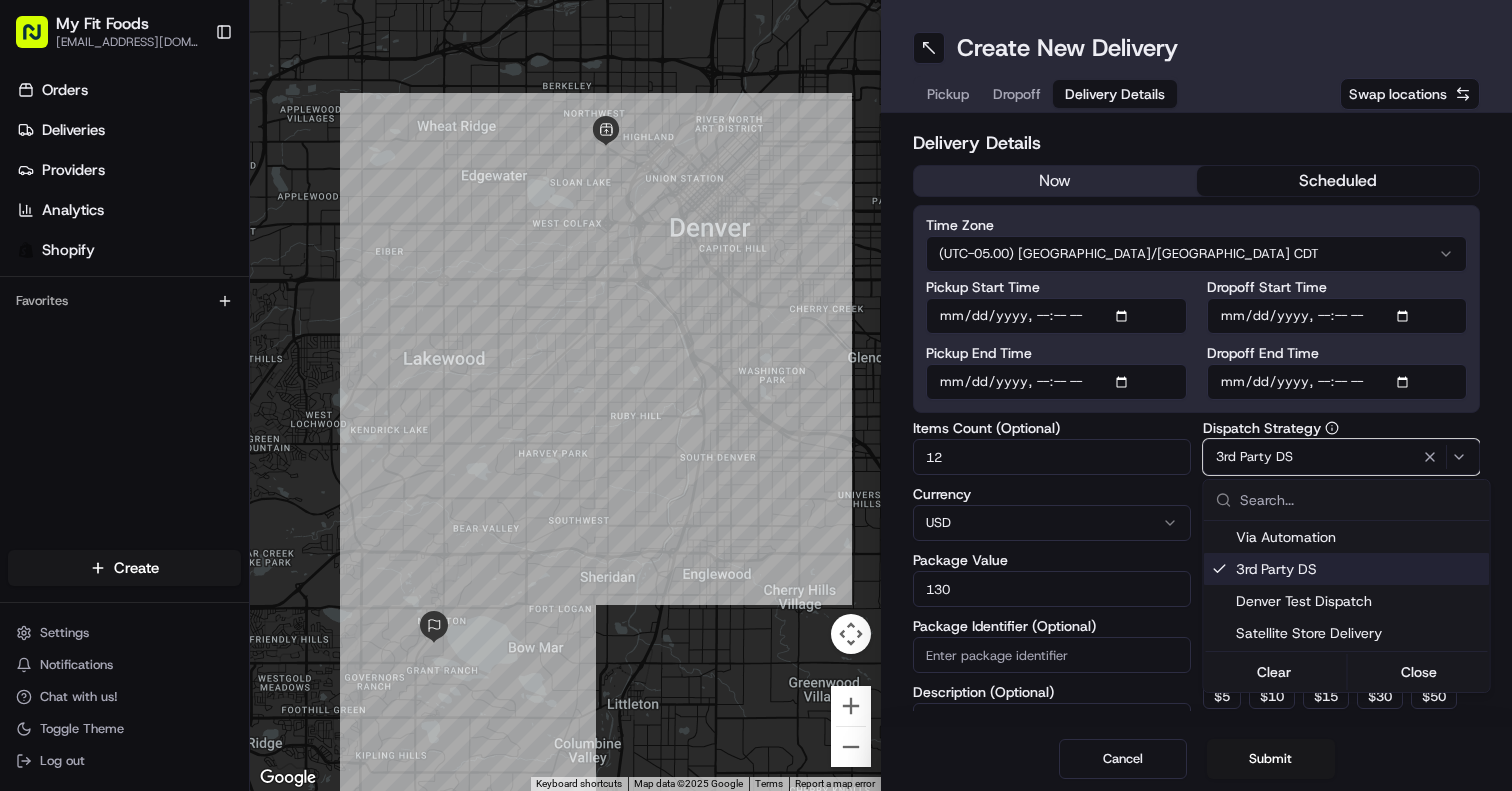 click on "My Fit Foods support@myfitfoods.com Toggle Sidebar Orders Deliveries Providers Analytics Shopify Favorites Main Menu Members & Organization Organization Users Roles Preferences Customization Tracking Orchestration Automations Dispatch Strategy Optimization Strategy Locations Pickup Locations Dropoff Locations Shifts Billing Billing Refund Requests Integrations Notification Triggers Webhooks API Keys Request Logs Create Settings Notifications Chat with us! Toggle Theme Log out ← Move left → Move right ↑ Move up ↓ Move down + Zoom in - Zoom out Home Jump left by 75% End Jump right by 75% Page Up Jump up by 75% Page Down Jump down by 75% Keyboard shortcuts Map Data Map data ©2025 Google Map data ©2025 Google 2 km  Click to toggle between metric and imperial units Terms Report a map error Create New Delivery Pickup Dropoff Delivery Details Swap locations Delivery Details now scheduled Time Zone (UTC-05.00) America/Chicago CDT Pickup Start Time Pickup End Time Dropoff Start Time 12 USD $" at bounding box center (756, 395) 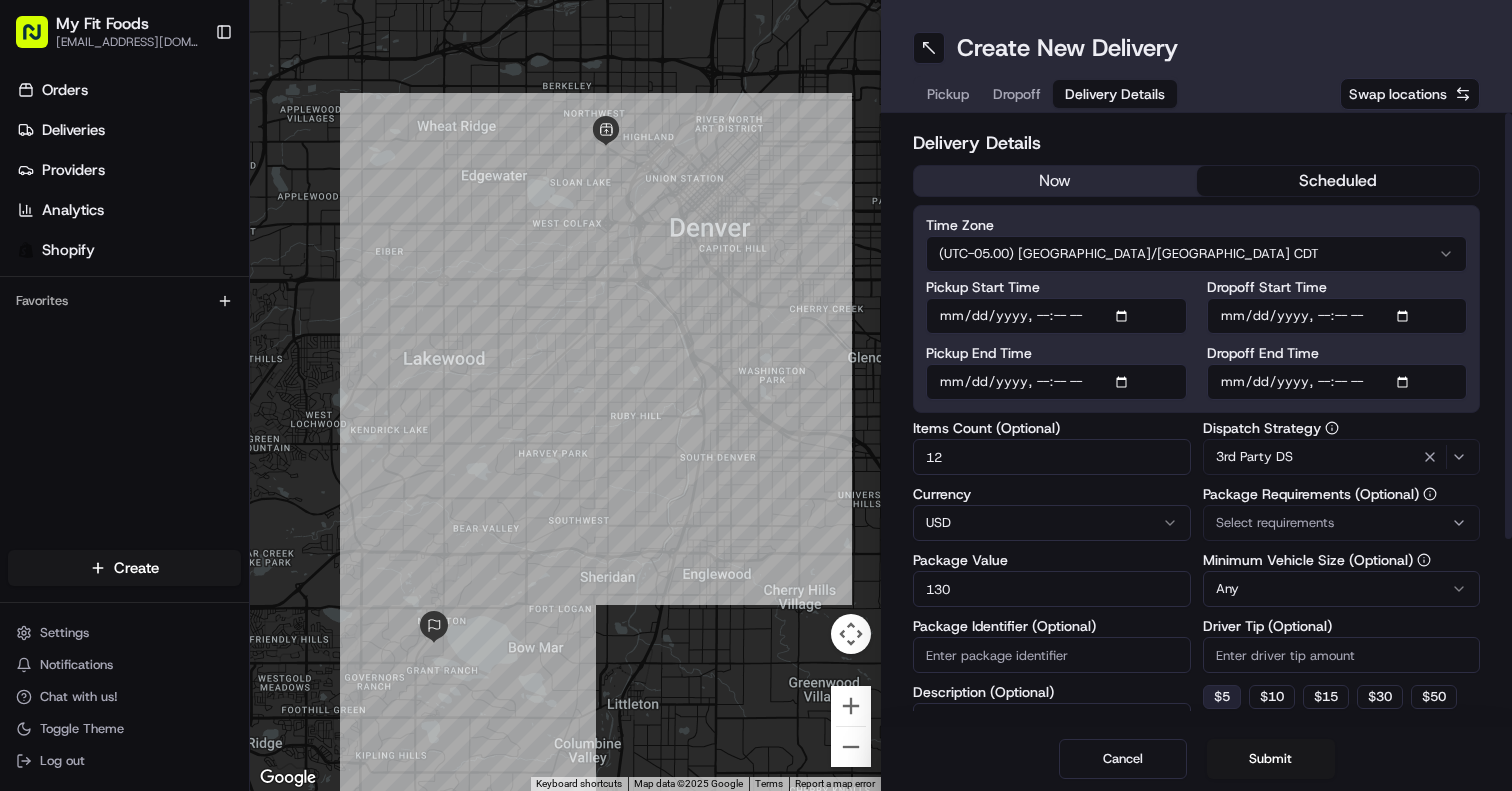 click on "$ 5" at bounding box center (1222, 697) 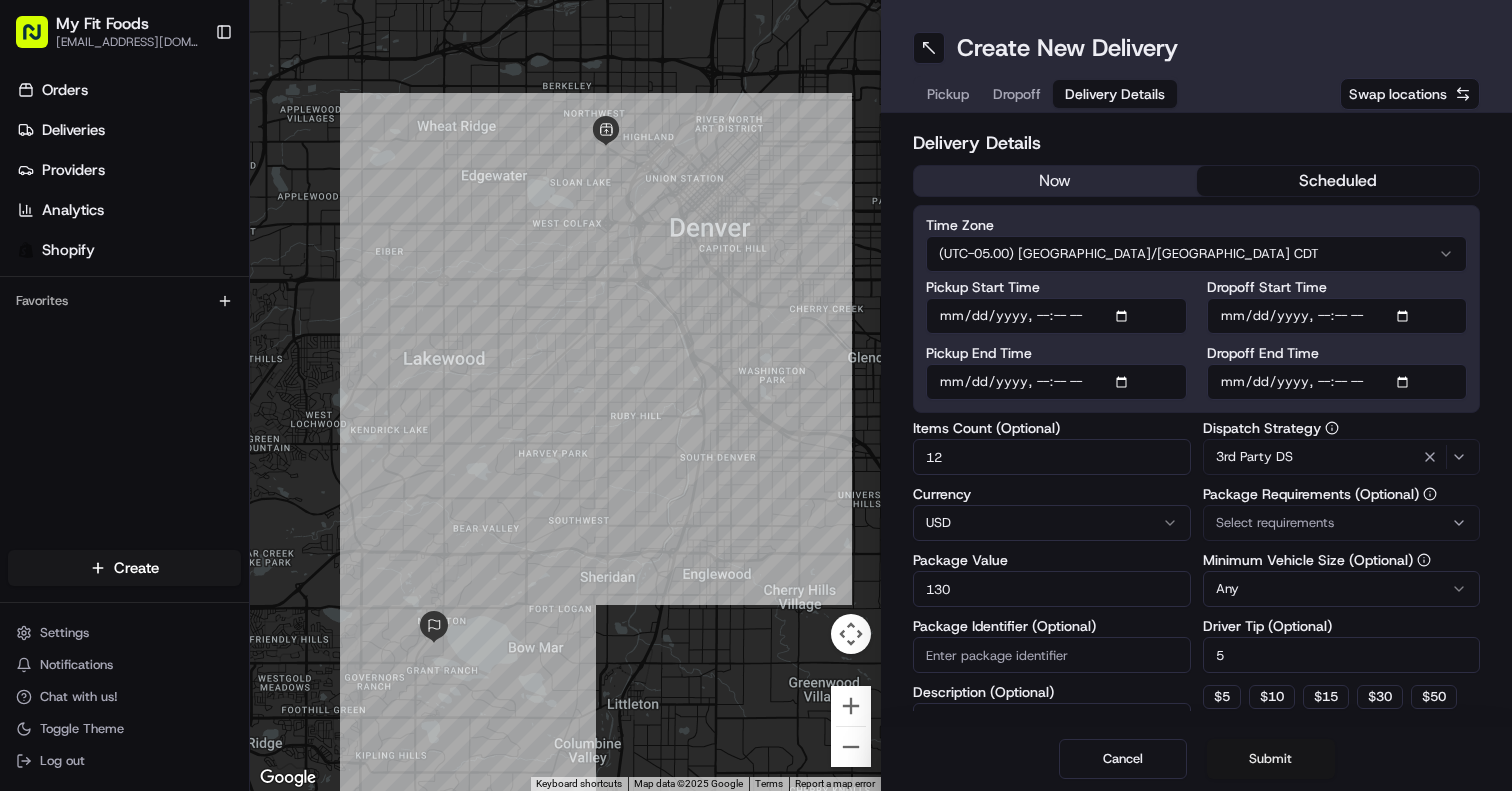 click on "Submit" at bounding box center [1271, 759] 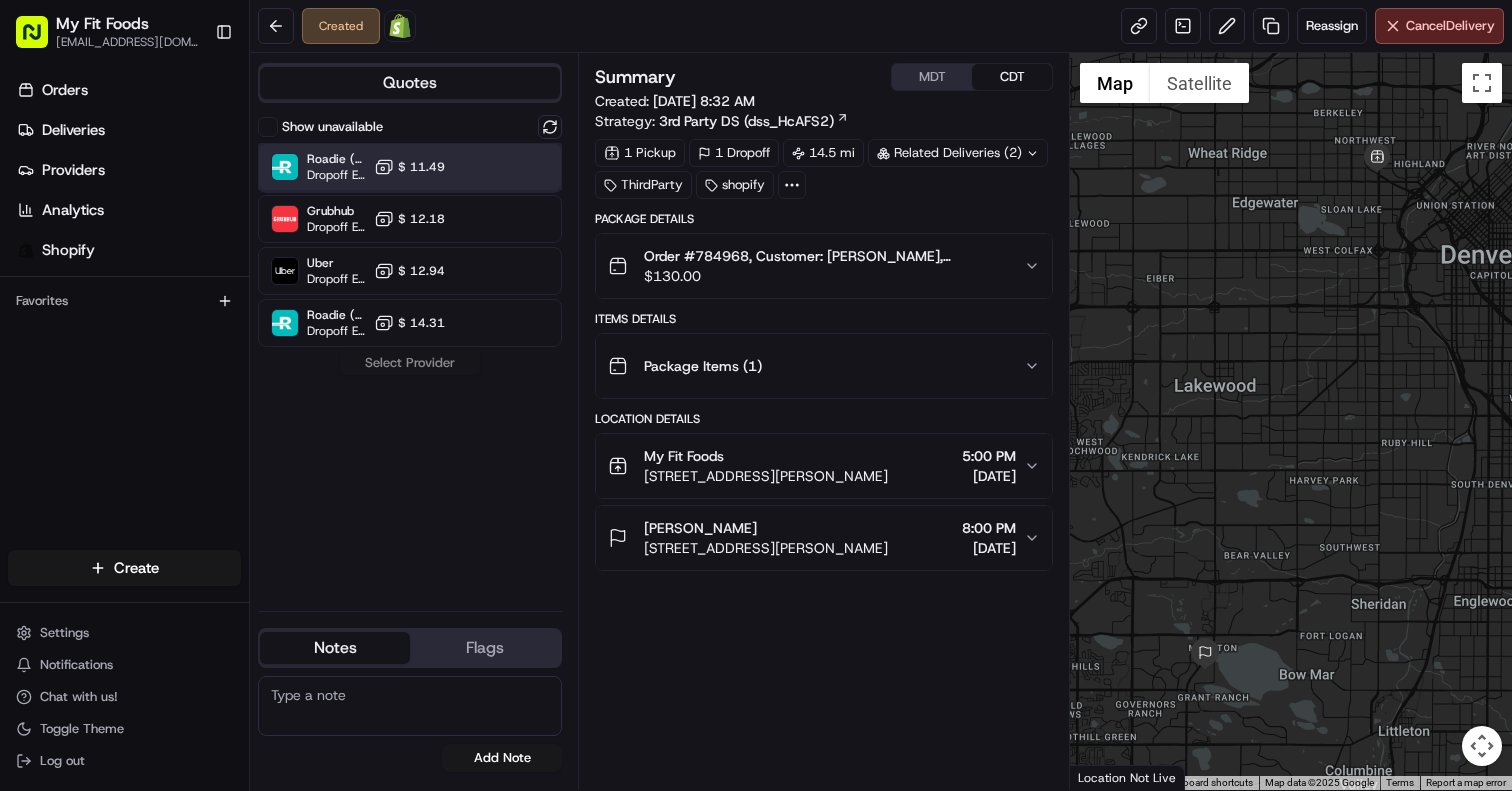 click on "Roadie (Routed) Dropoff ETA   - $   11.49" at bounding box center (410, 167) 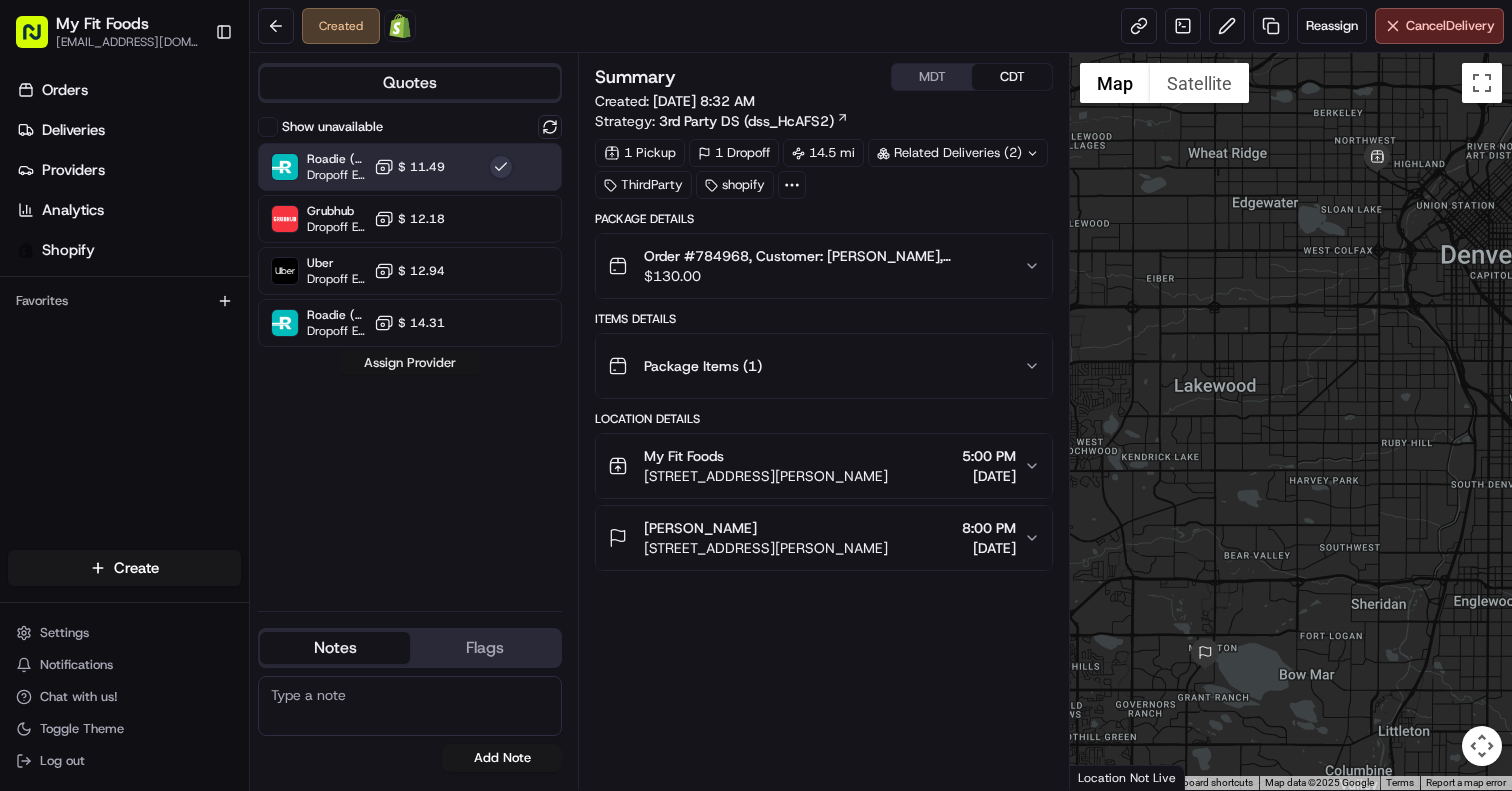 click on "Assign Provider" at bounding box center (410, 363) 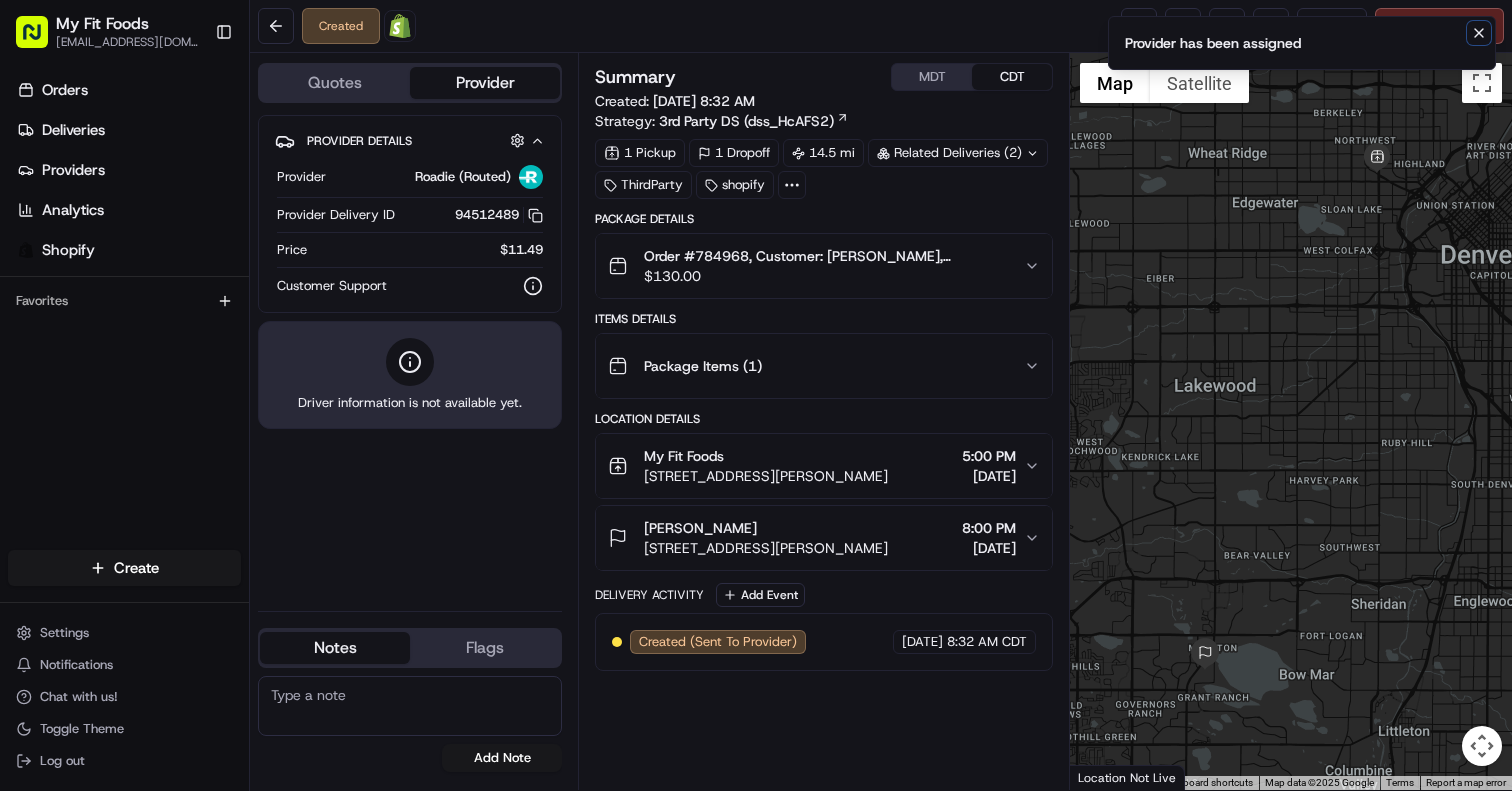 click 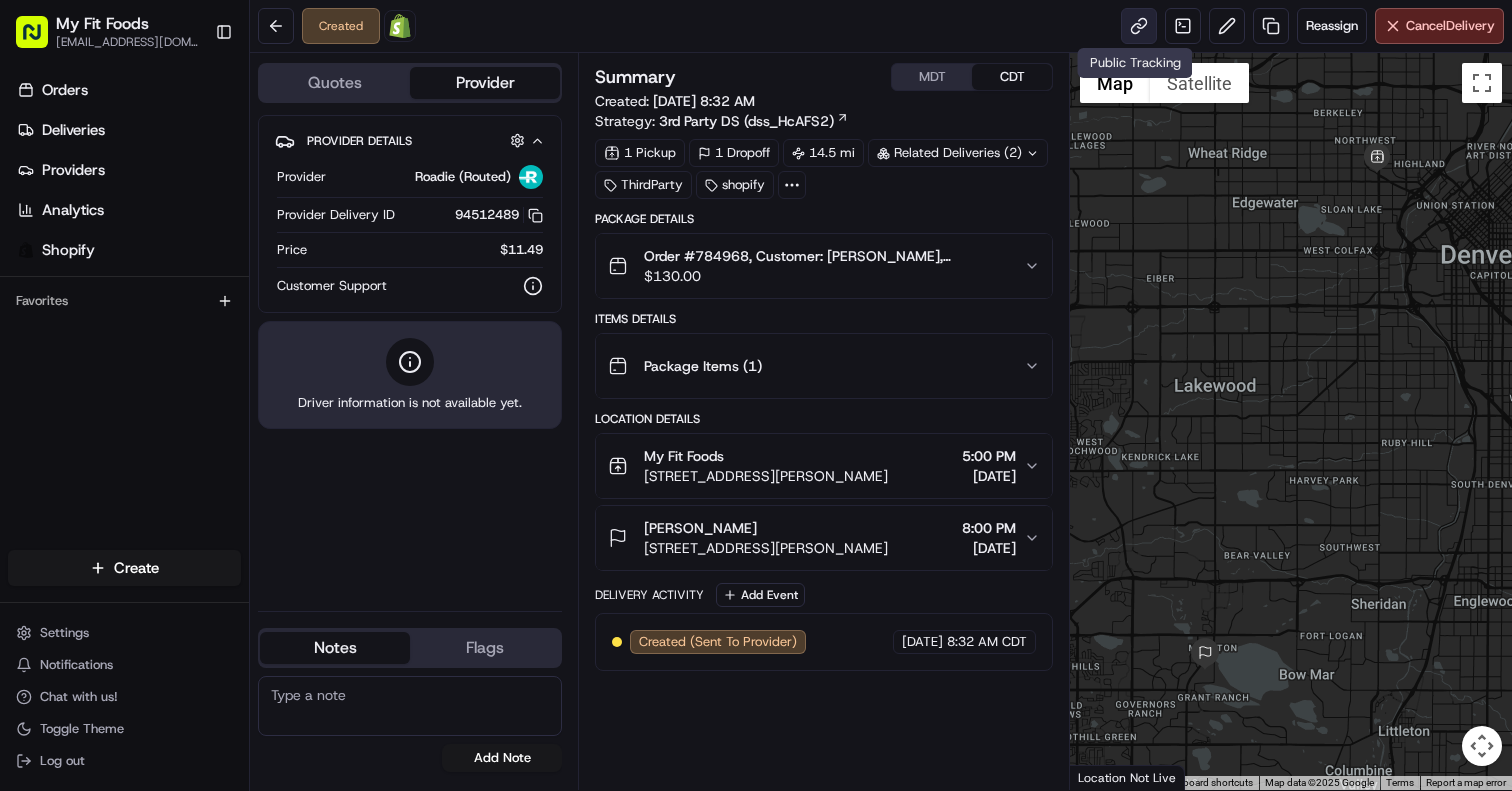 click at bounding box center [1139, 26] 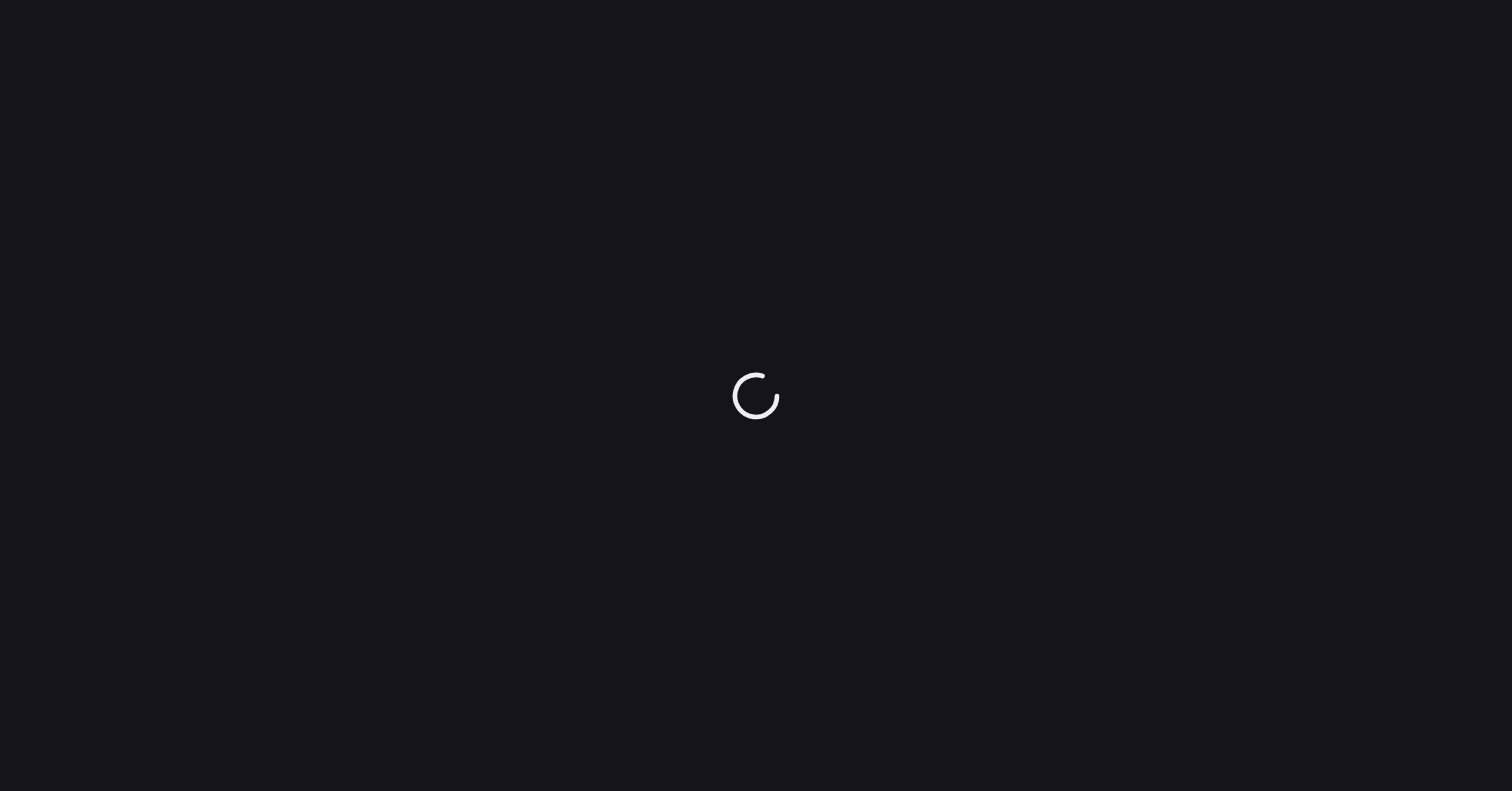 scroll, scrollTop: 0, scrollLeft: 0, axis: both 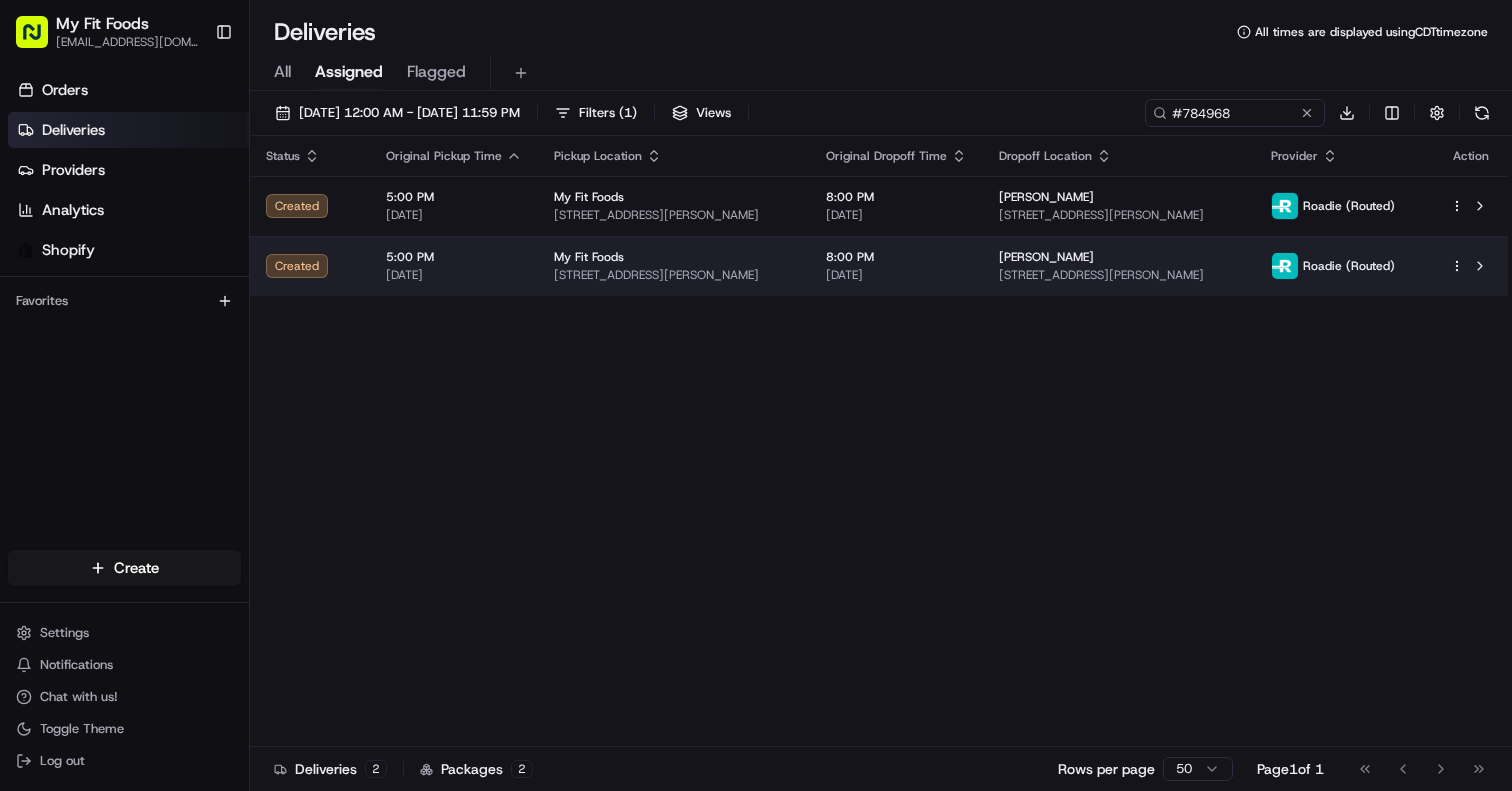 click on "My Fit Foods [EMAIL_ADDRESS][DOMAIN_NAME] Toggle Sidebar Orders Deliveries Providers Analytics Shopify Favorites Main Menu Members & Organization Organization Users Roles Preferences Customization Tracking Orchestration Automations Dispatch Strategy Optimization Strategy Locations Pickup Locations Dropoff Locations Shifts Billing Billing Refund Requests Integrations Notification Triggers Webhooks API Keys Request Logs Create Settings Notifications Chat with us! Toggle Theme Log out Deliveries All times are displayed using  CDT  timezone All Assigned Flagged [DATE] 12:00 AM - [DATE] 11:59 PM Filters ( 1 ) Views #784968 Download Status Original Pickup Time Pickup Location Original Dropoff Time Dropoff Location Provider Action Created 5:00 PM [DATE] My Fit Foods [STREET_ADDRESS][PERSON_NAME] 8:00 PM [DATE] [PERSON_NAME] [STREET_ADDRESS][GEOGRAPHIC_DATA][PERSON_NAME]) Created 5:00 PM [DATE] My Fit Foods [STREET_ADDRESS][PERSON_NAME] 8:00 PM 2" at bounding box center [756, 395] 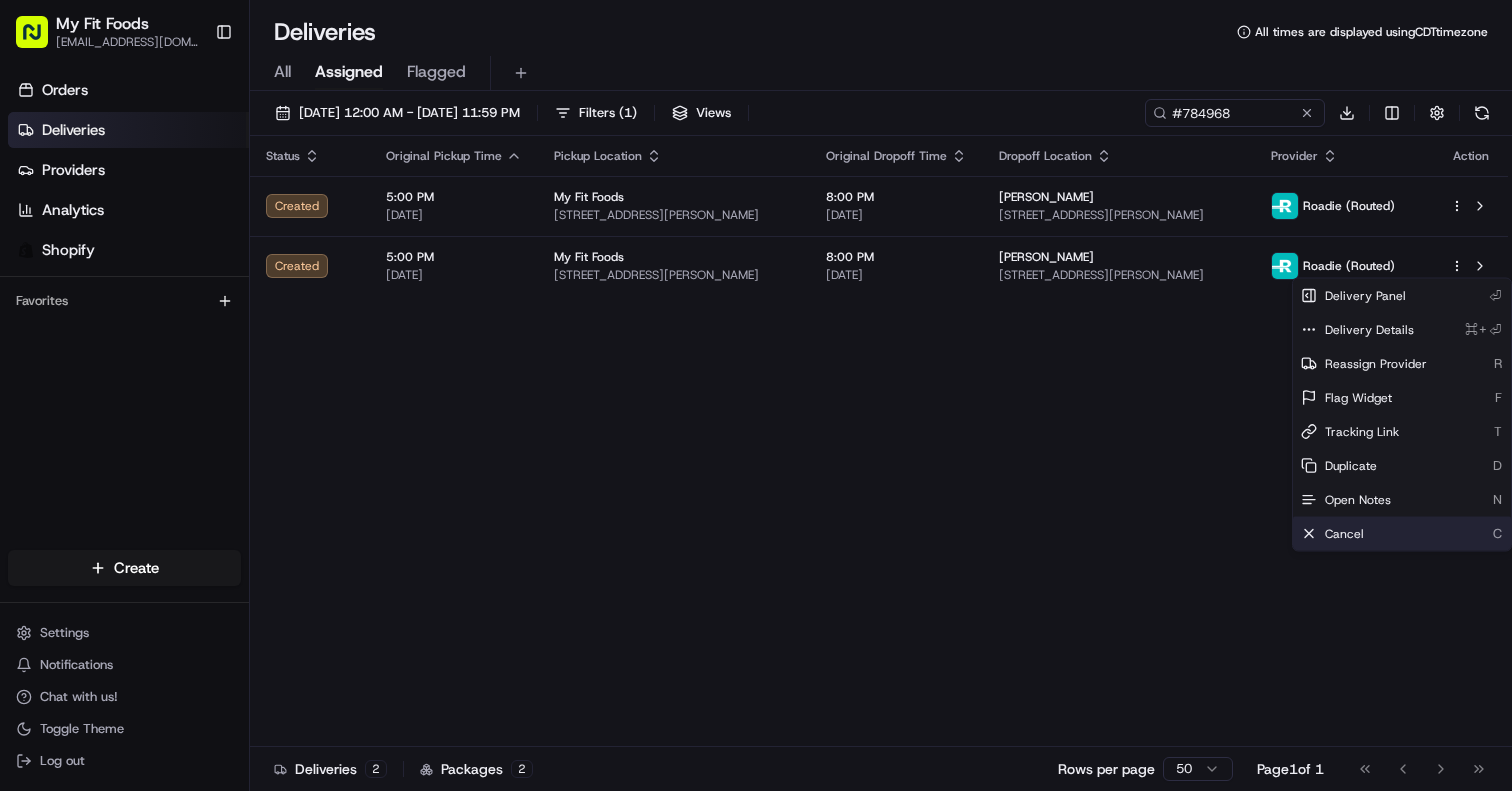 click on "Cancel" at bounding box center [1344, 534] 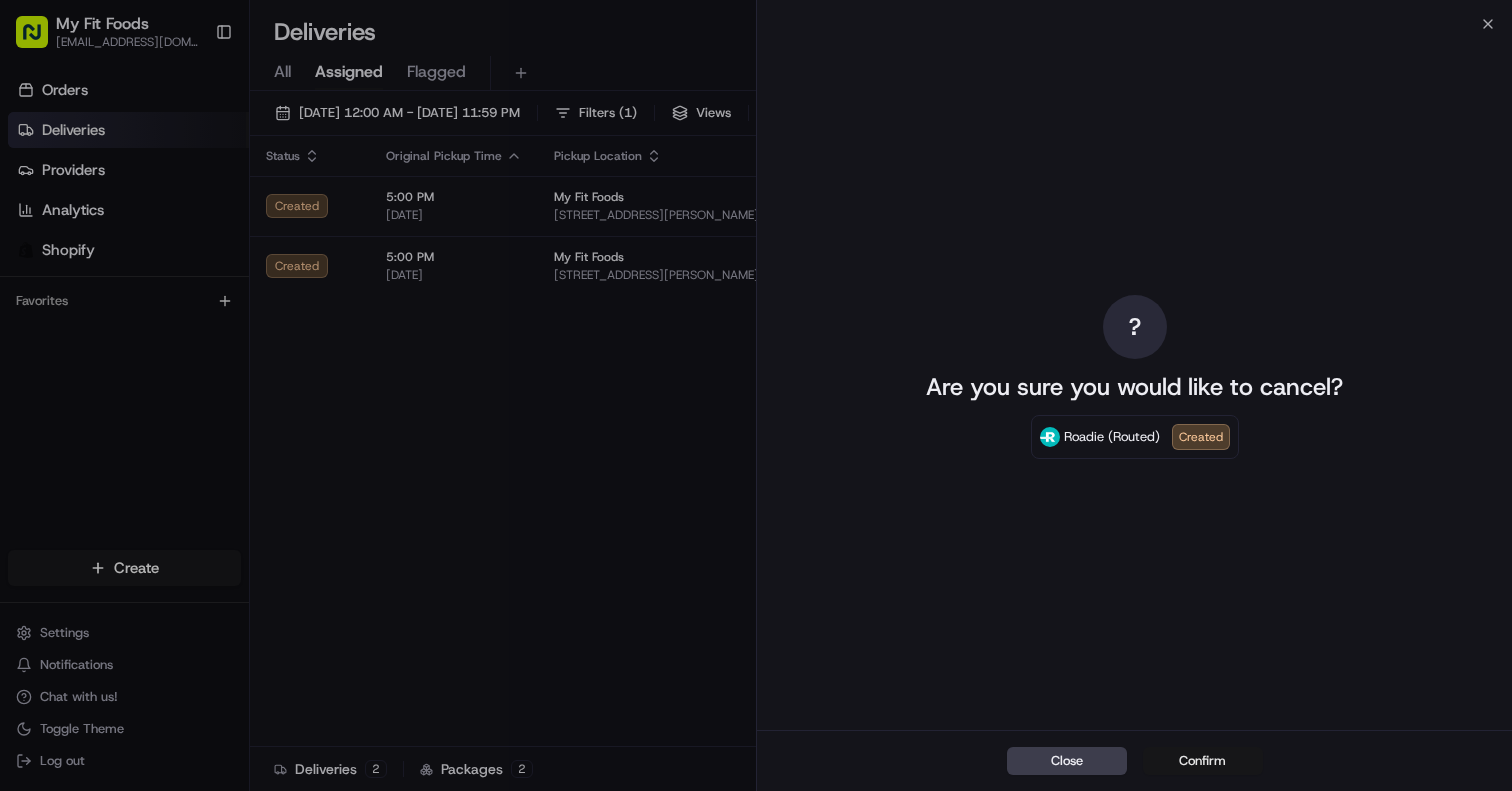 click on "Confirm" at bounding box center [1203, 761] 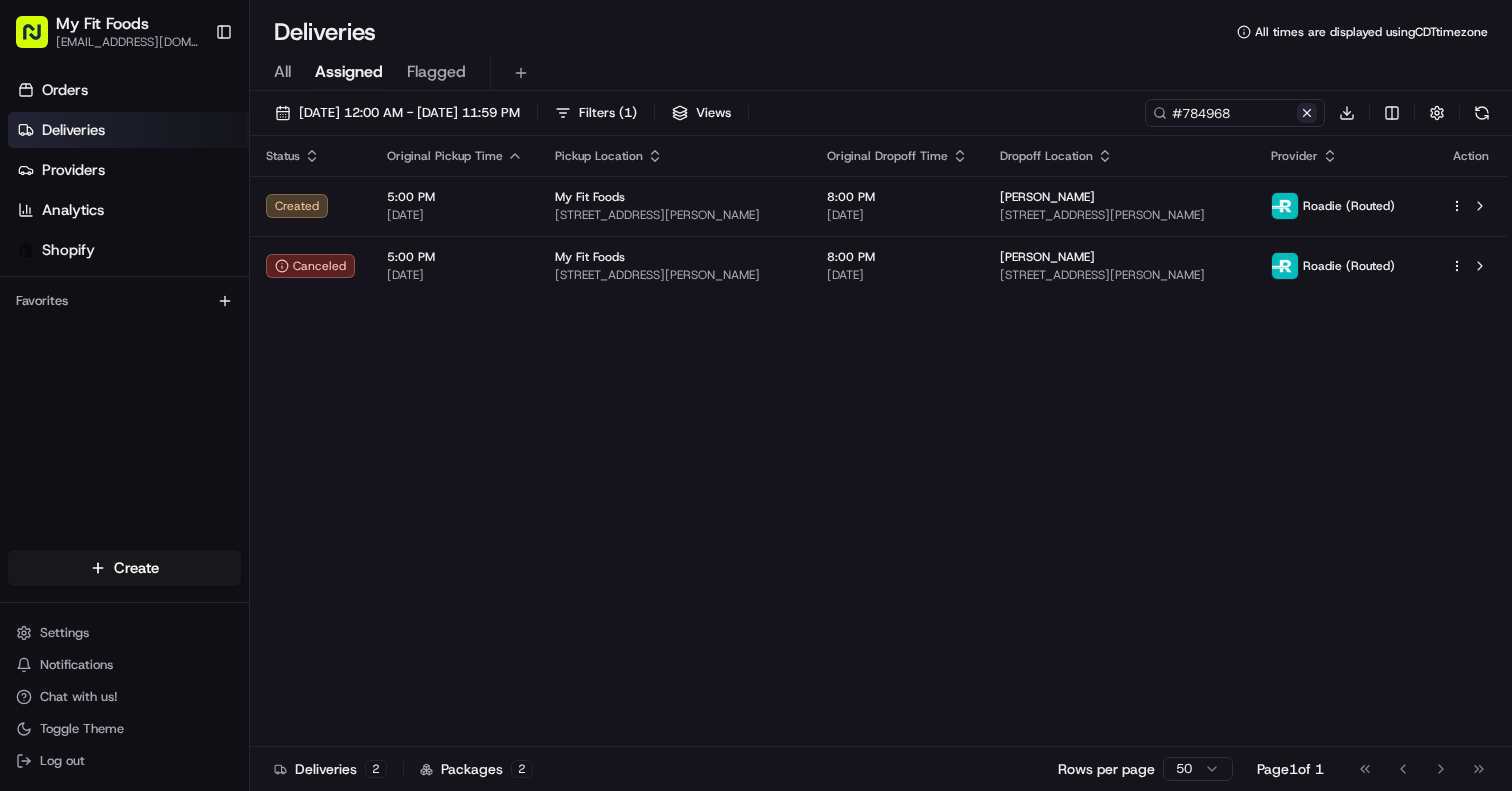 click at bounding box center (1307, 113) 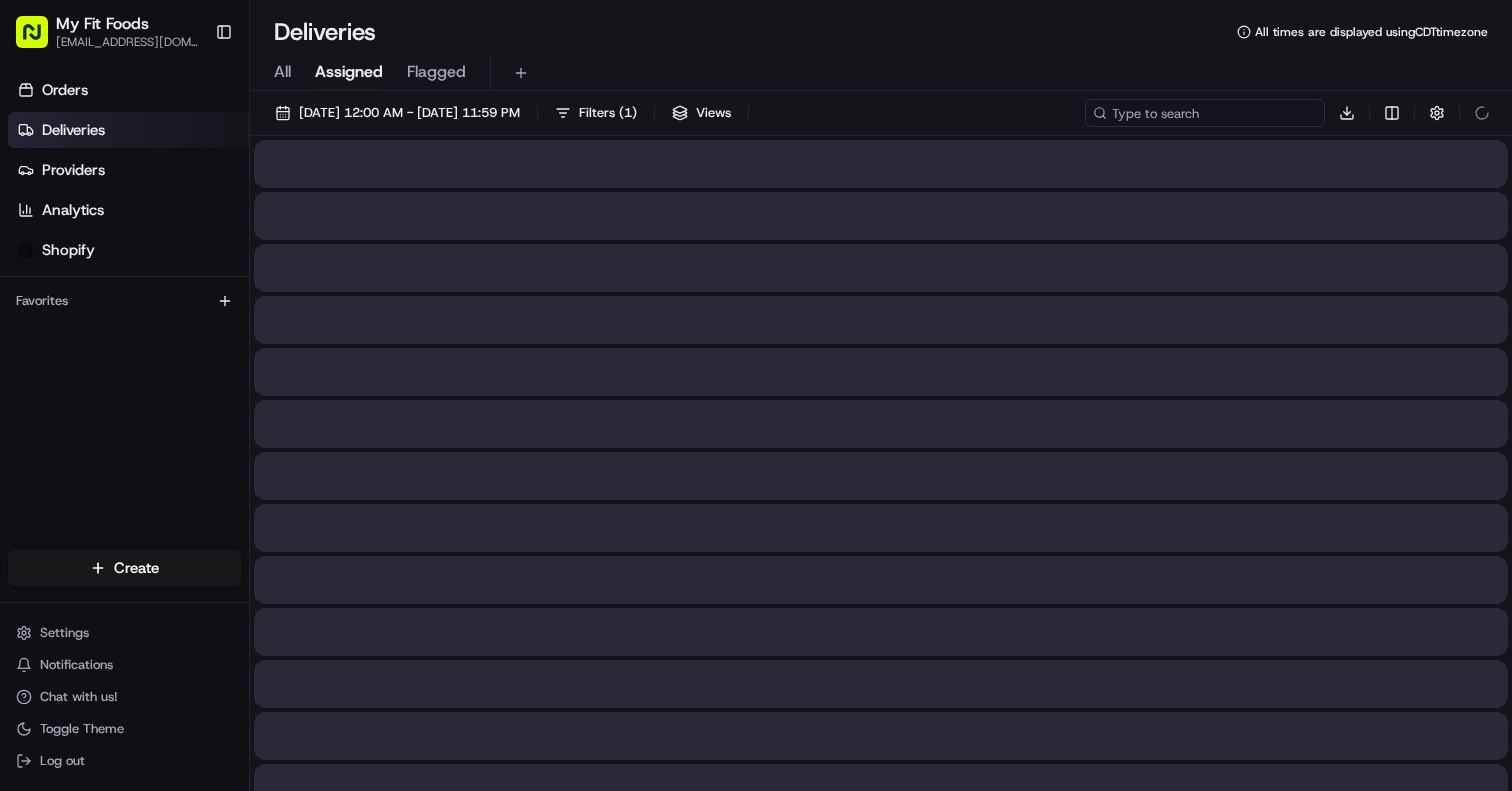 click at bounding box center (1205, 113) 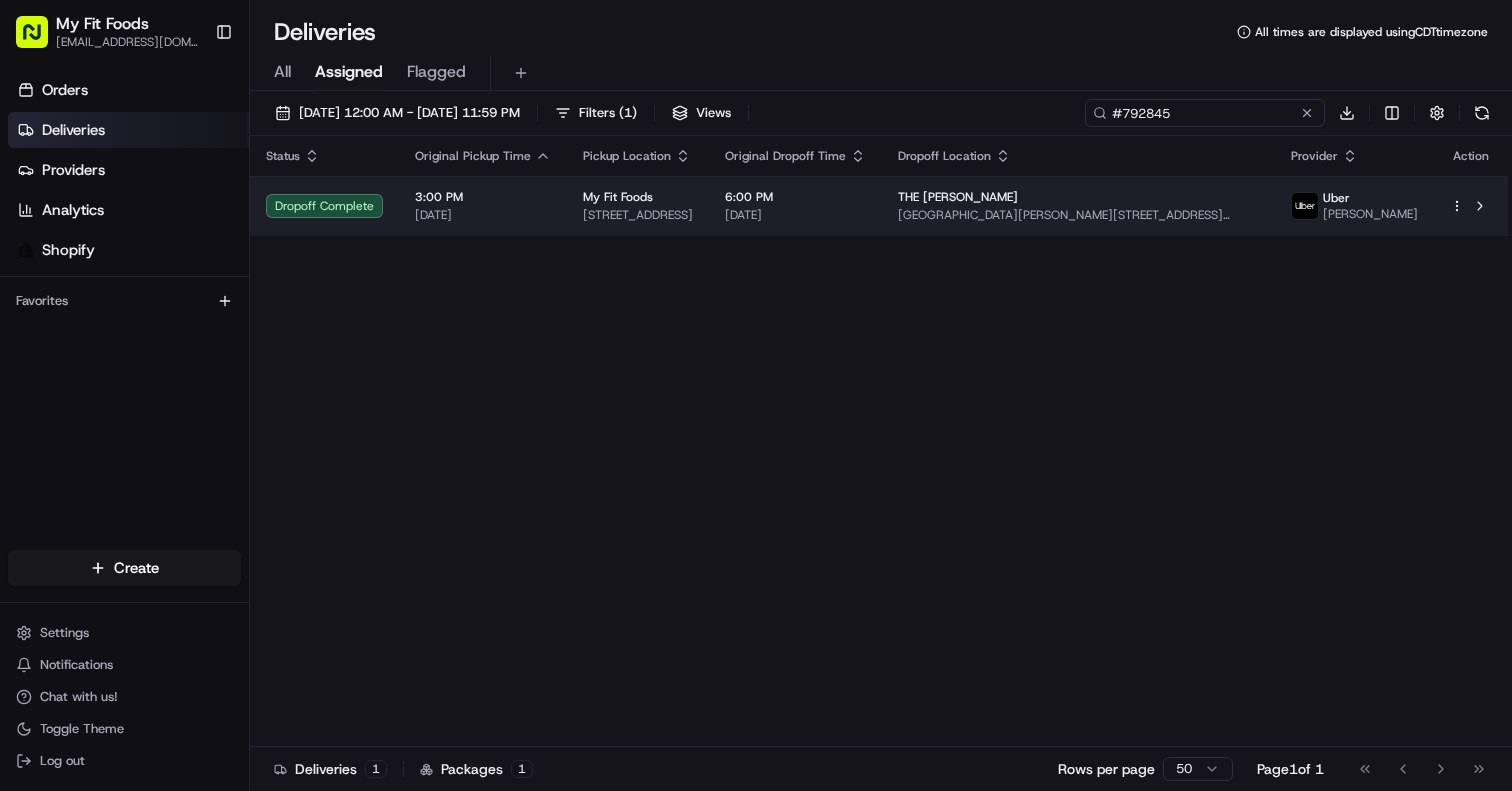 type on "#792845" 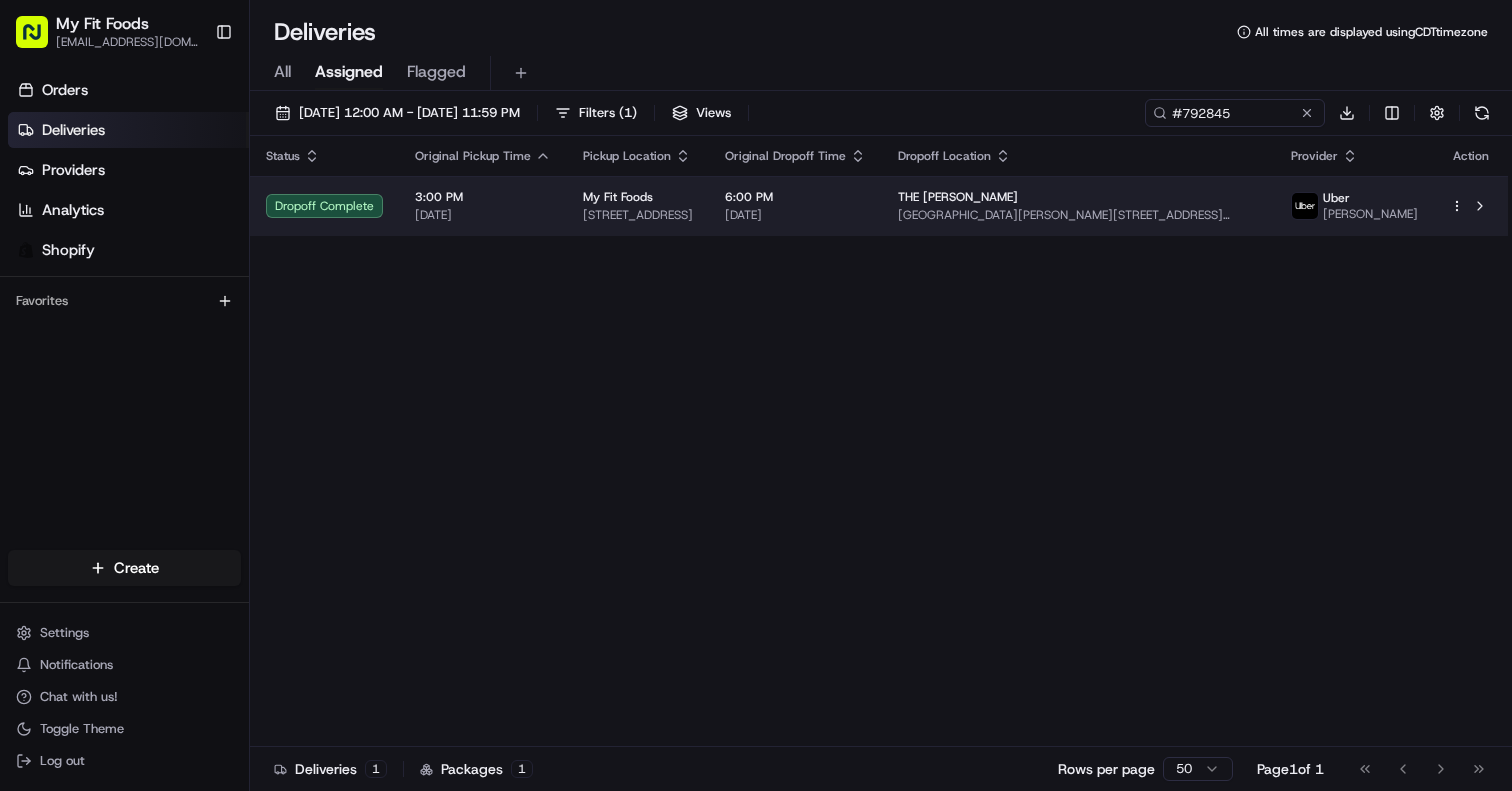 click on "THE [PERSON_NAME]" at bounding box center (1078, 197) 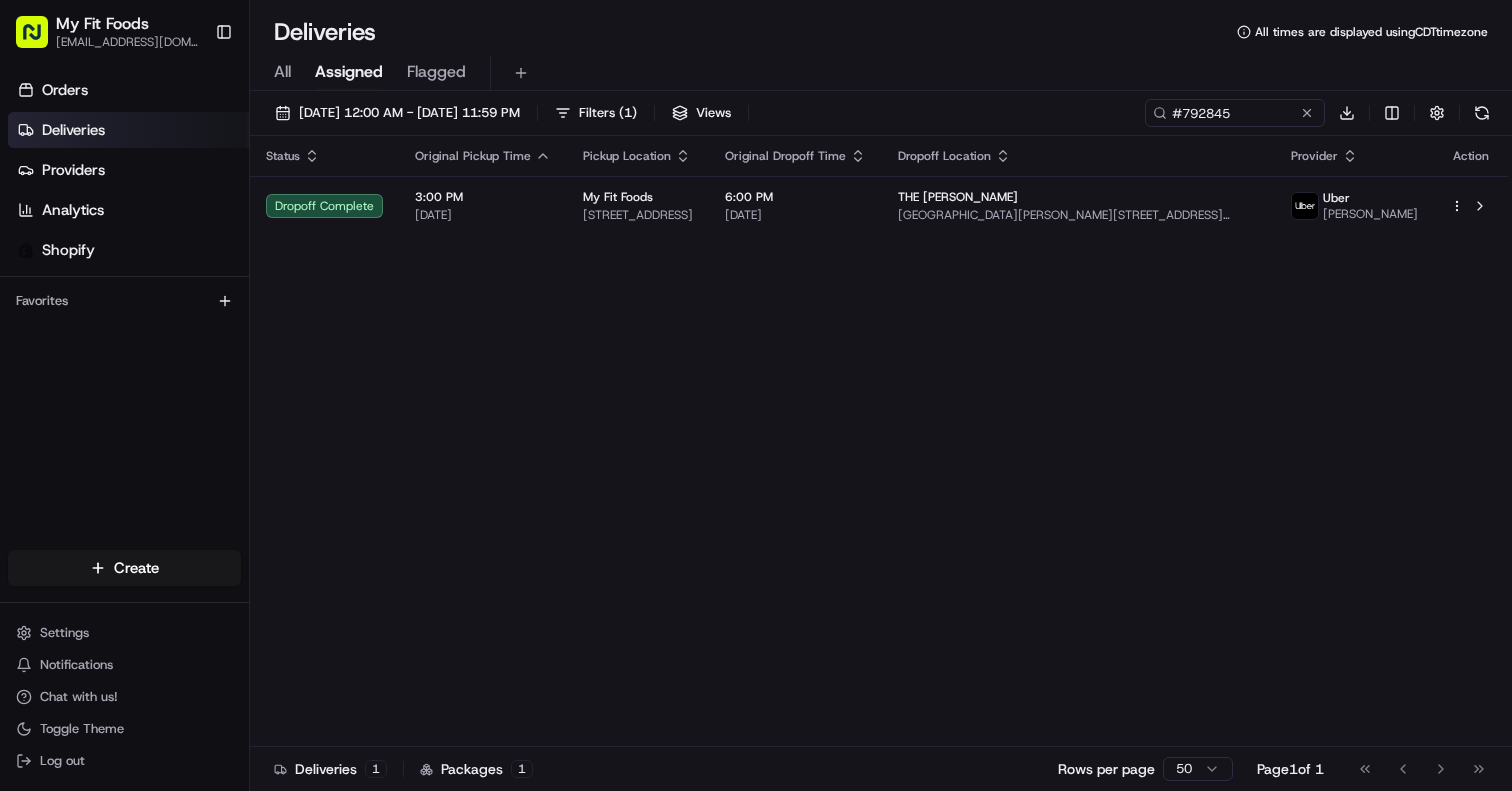 click on "Status Original Pickup Time Pickup Location Original Dropoff Time Dropoff Location Provider Action Dropoff Complete 3:00 PM [DATE] My Fit Foods [STREET_ADDRESS] 6:00 PM [DATE] THE [PERSON_NAME] [STREET_ADDRESS][PERSON_NAME] Uber [PERSON_NAME]." at bounding box center [879, 441] 